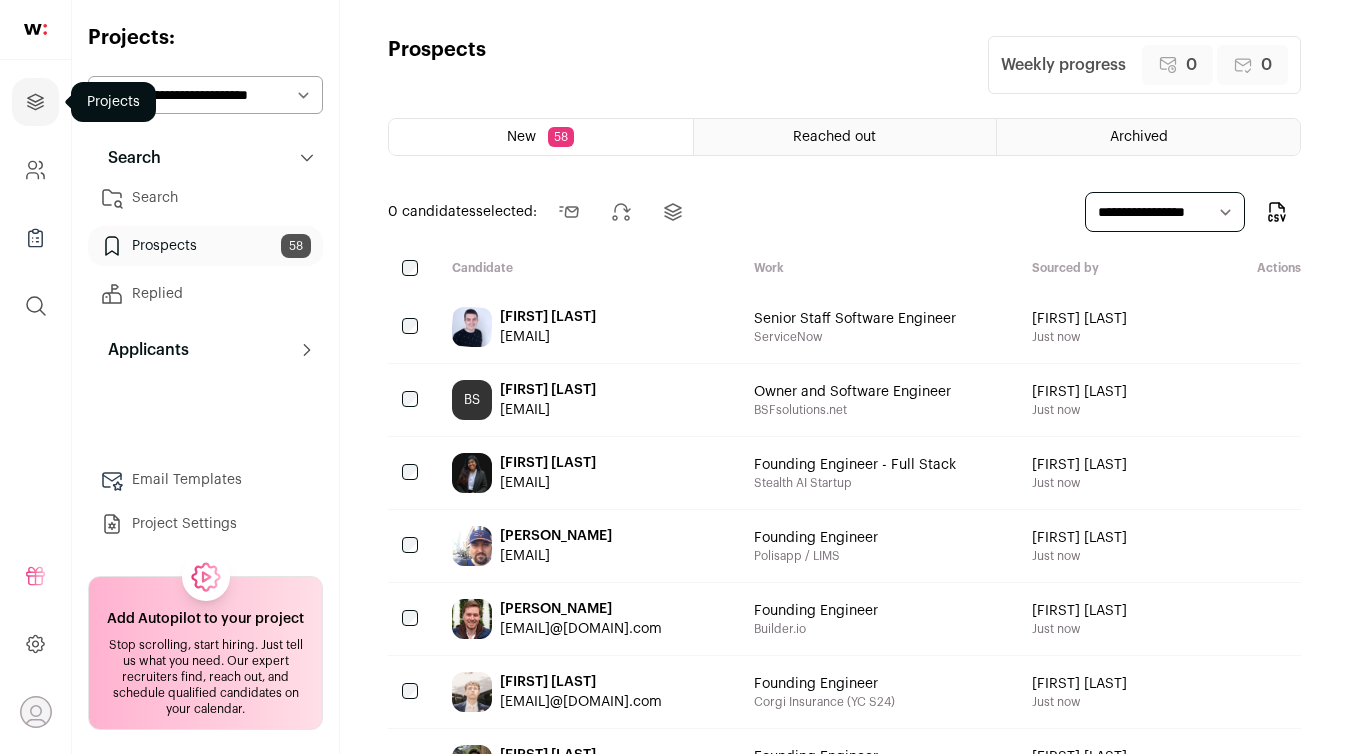 scroll, scrollTop: 0, scrollLeft: 0, axis: both 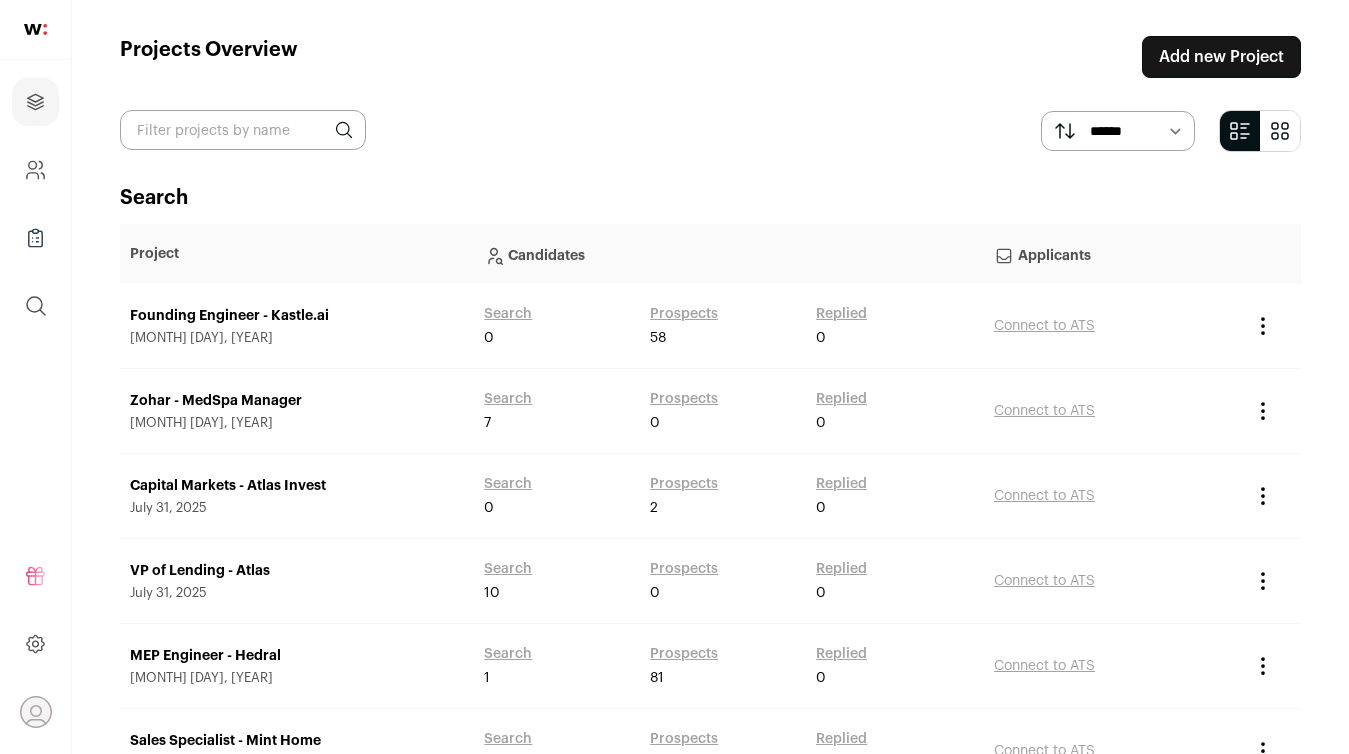 click on "Add new Project" at bounding box center (1221, 57) 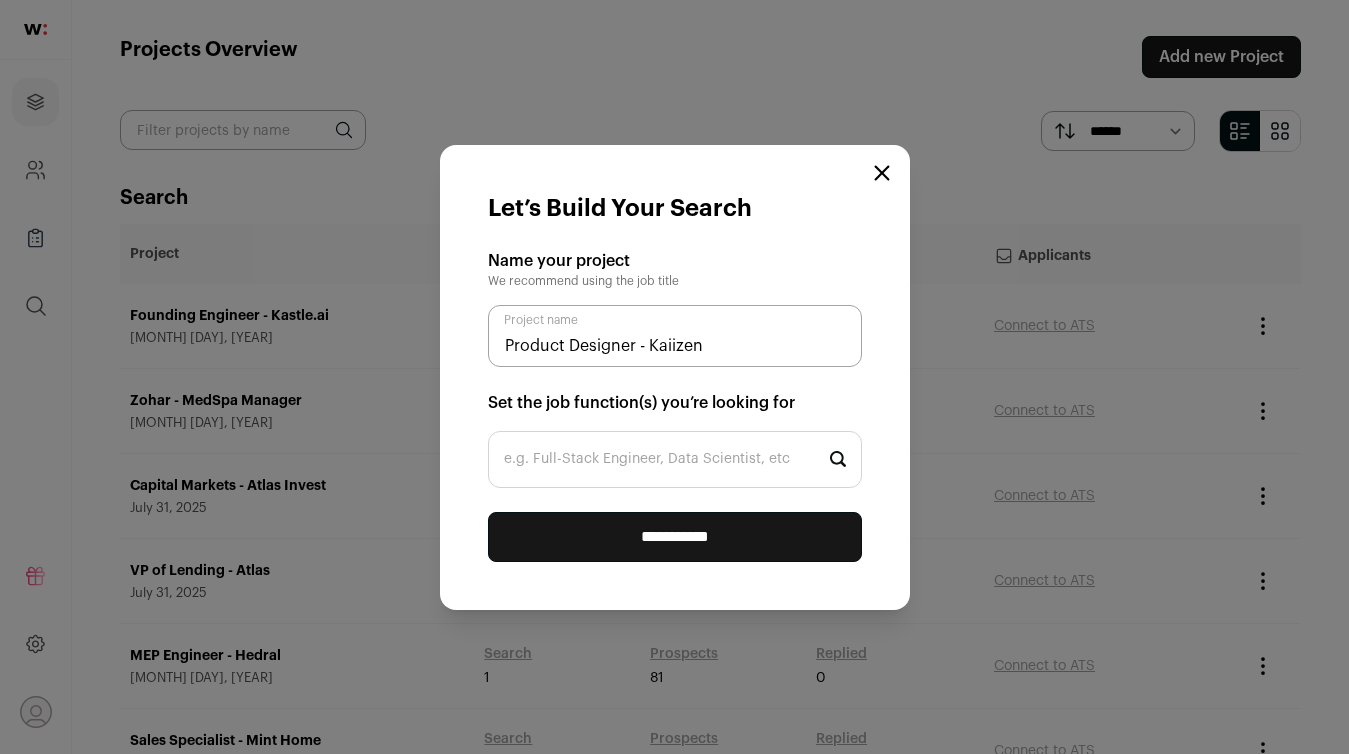 type on "Product Designer - Kaiizen" 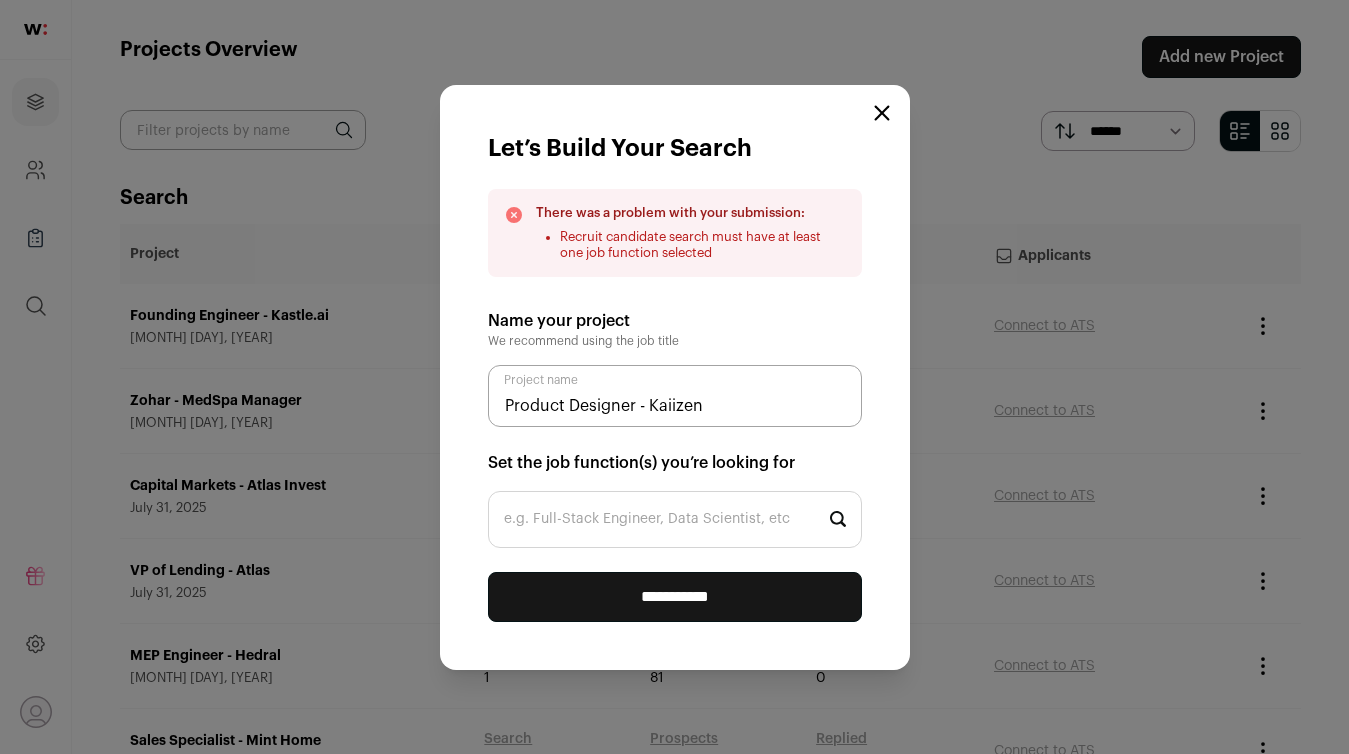click on "e.g. Full-Stack Engineer, Data Scientist, etc" at bounding box center (675, 519) 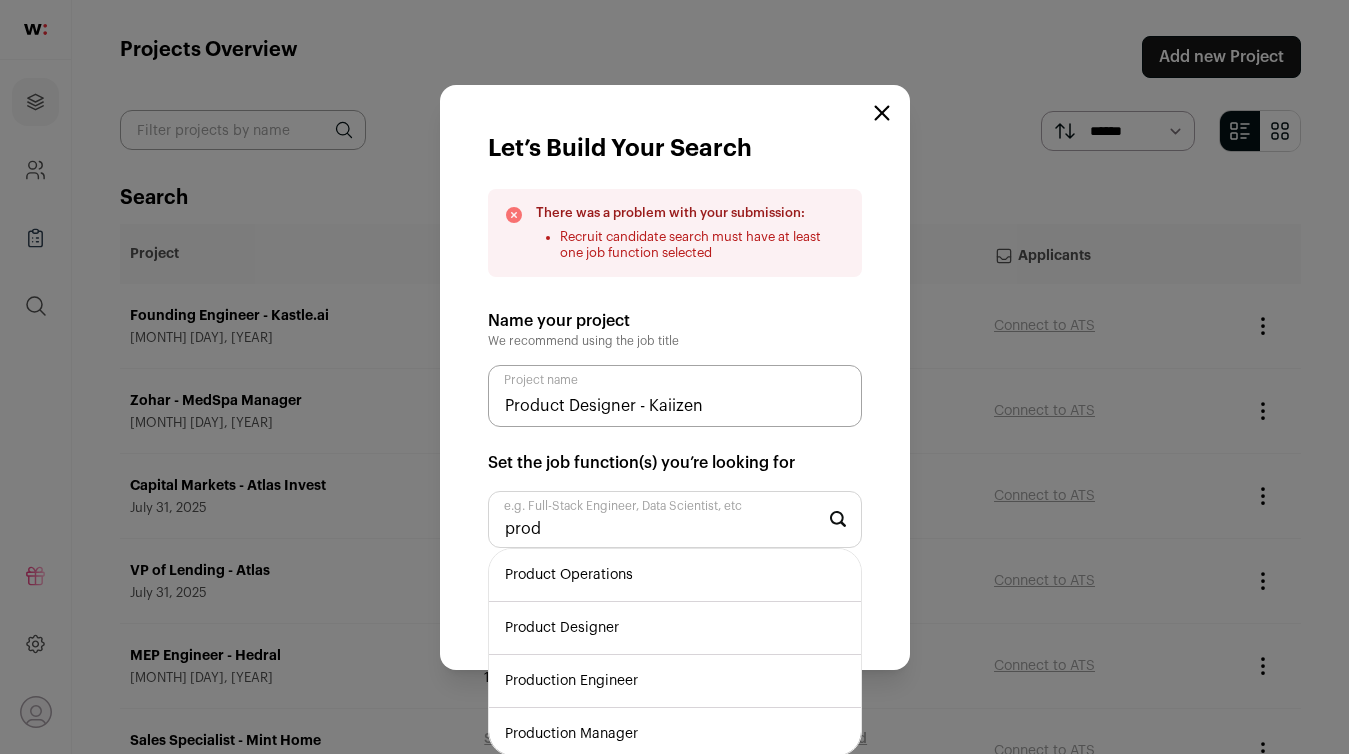 type on "prod" 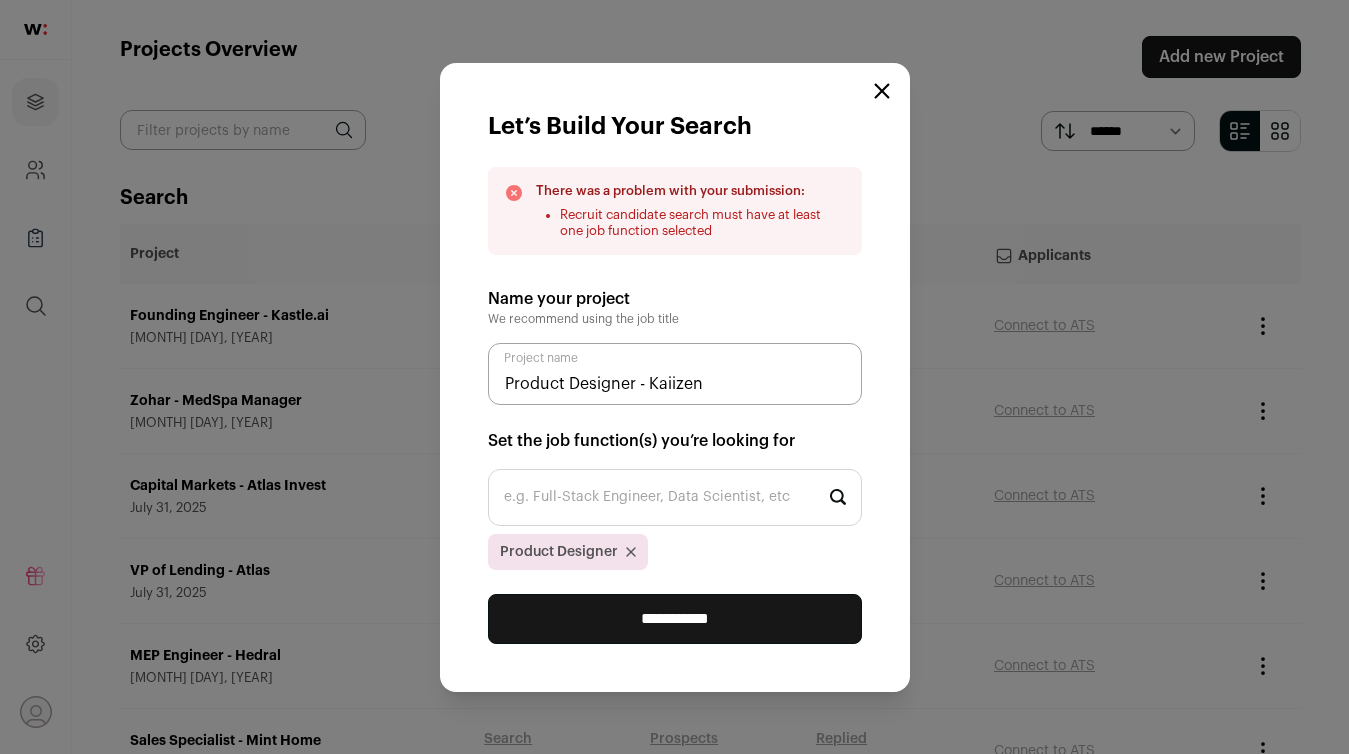 click on "**********" at bounding box center (675, 619) 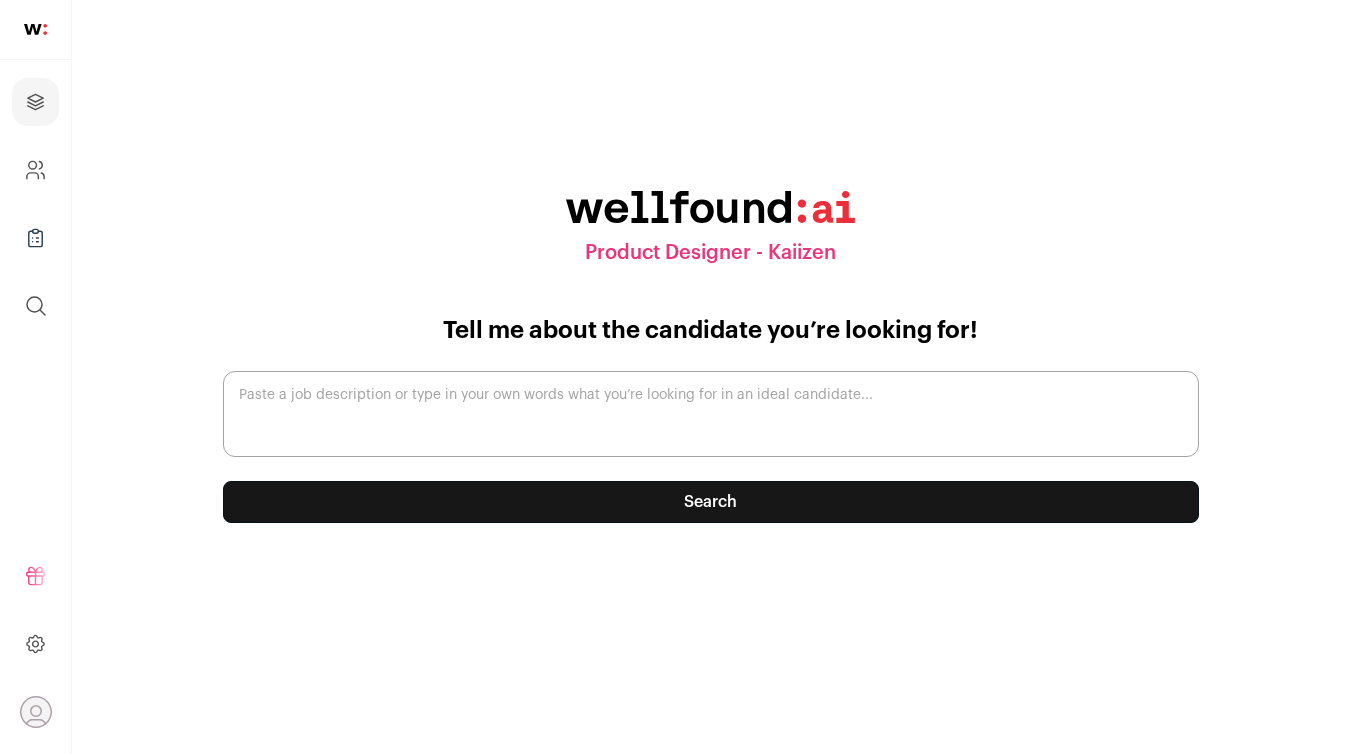 click on "Paste a job description or type in your own words what you’re looking for in an ideal candidate..." at bounding box center (711, 414) 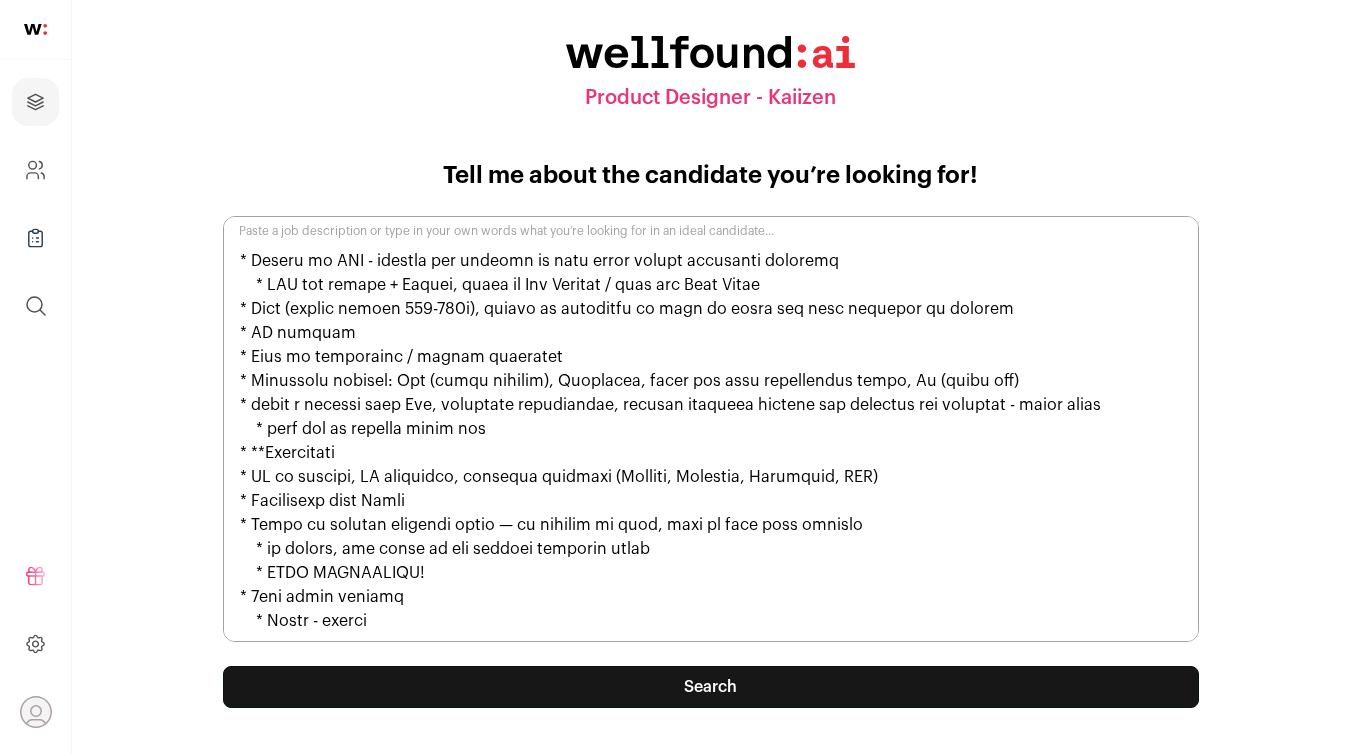 scroll, scrollTop: 140, scrollLeft: 0, axis: vertical 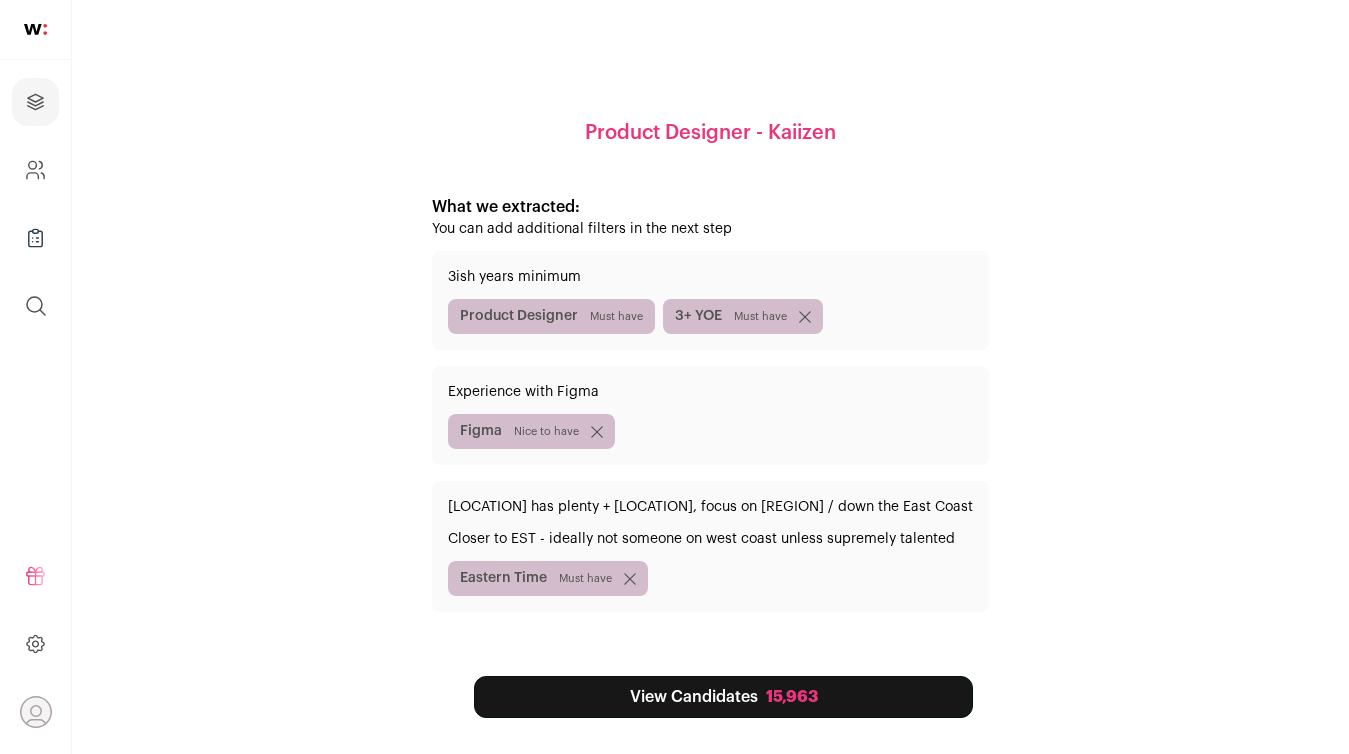 click on "15,963" at bounding box center [792, 697] 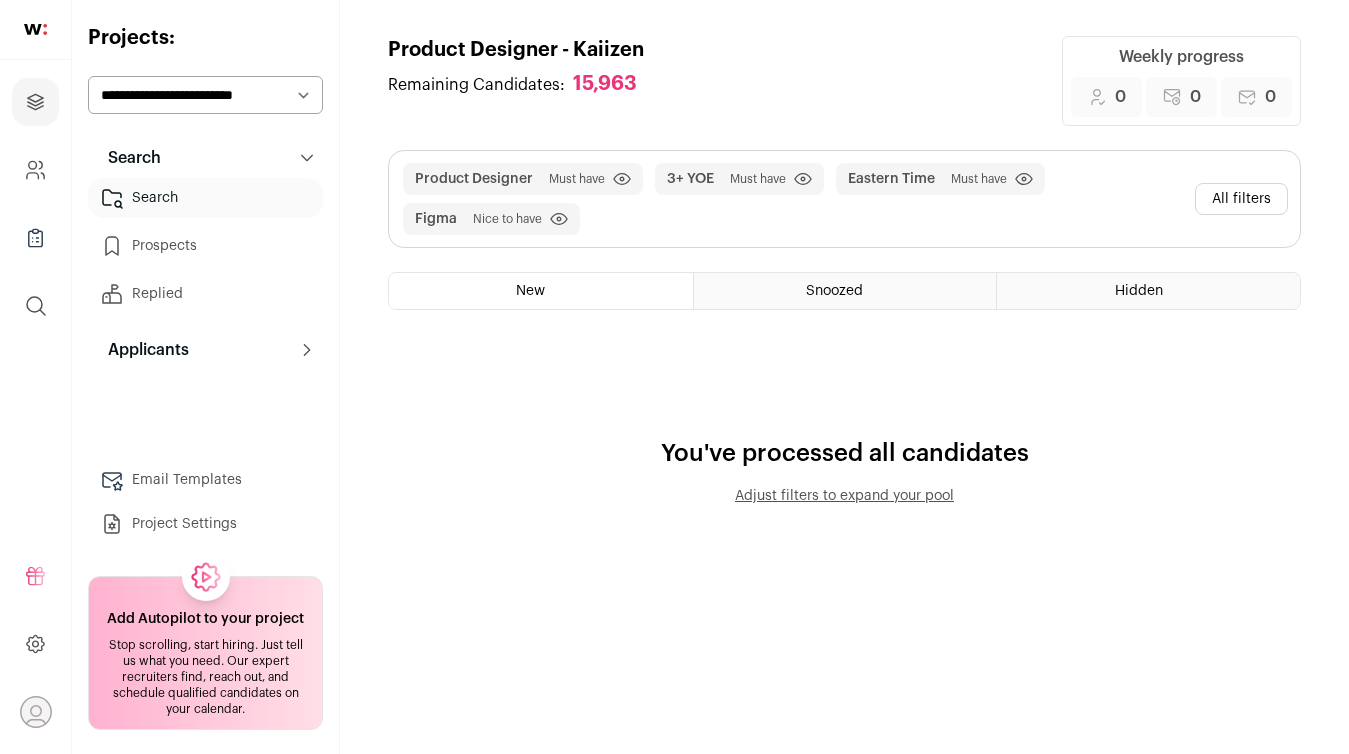 scroll, scrollTop: 0, scrollLeft: 0, axis: both 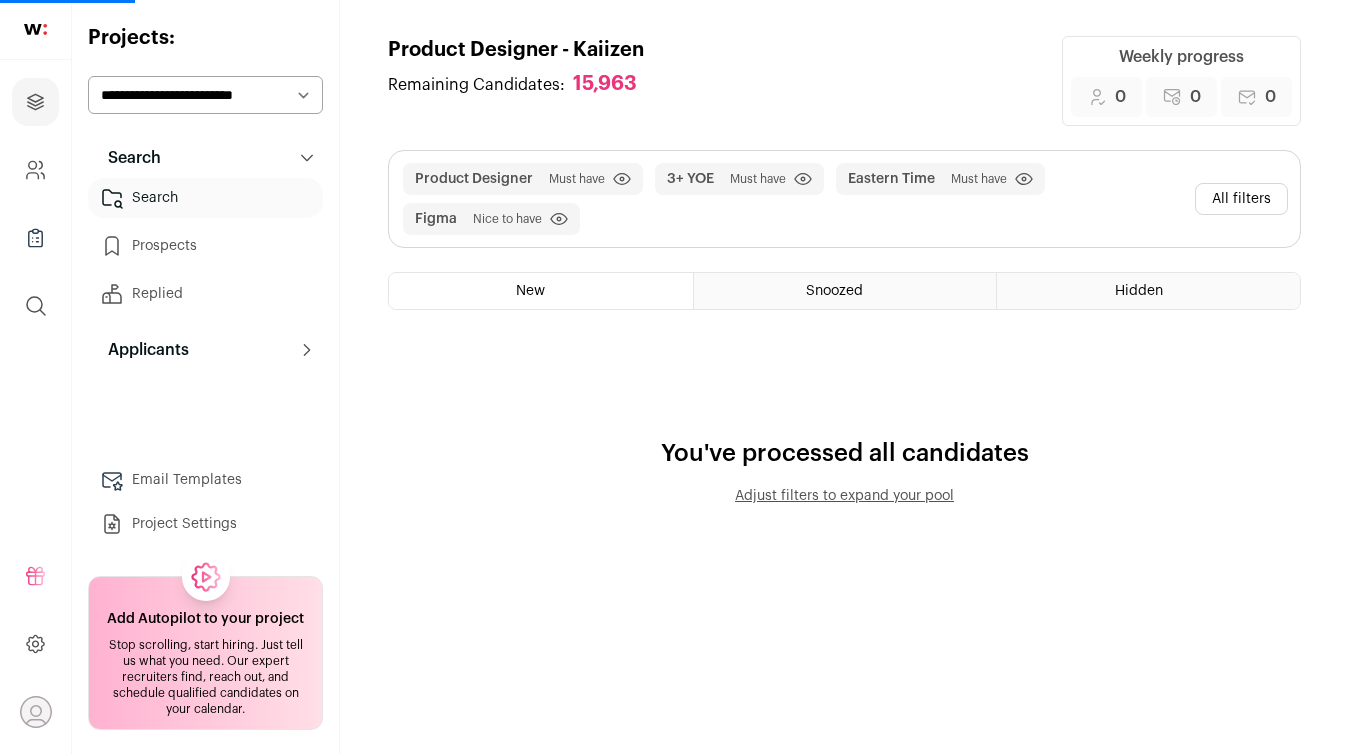 click on "All filters" at bounding box center (1241, 199) 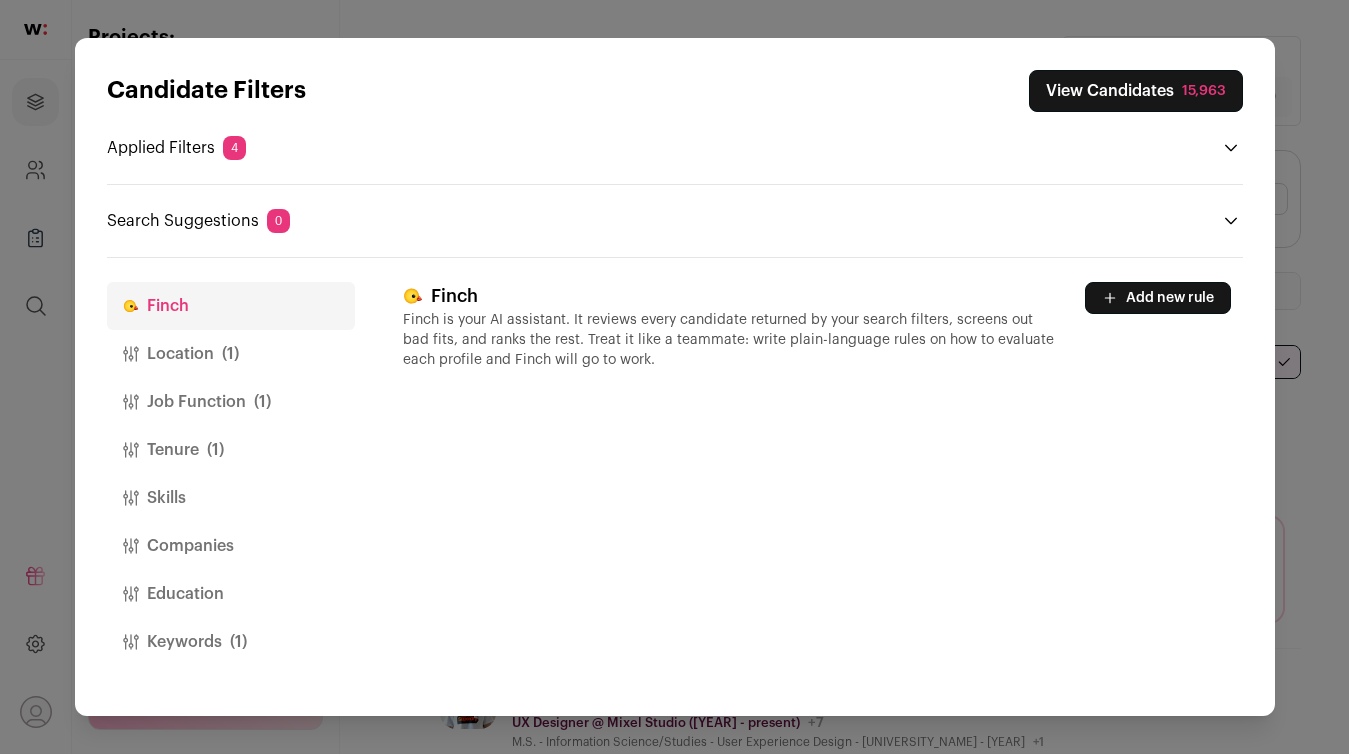 click on "Job Function
(1)" at bounding box center [231, 402] 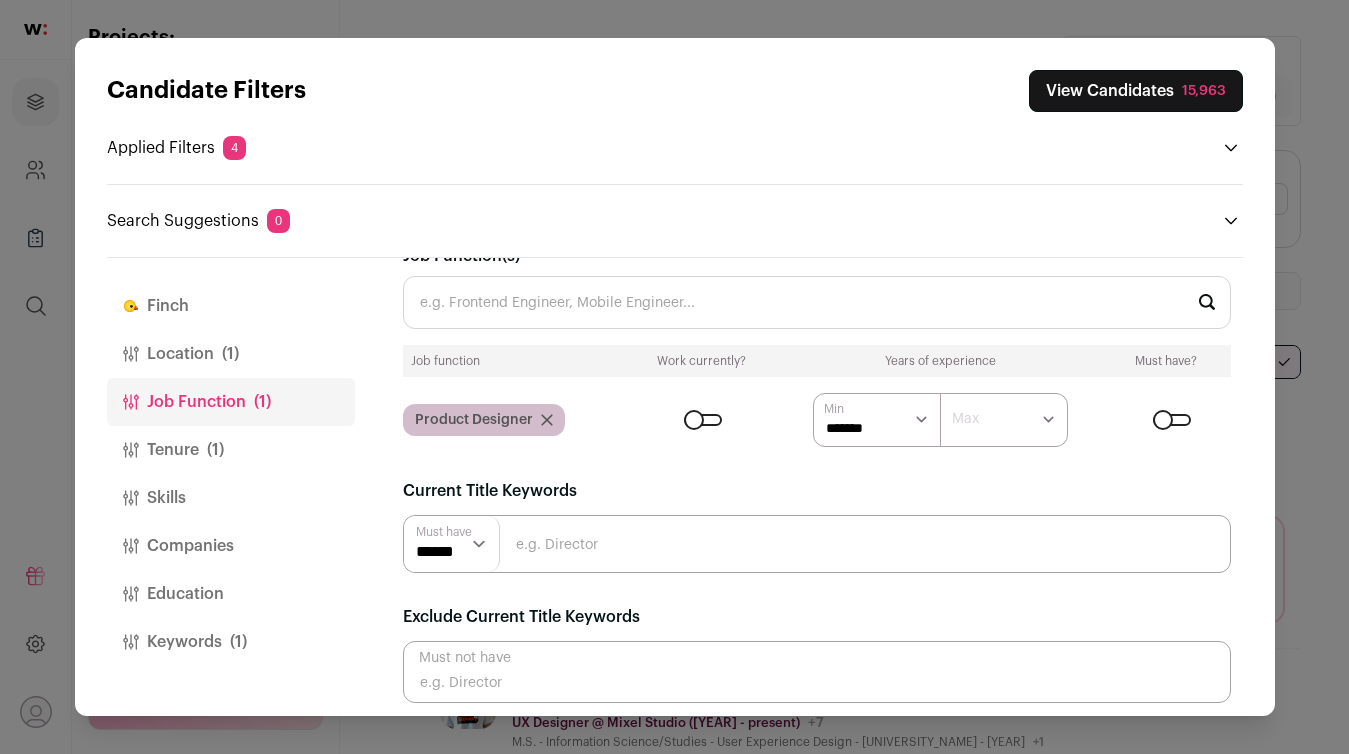 scroll, scrollTop: 48, scrollLeft: 0, axis: vertical 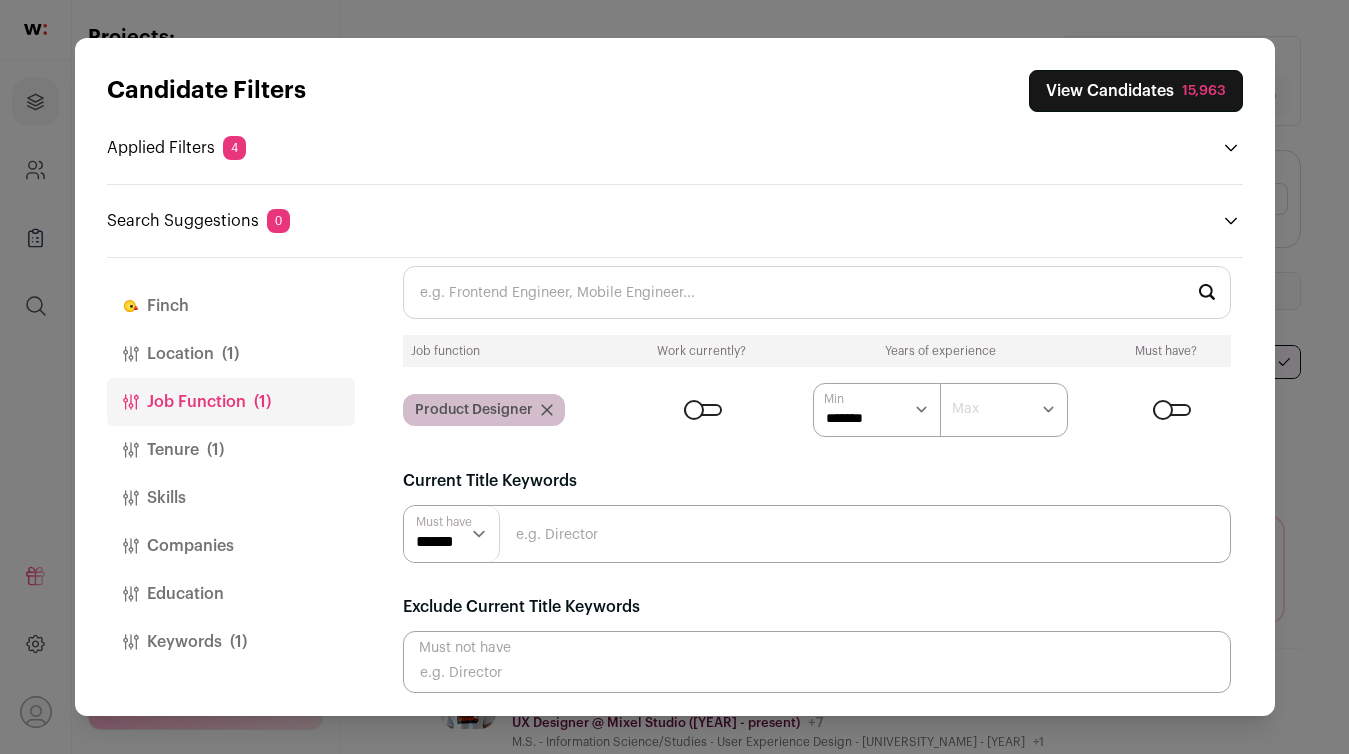 click on "Tenure
(1)" at bounding box center [231, 450] 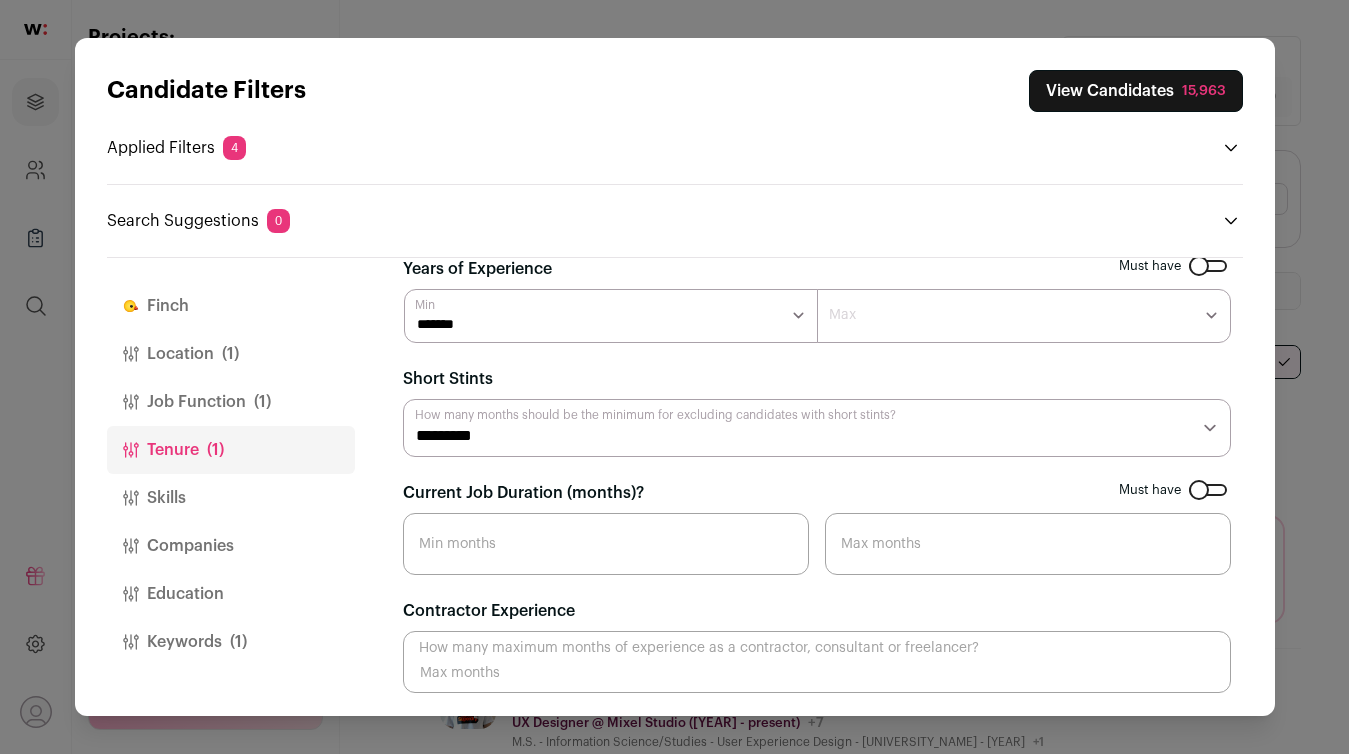 click on "Skills" at bounding box center [231, 498] 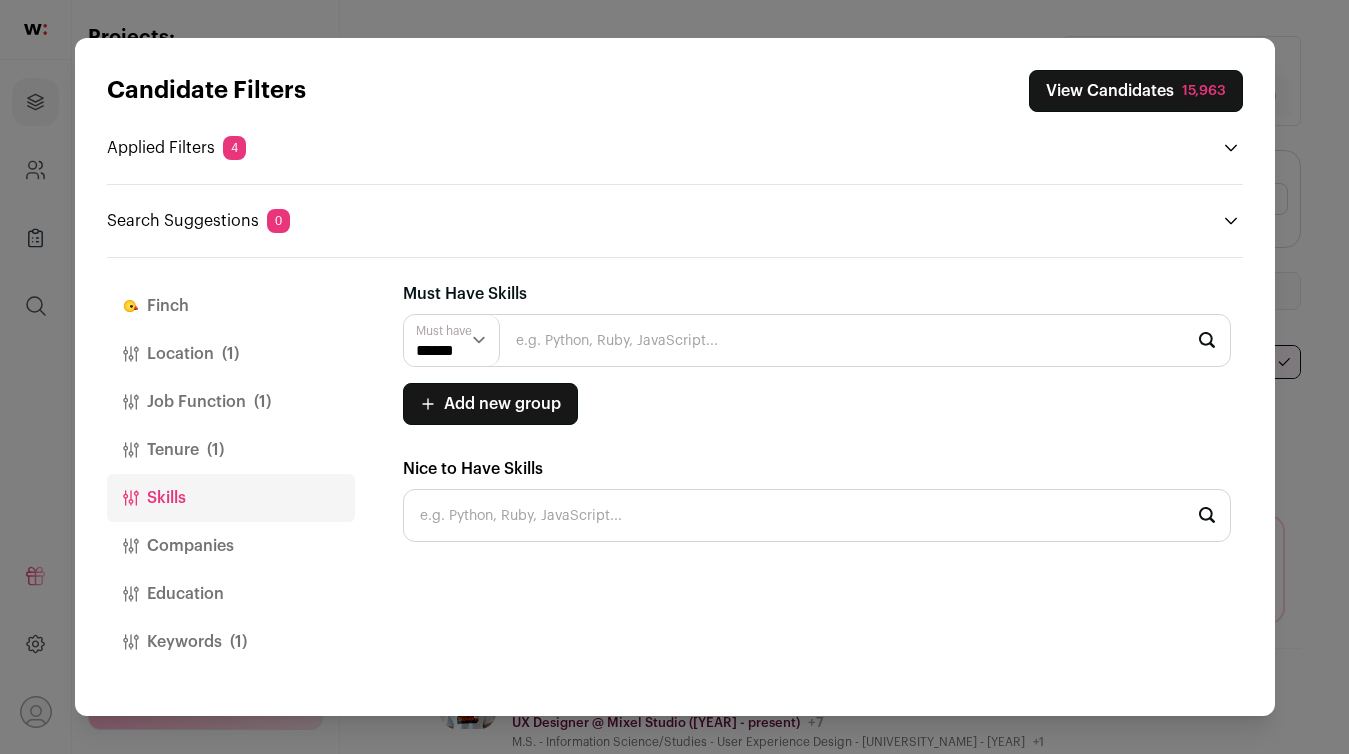 click at bounding box center (817, 340) 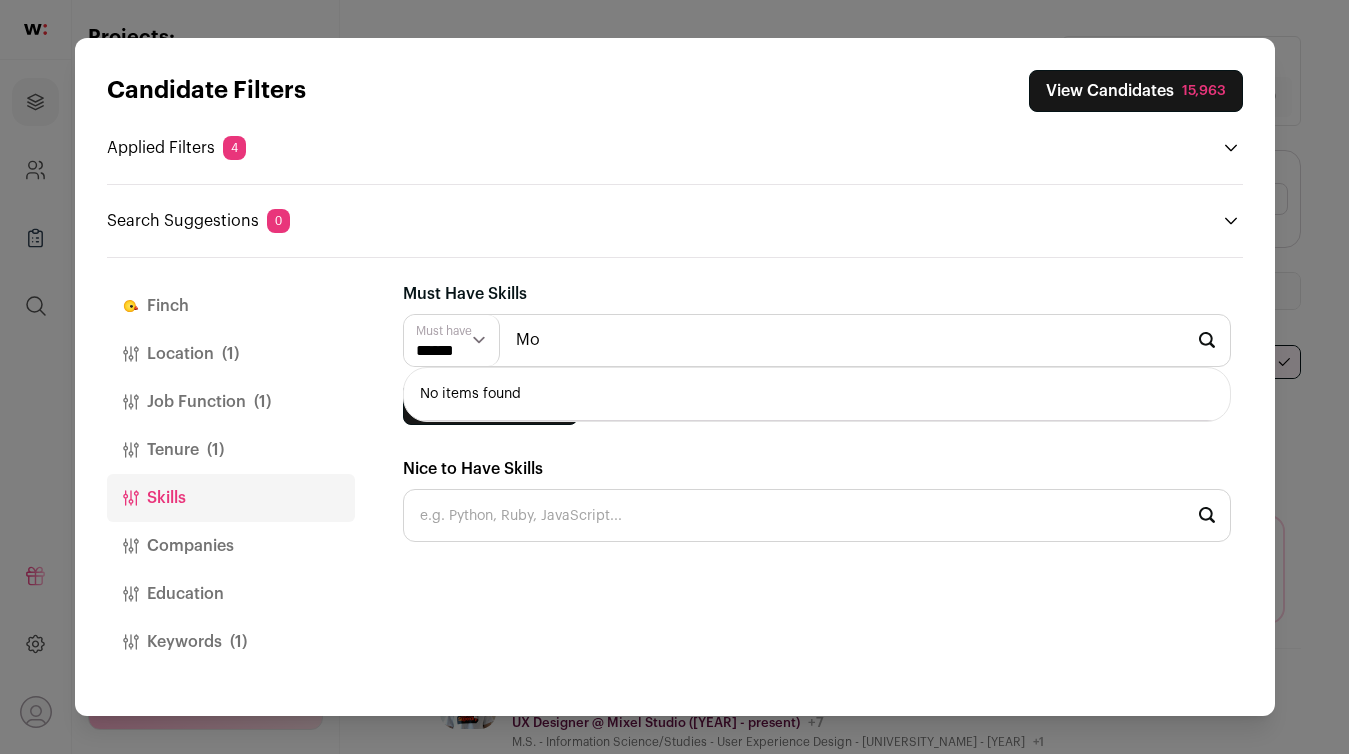 type on "M" 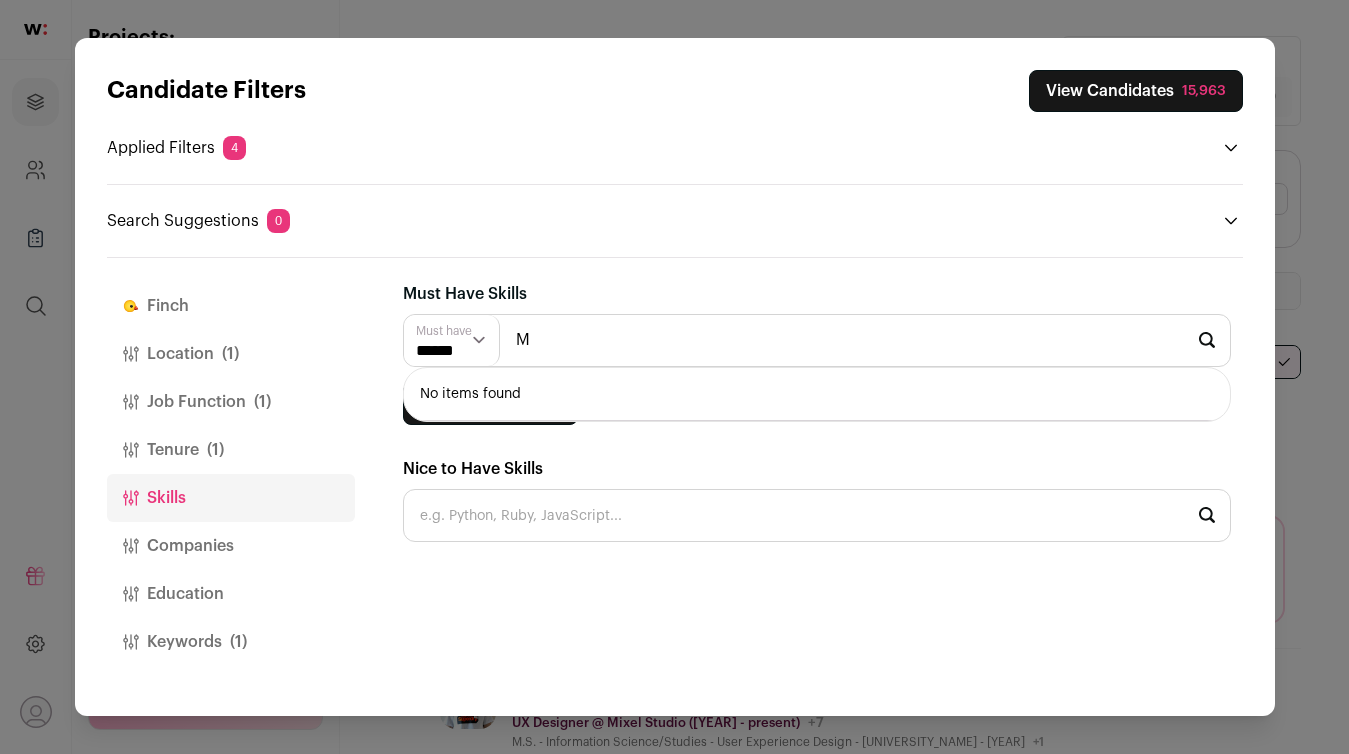 type 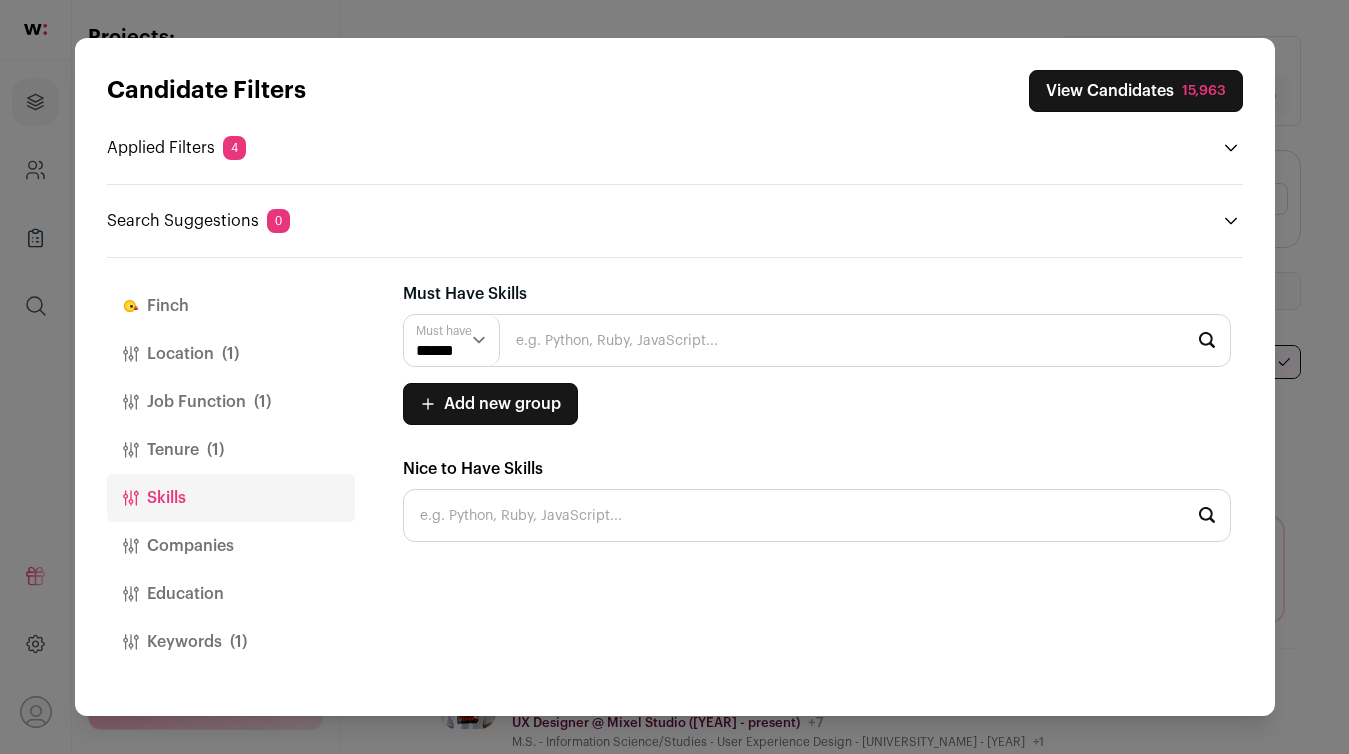 click at bounding box center [817, 515] 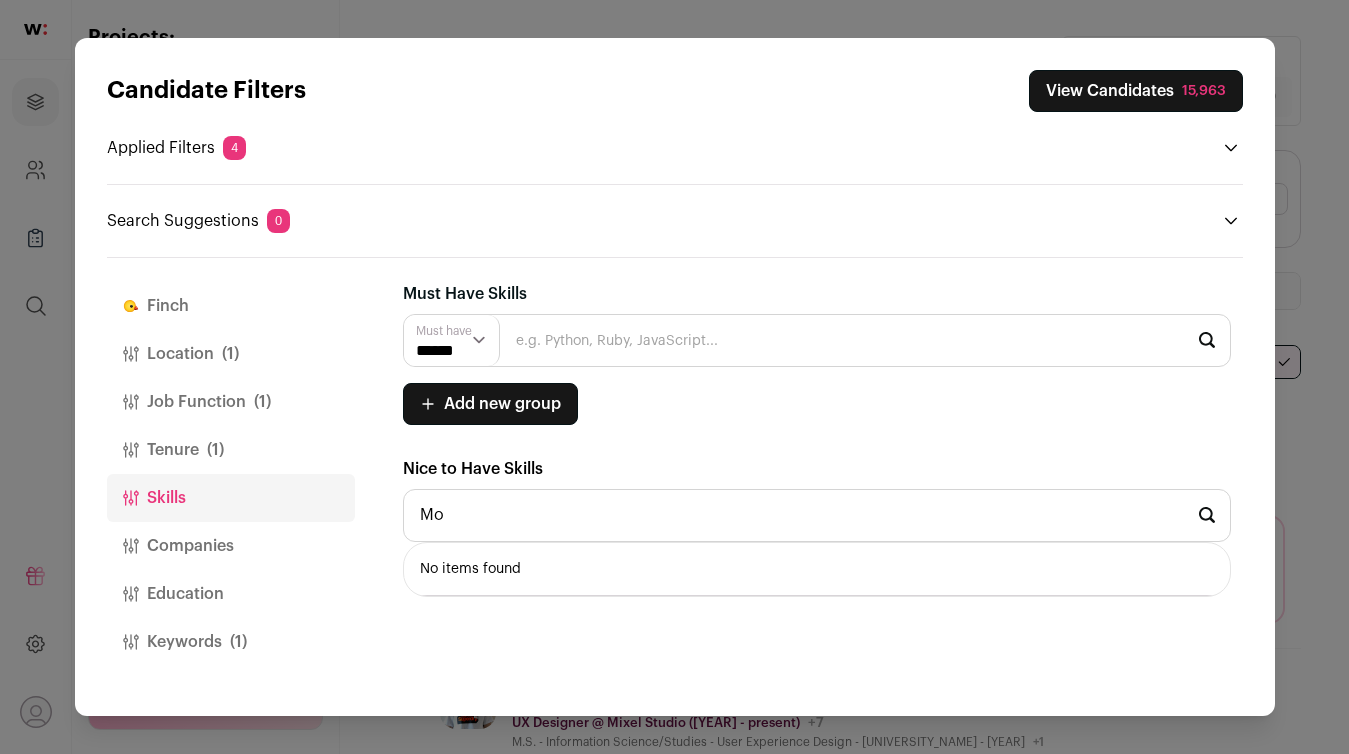 type on "M" 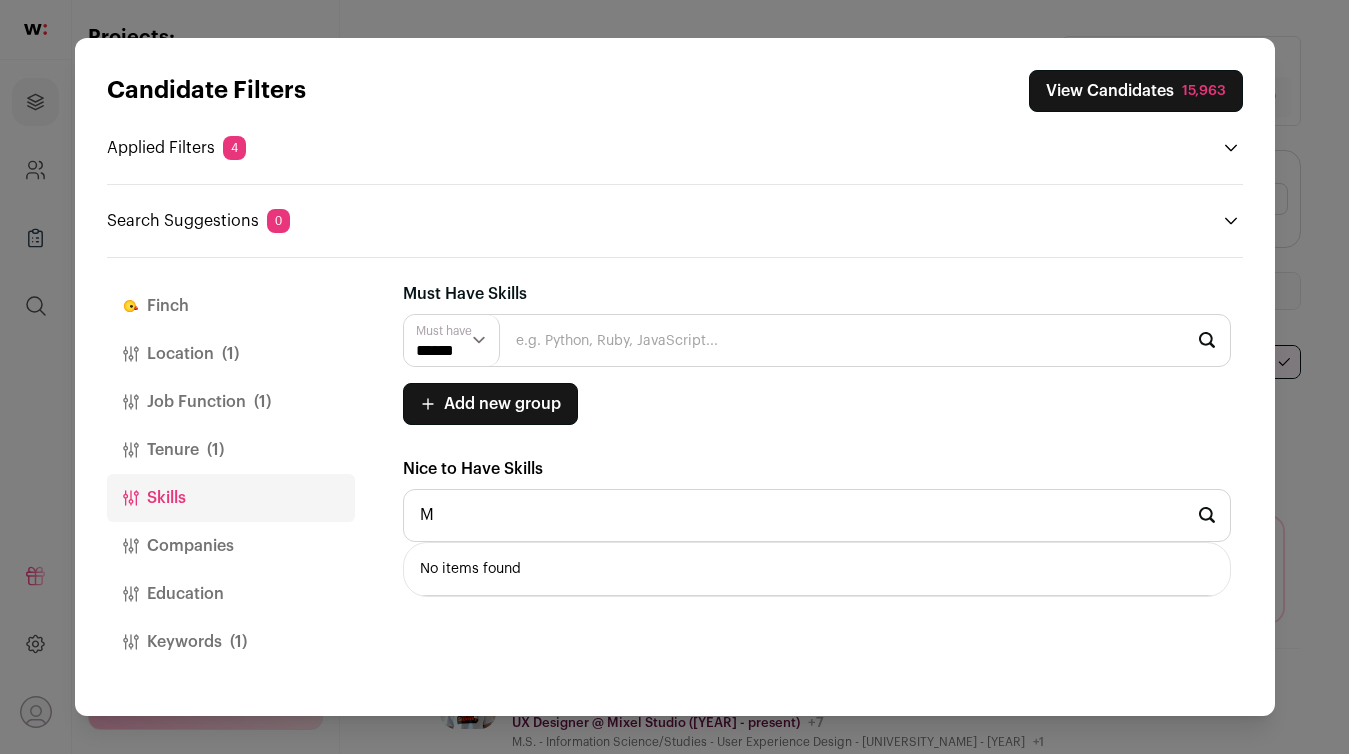 type 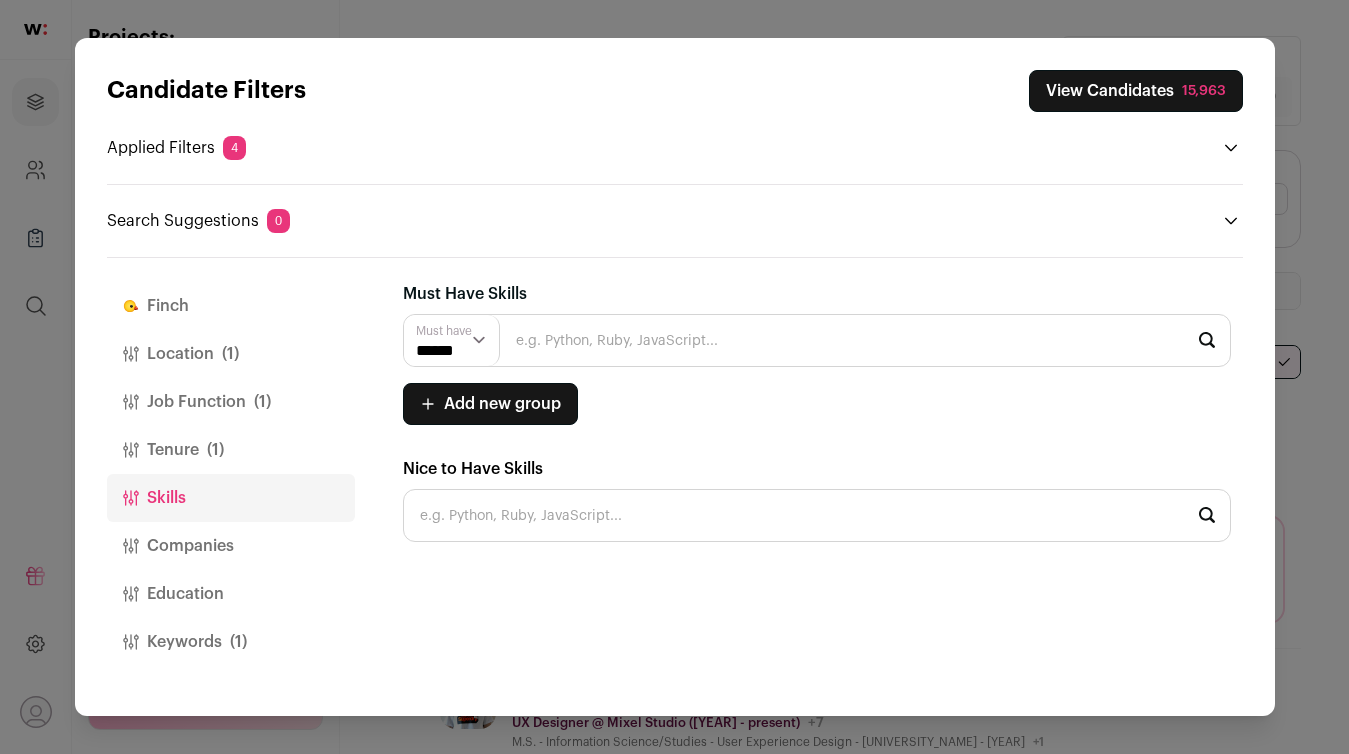 click on "Keywords
(1)" at bounding box center [231, 642] 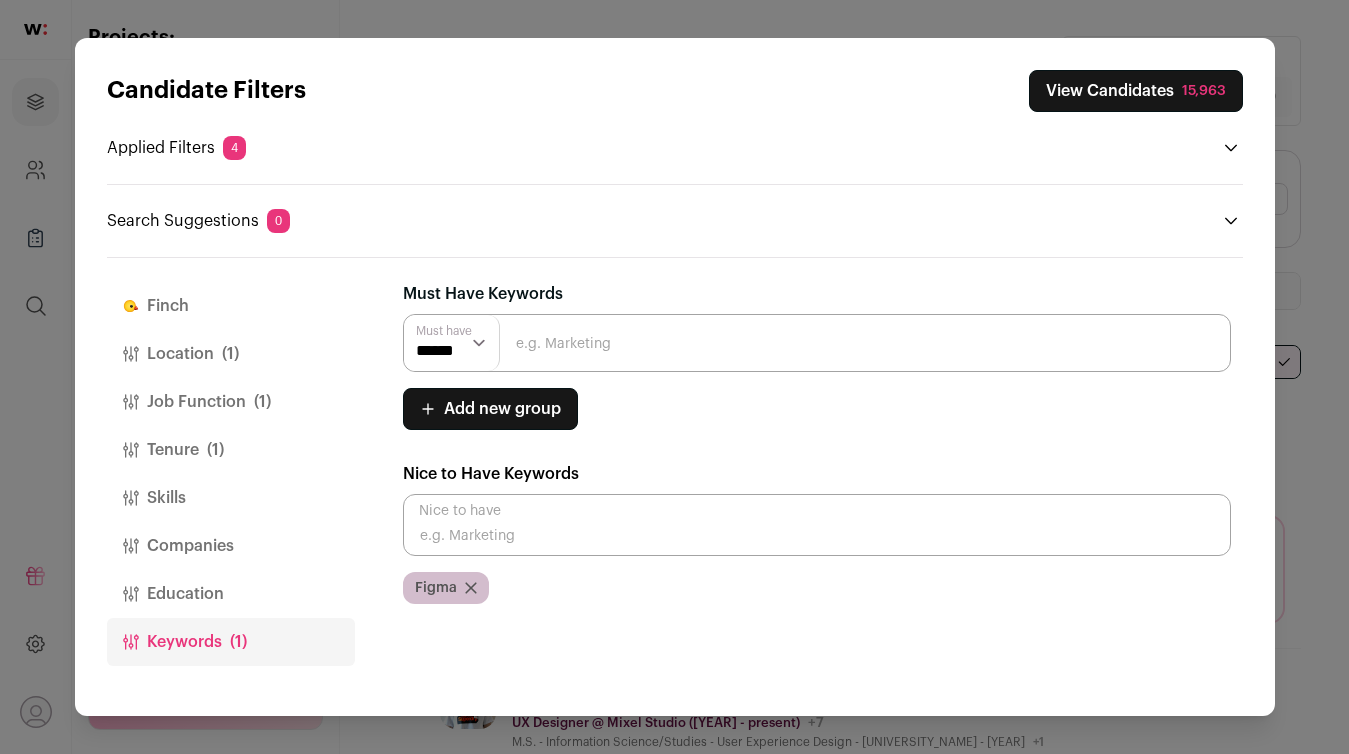 click at bounding box center (817, 343) 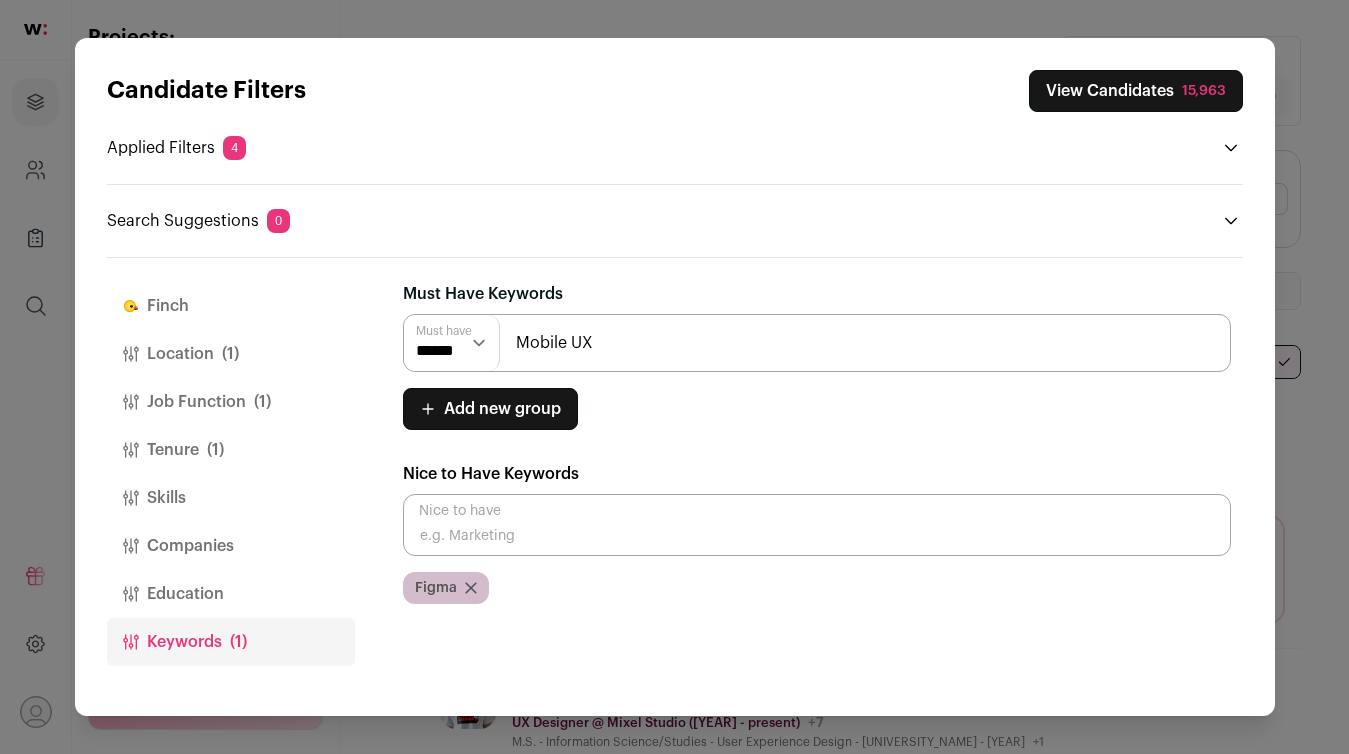 type on "Mobile UX" 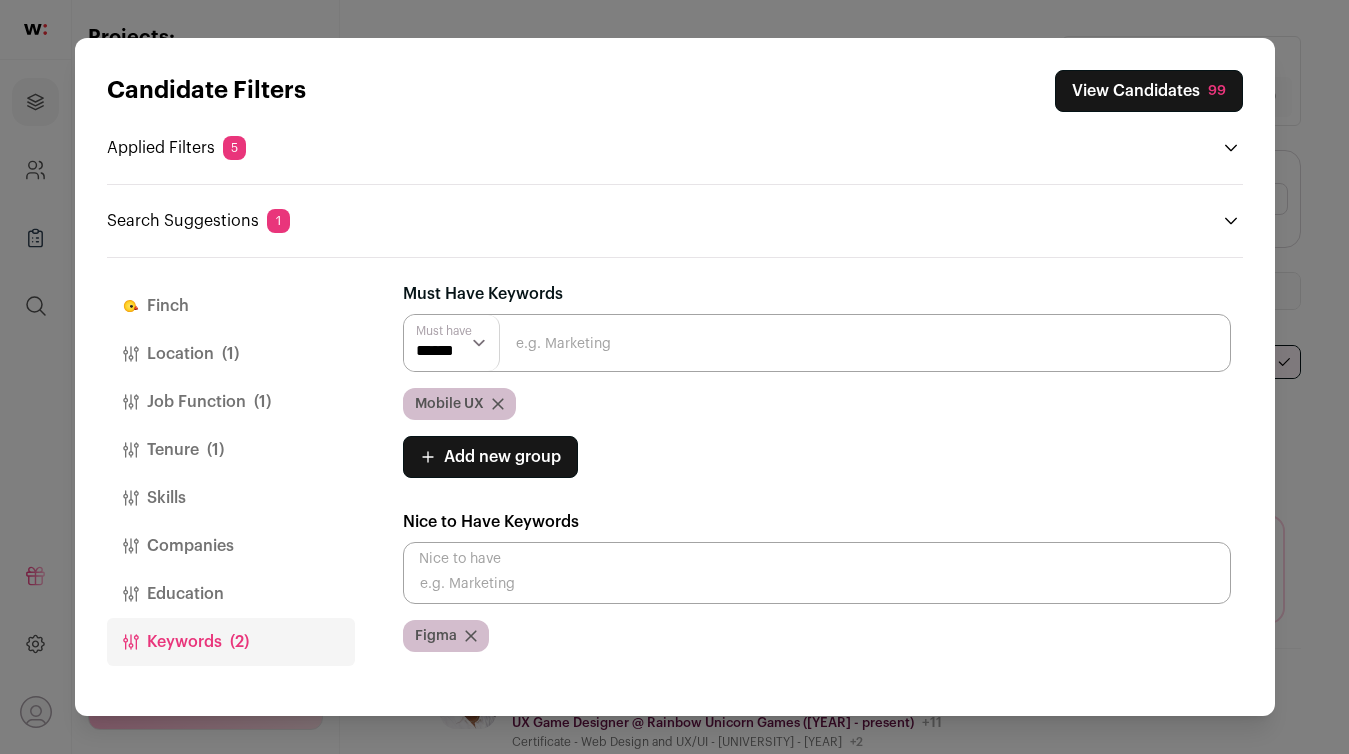 click on "Education" at bounding box center (231, 594) 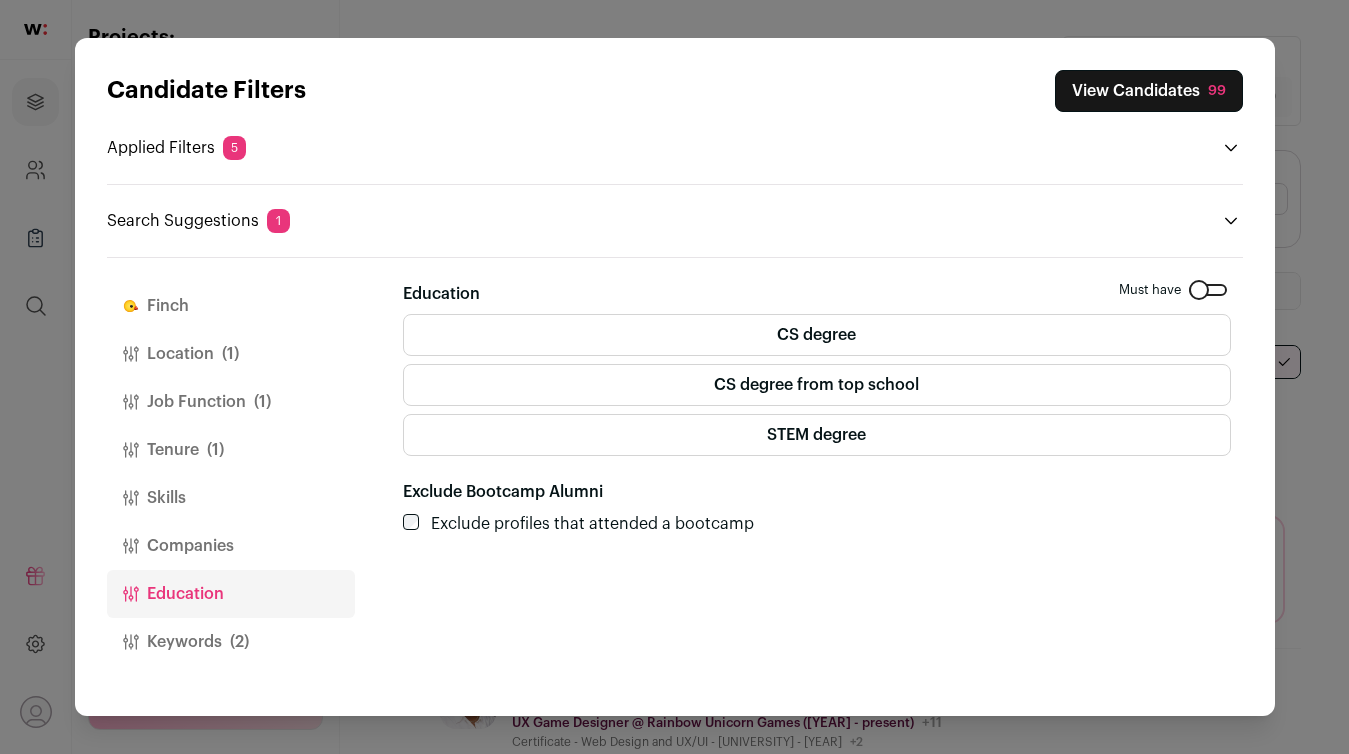 click on "Tenure
(1)" at bounding box center [231, 450] 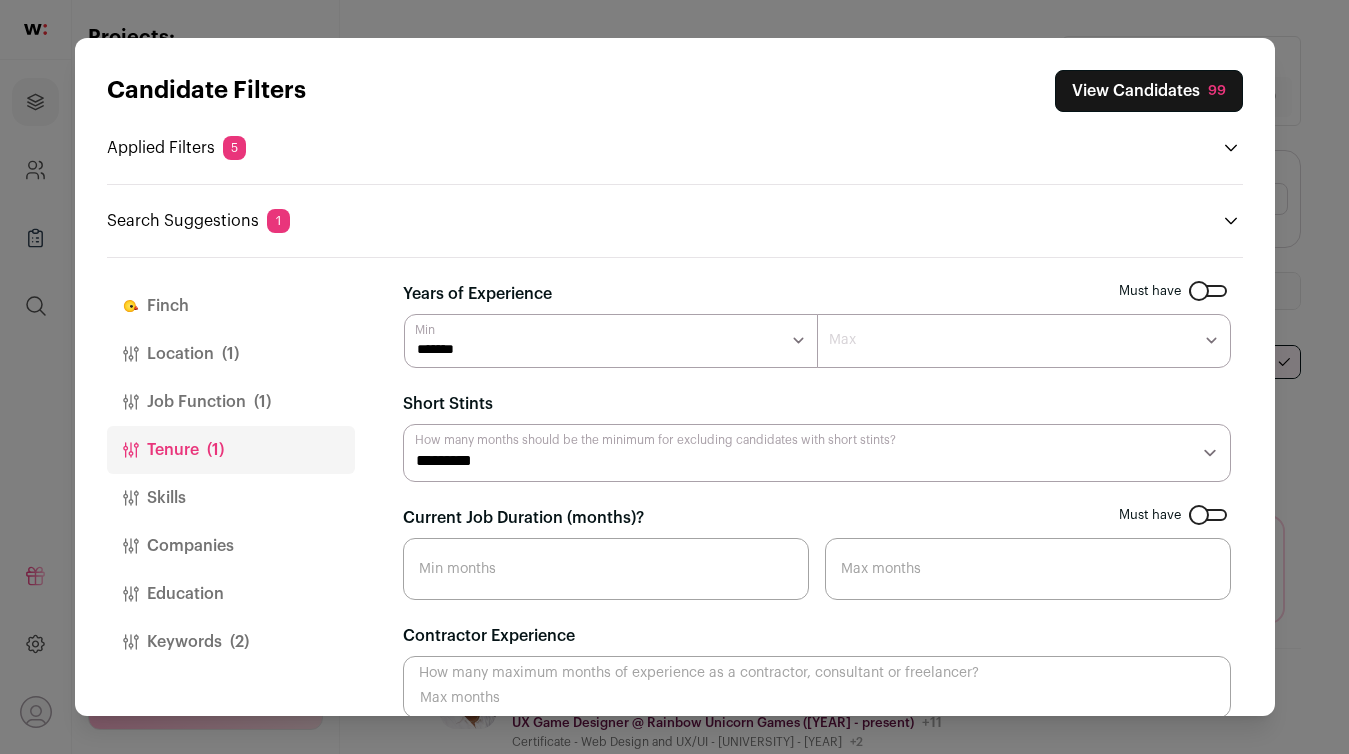 click on "*******
*******
*******
*******
*******
*******
********
********
********
********
********
********
********
********
********
********" at bounding box center (1024, 341) 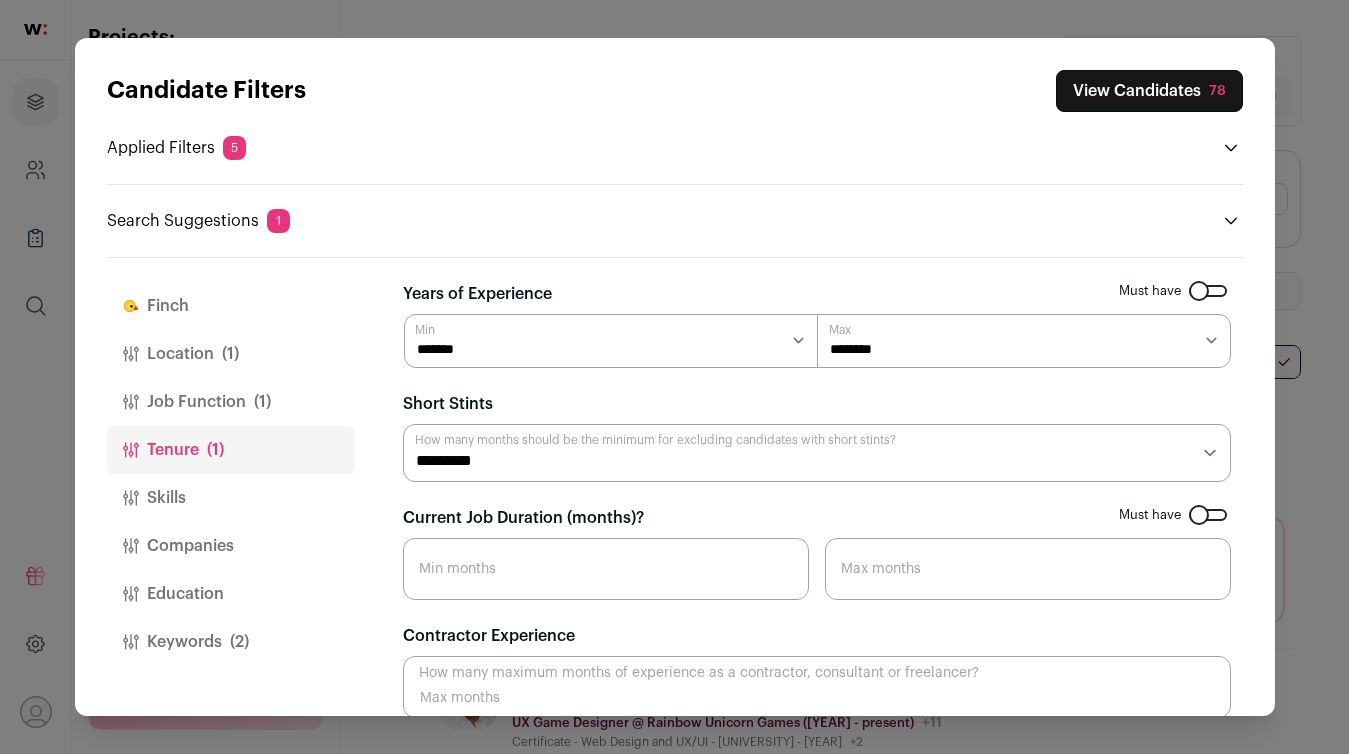 click on "Job Function
(1)" at bounding box center (231, 402) 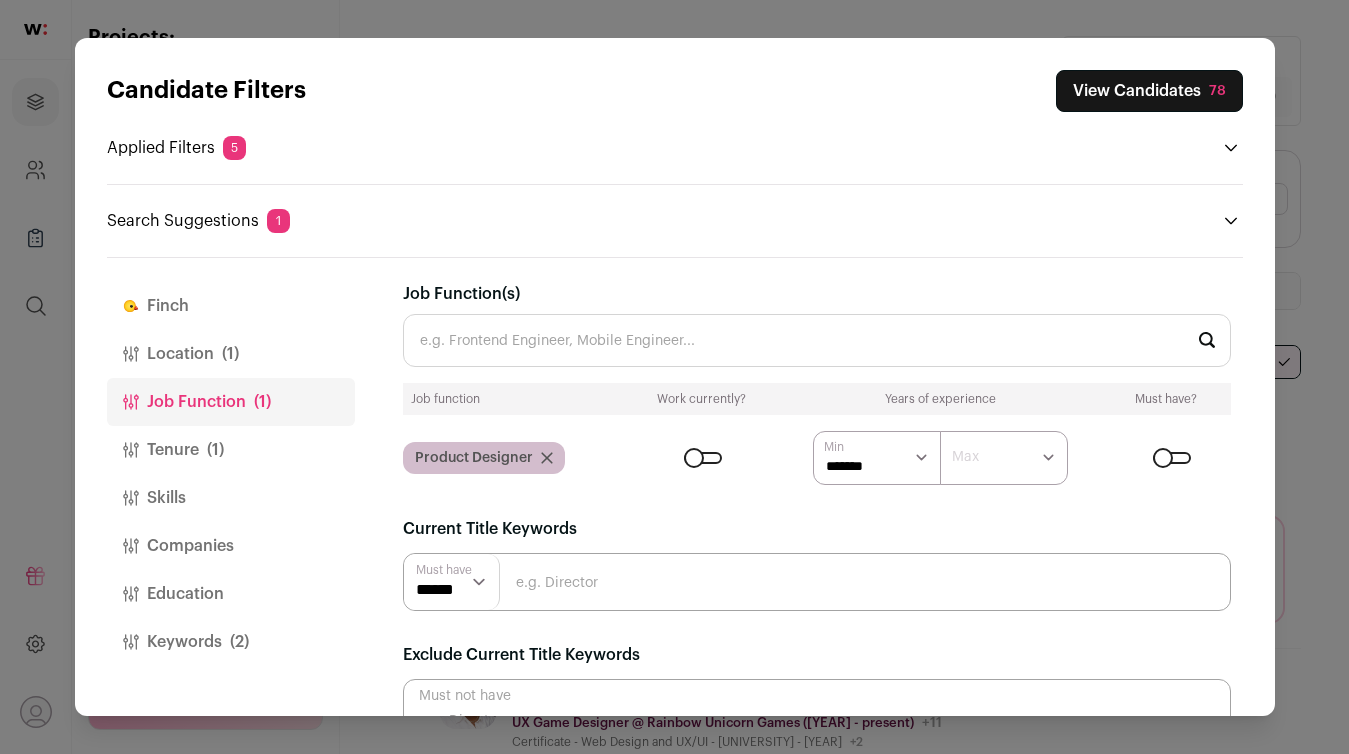click on "Tenure
(1)" at bounding box center (231, 450) 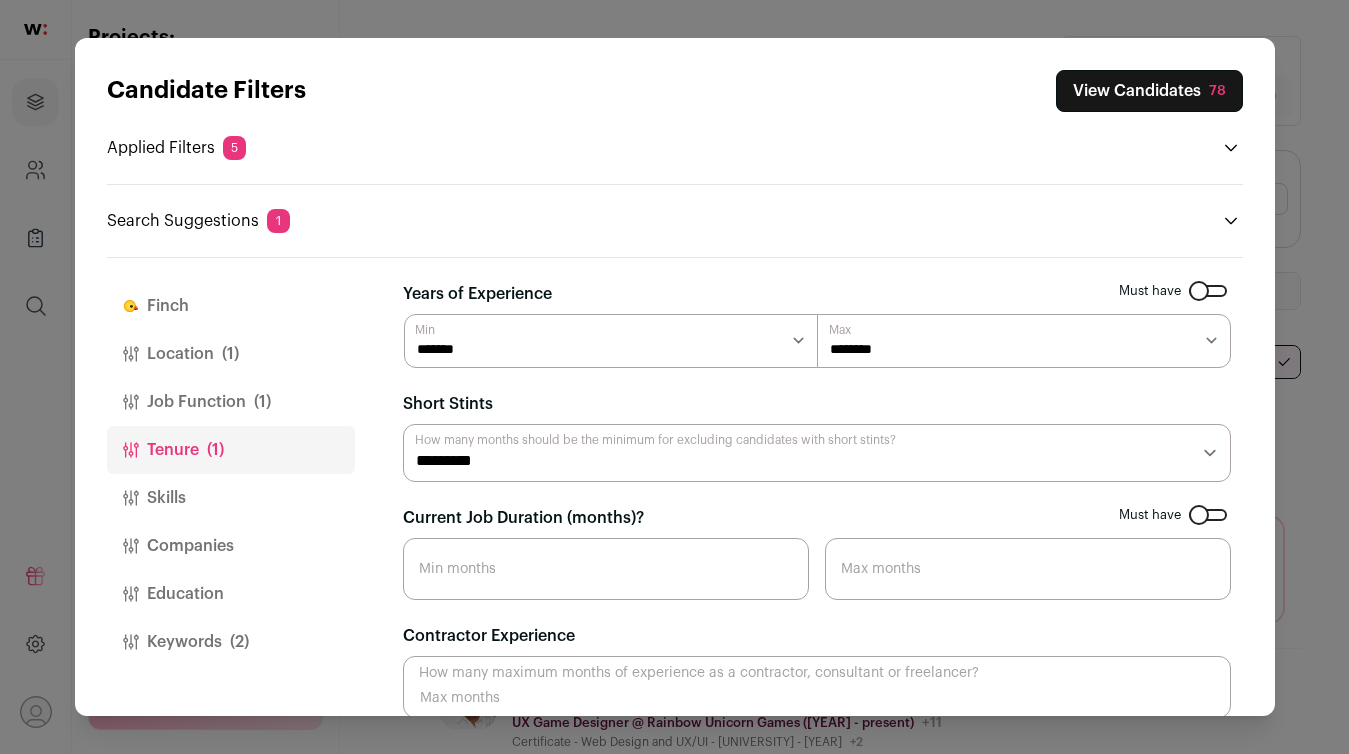 click on "*********
********
*******
********
********
********
********
********
********
********
********
*********
*********
*********
*********
*********
*********
*********
*********
*********
*********
*********
*********
*********
*********
*********" at bounding box center [817, 453] 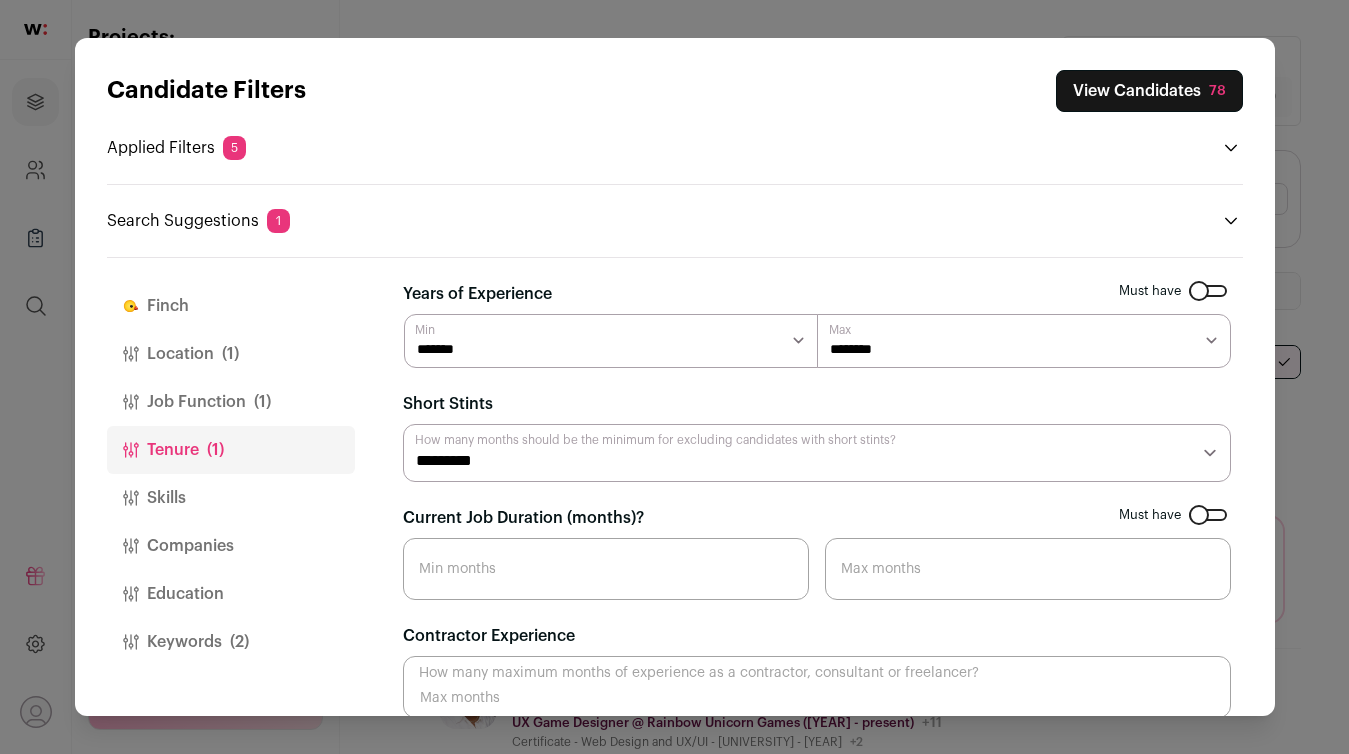 select on "*" 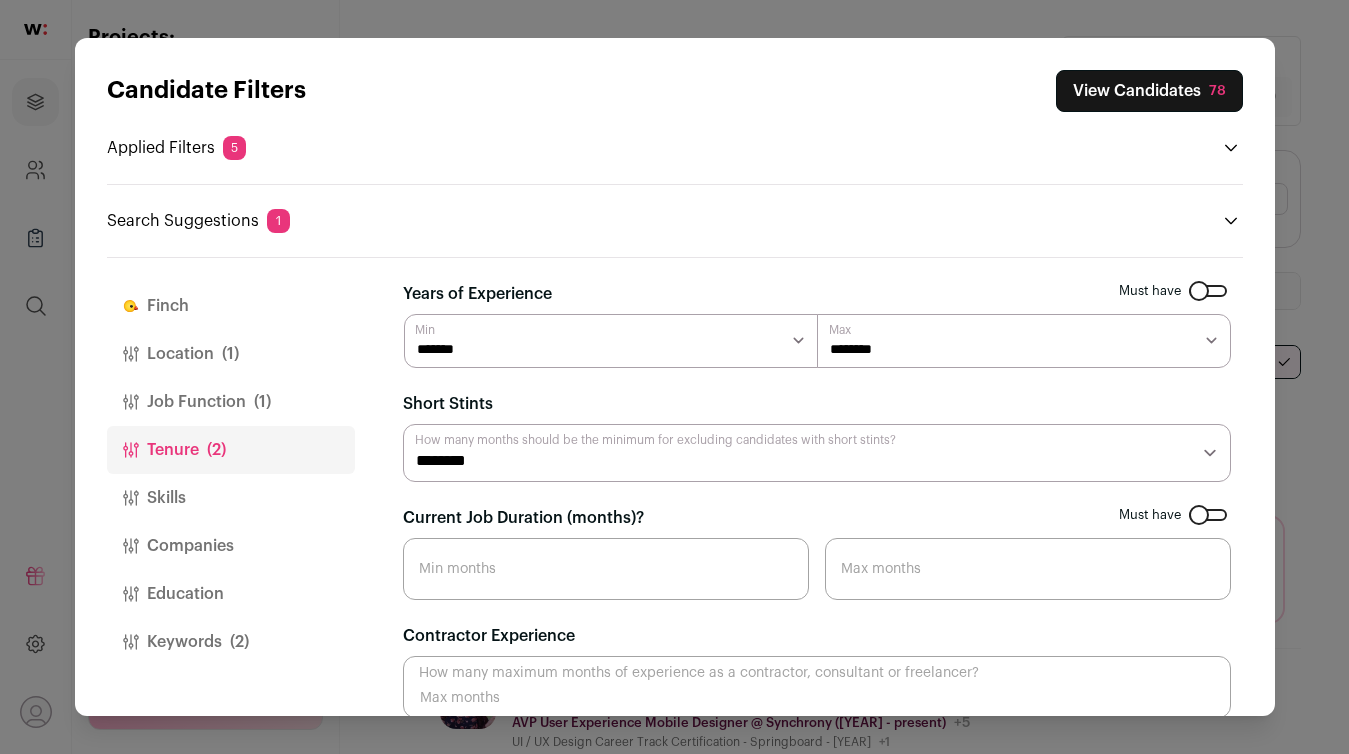 click on "Skills" at bounding box center (231, 498) 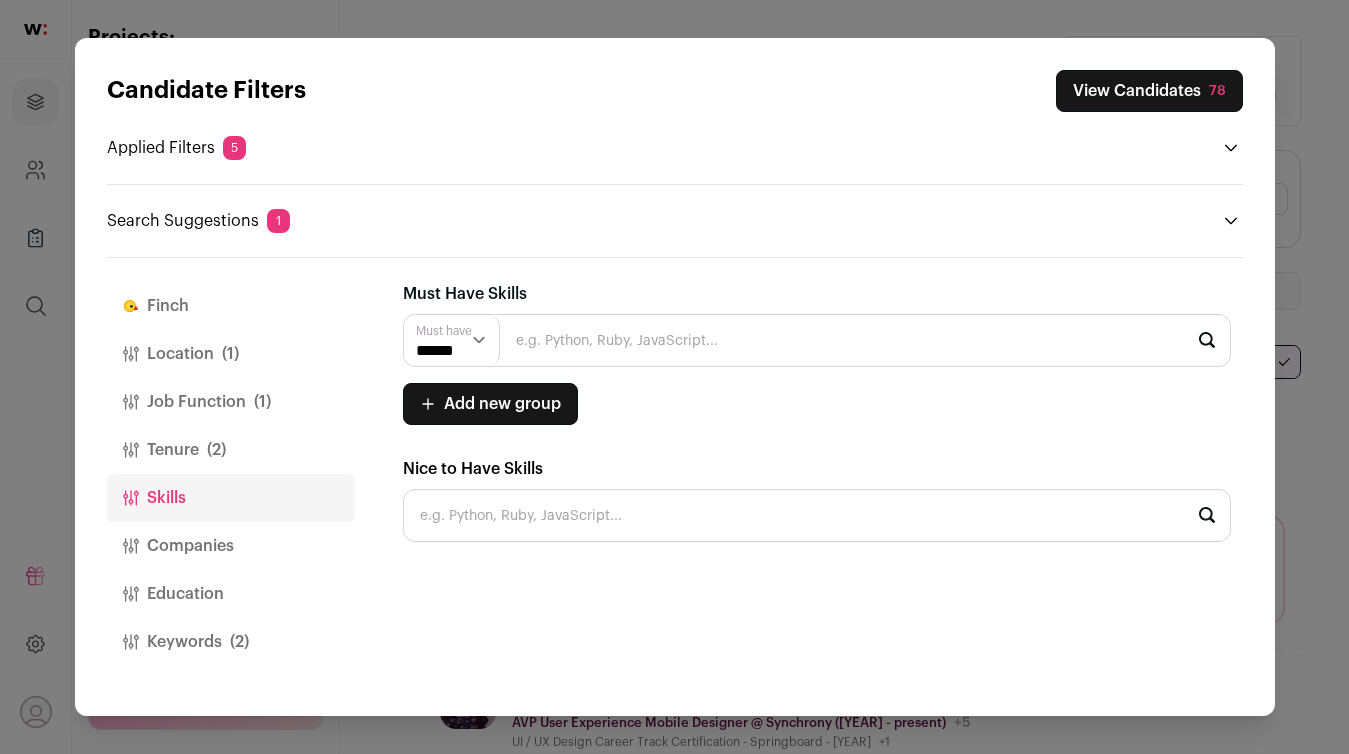 click at bounding box center [817, 340] 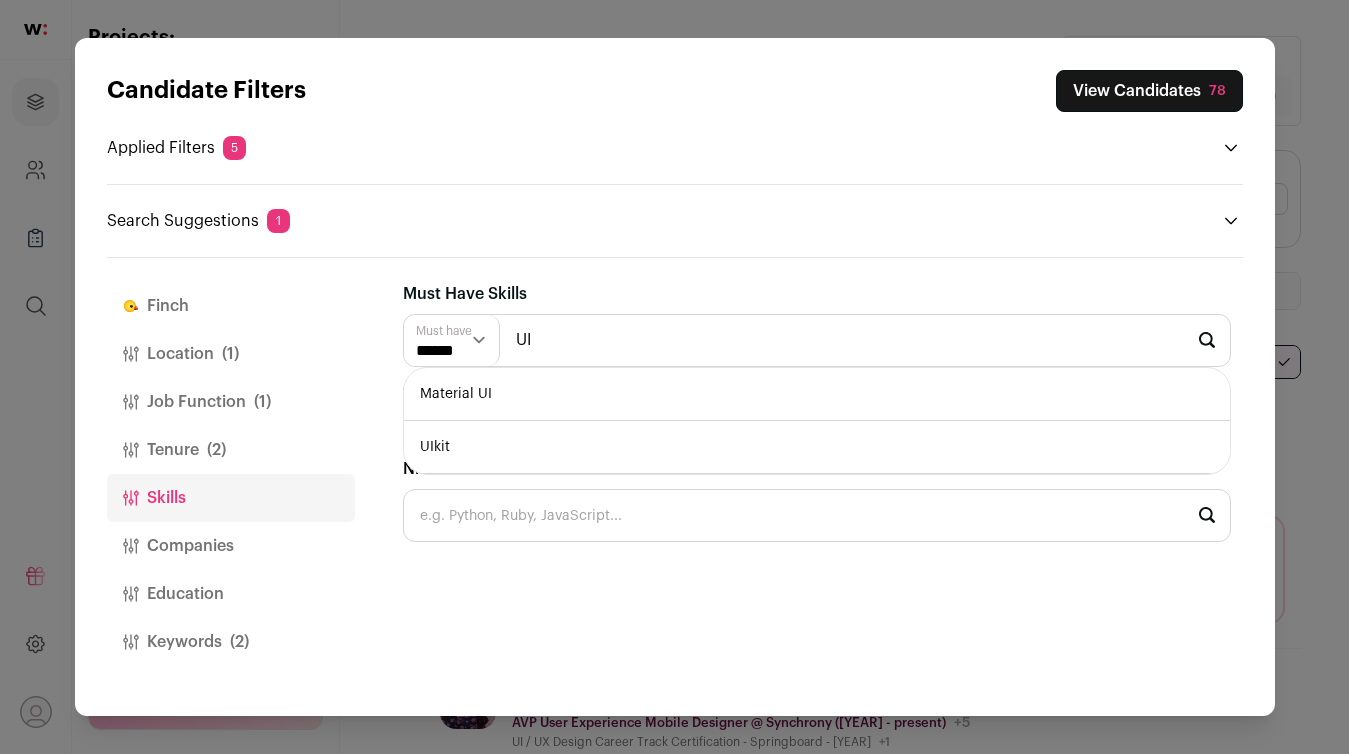 type on "U" 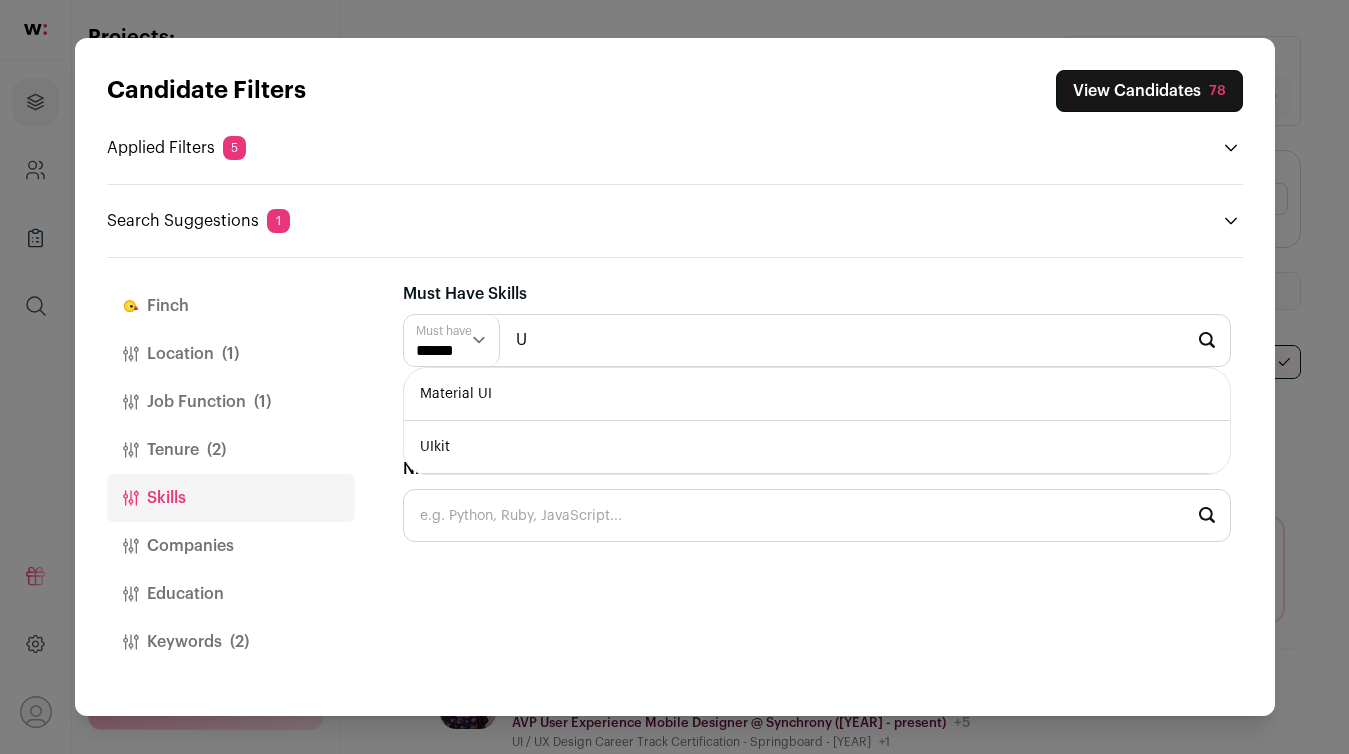 type 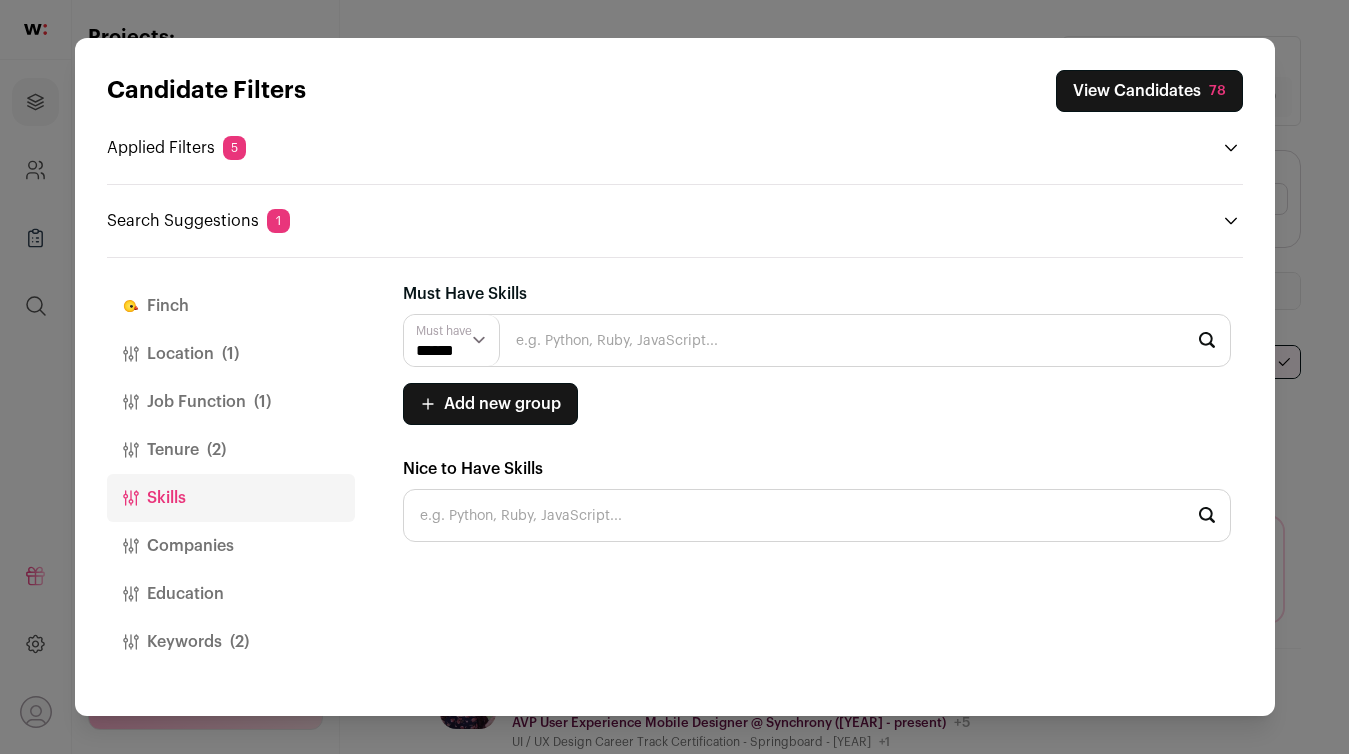 click on "Companies" at bounding box center (231, 546) 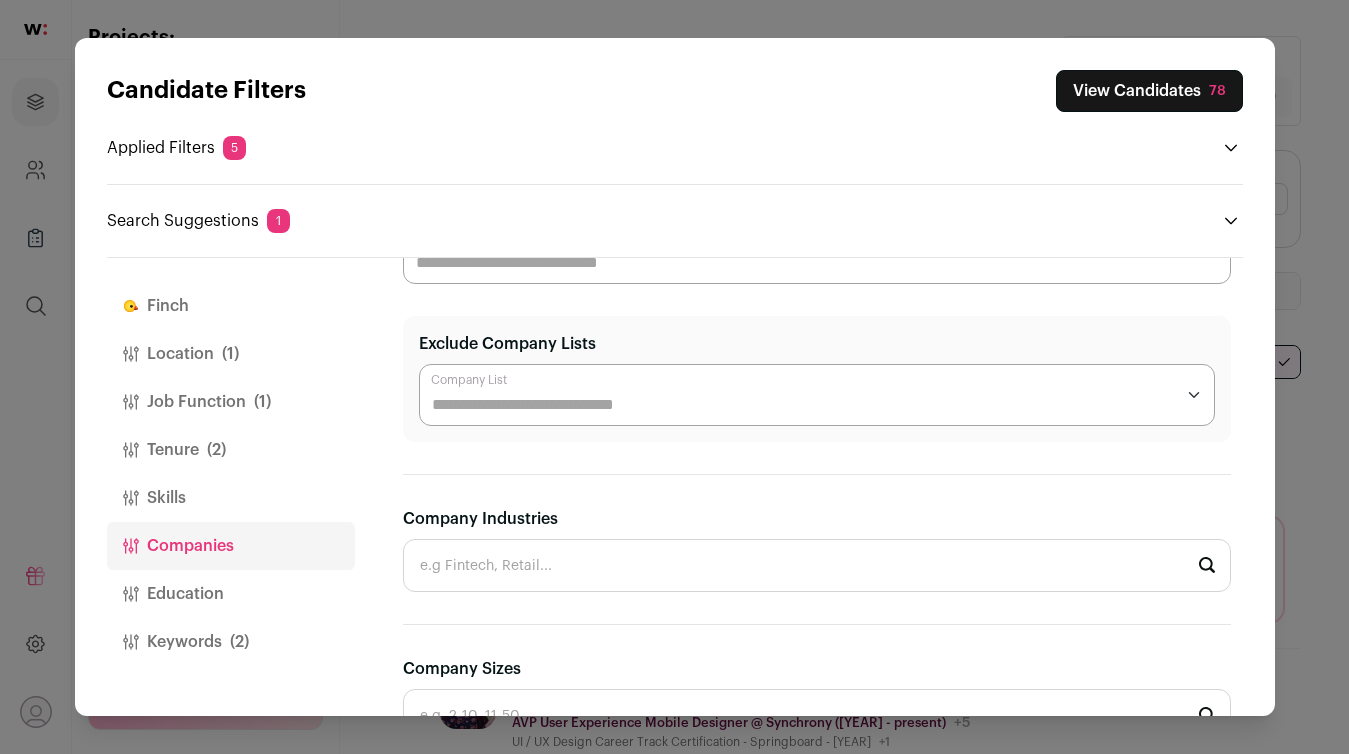 scroll, scrollTop: 145, scrollLeft: 0, axis: vertical 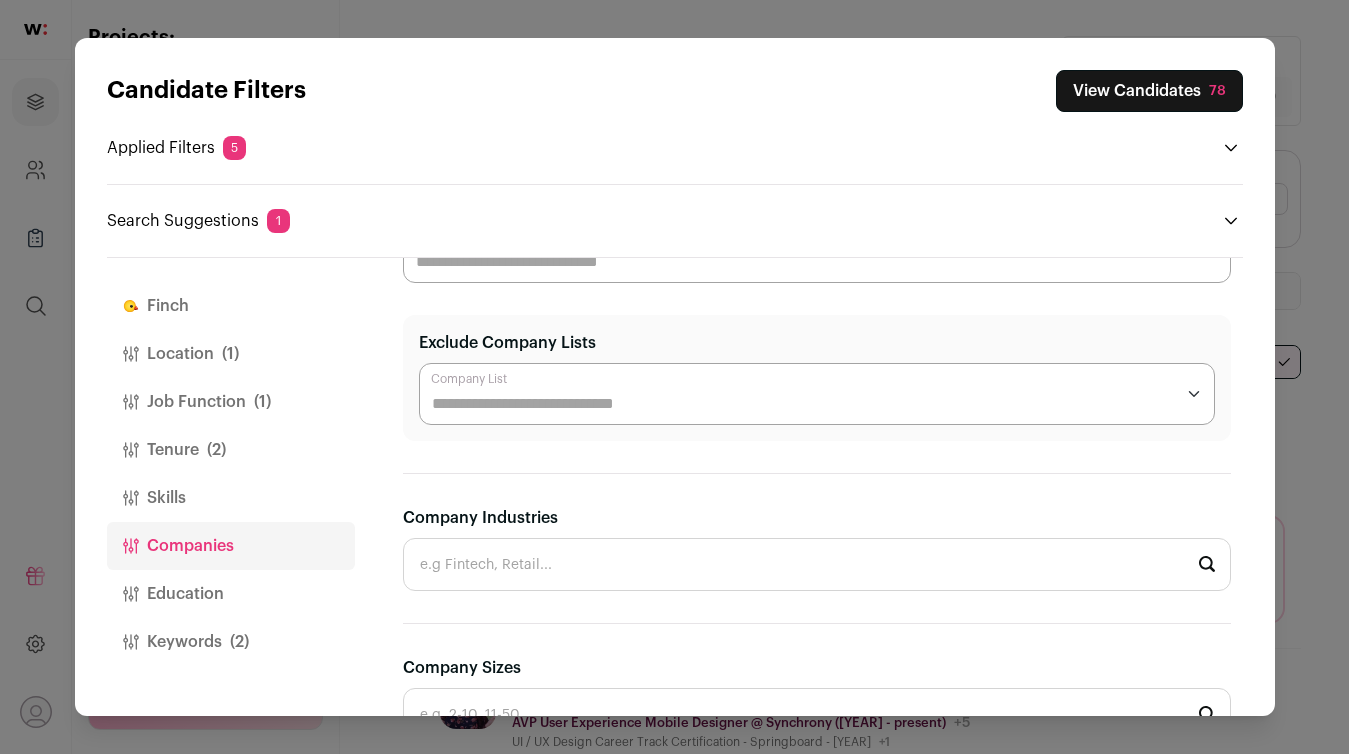 click on "Company Industries" at bounding box center [817, 564] 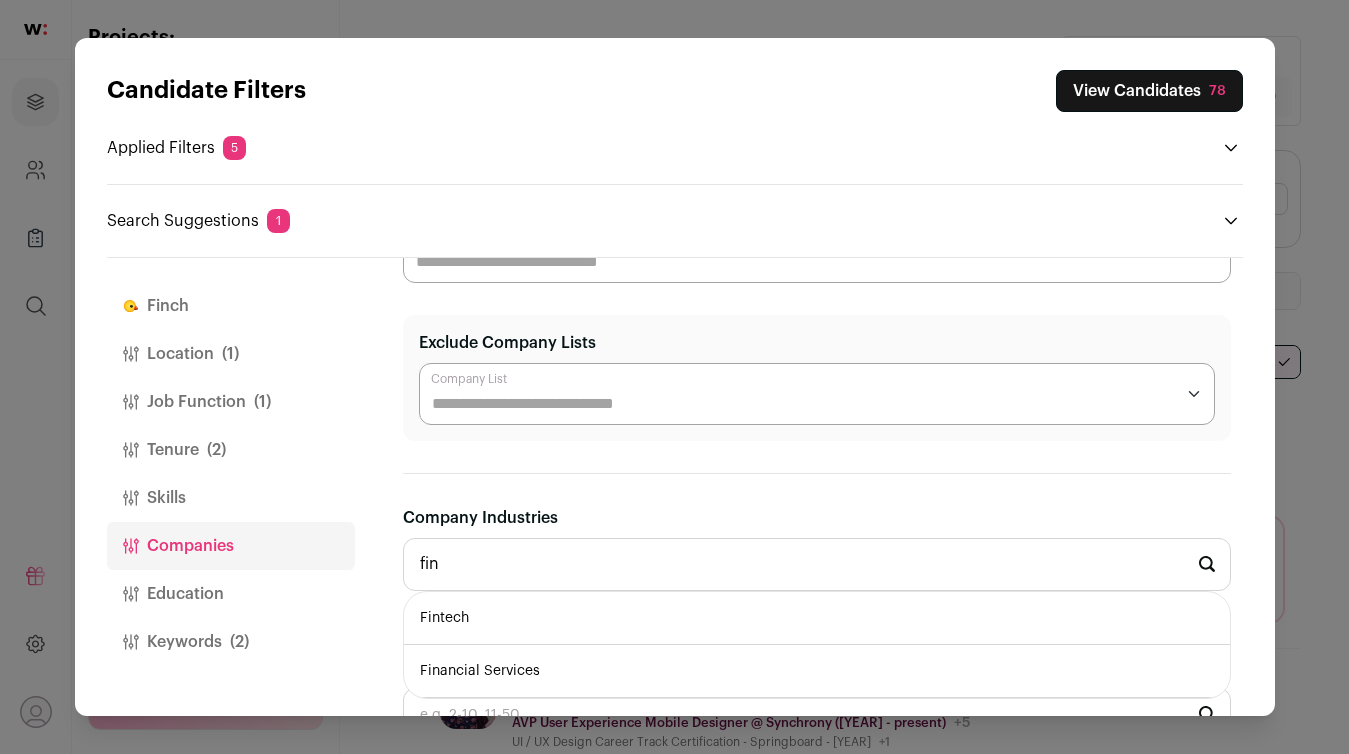 click on "Fintech" at bounding box center [817, 618] 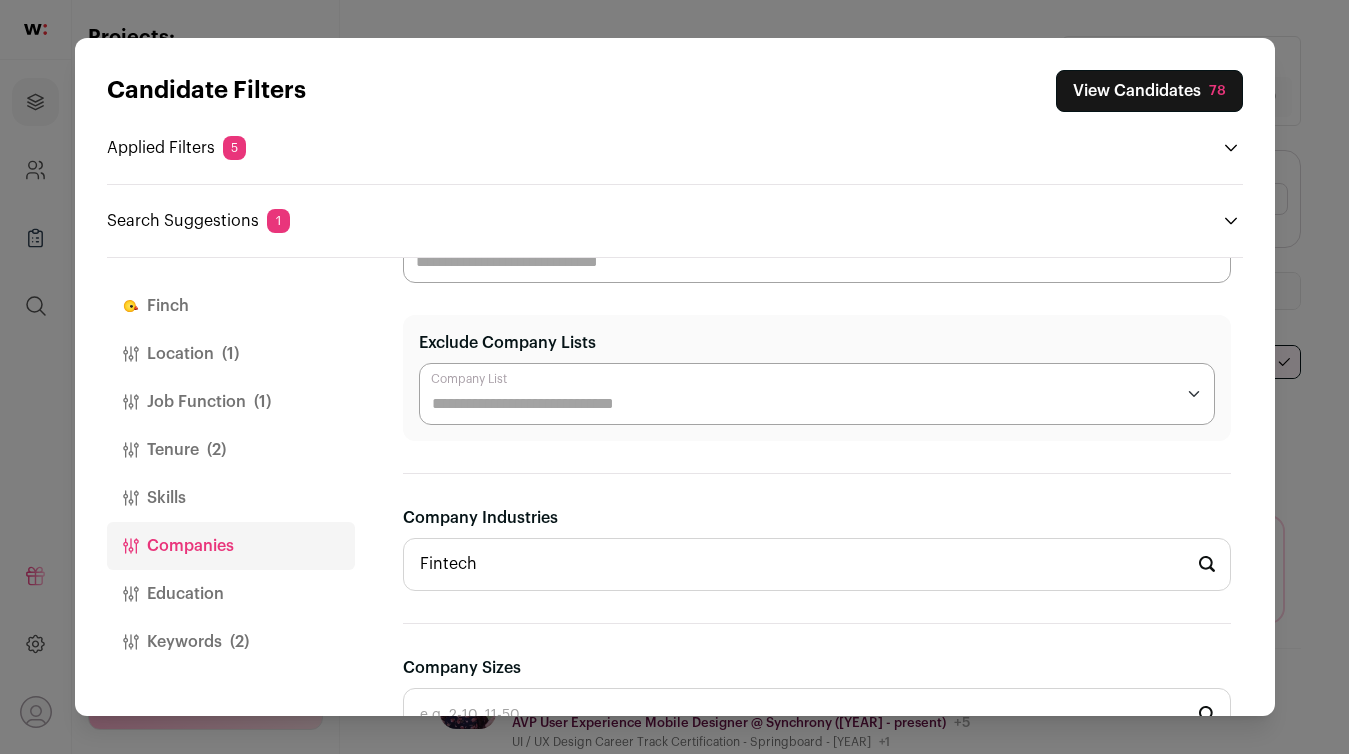type 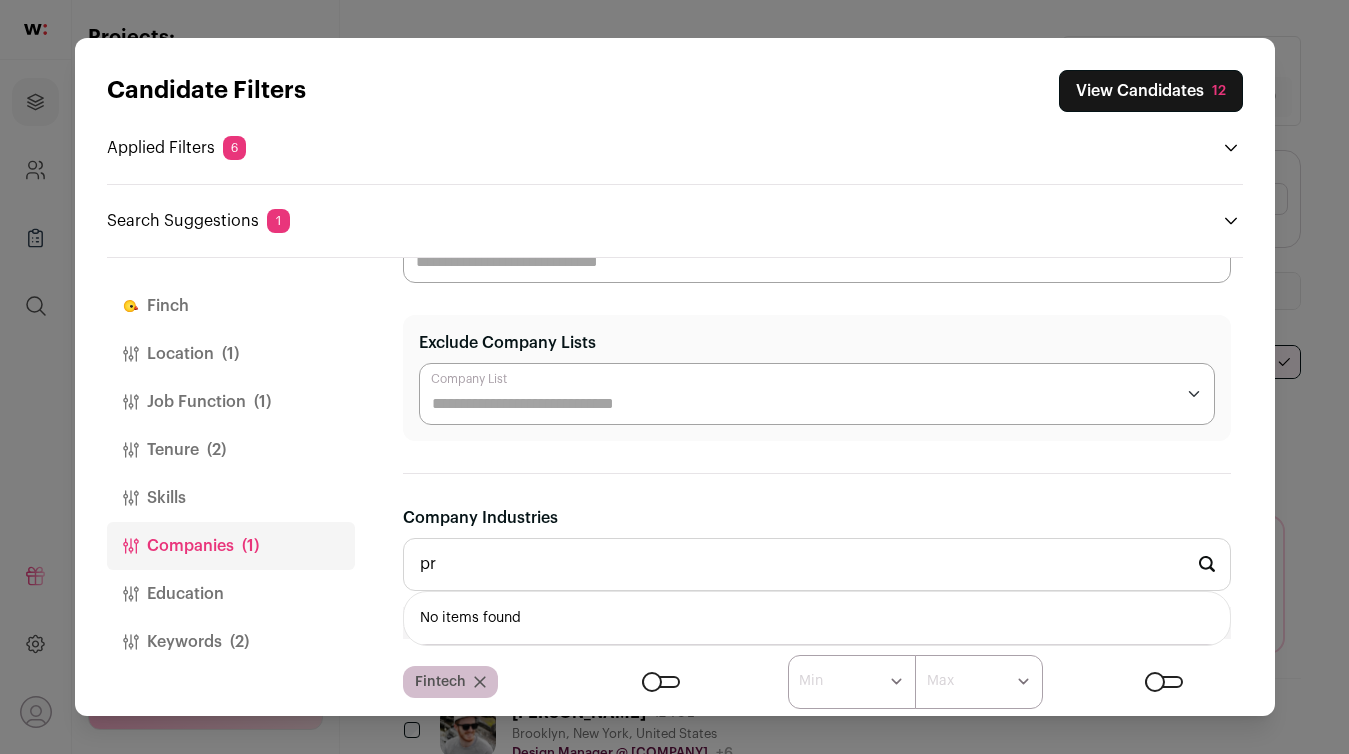 type on "p" 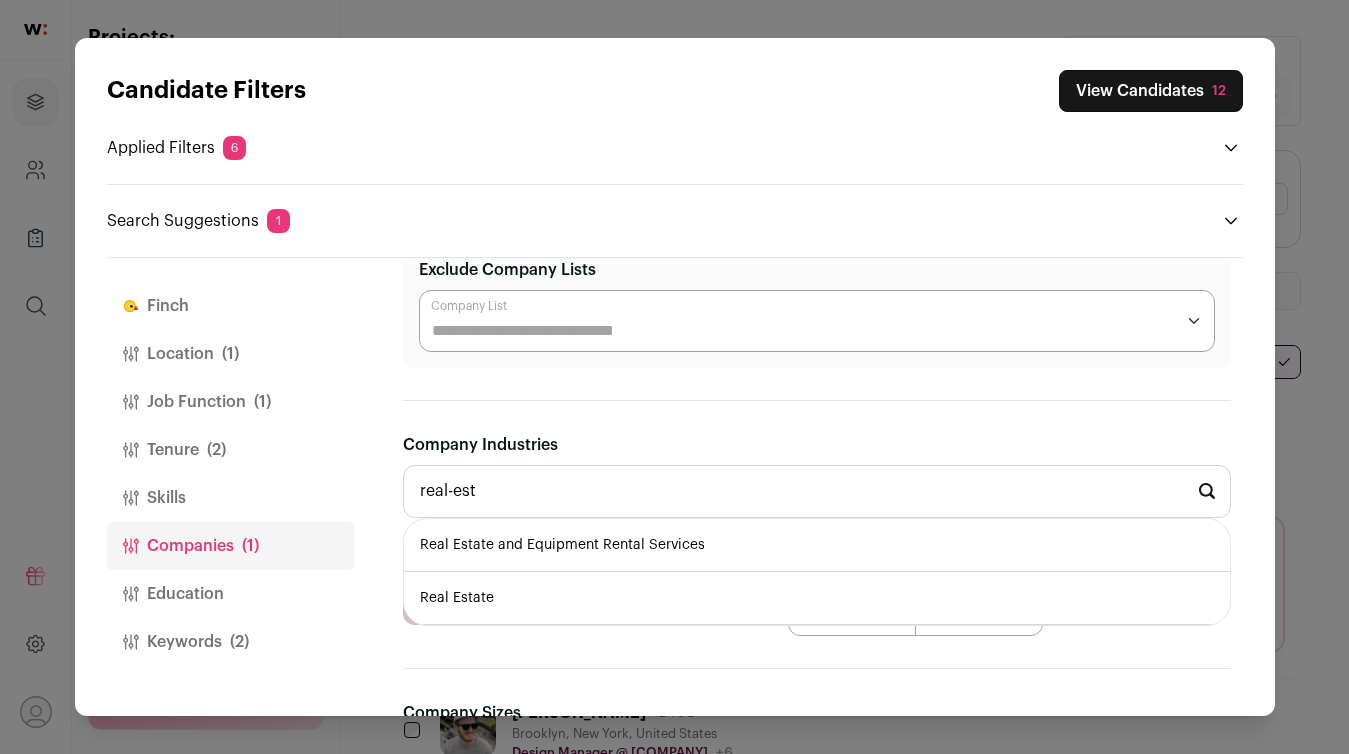 scroll, scrollTop: 219, scrollLeft: 0, axis: vertical 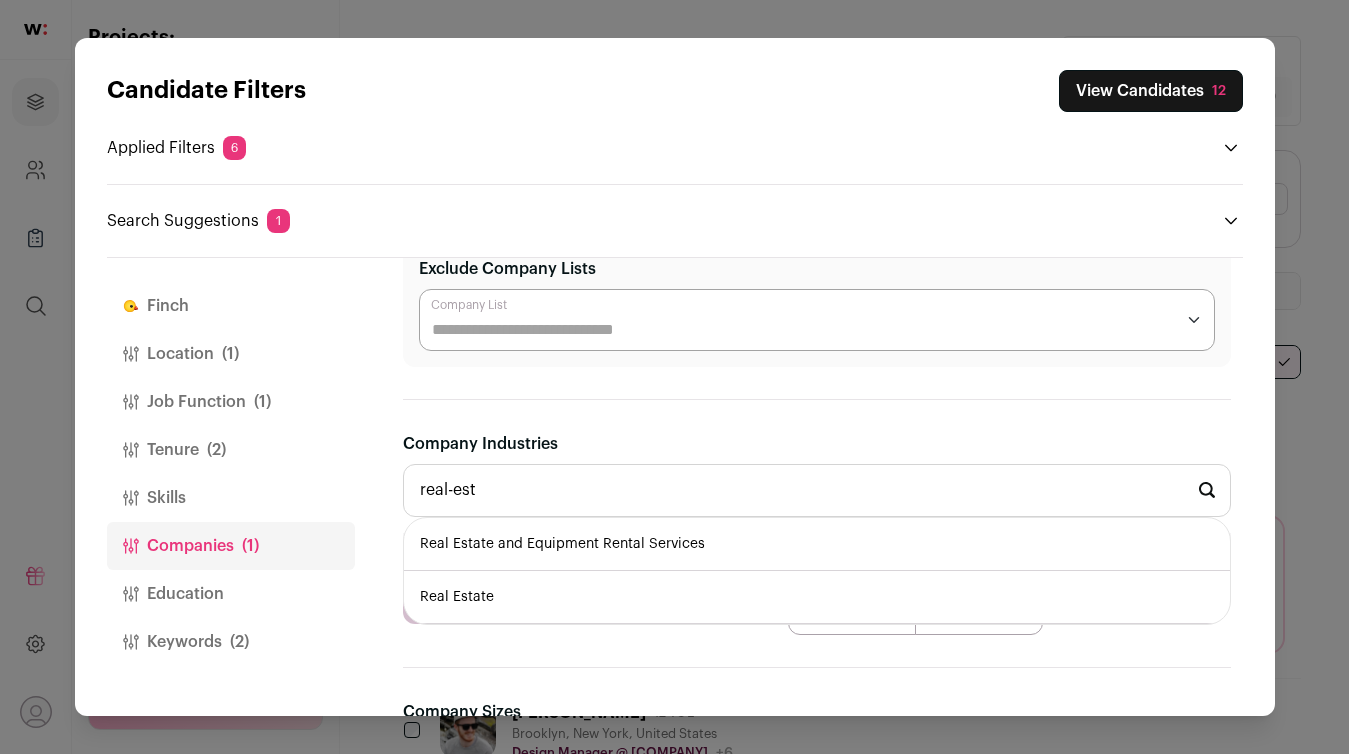 click on "Real Estate" at bounding box center (817, 597) 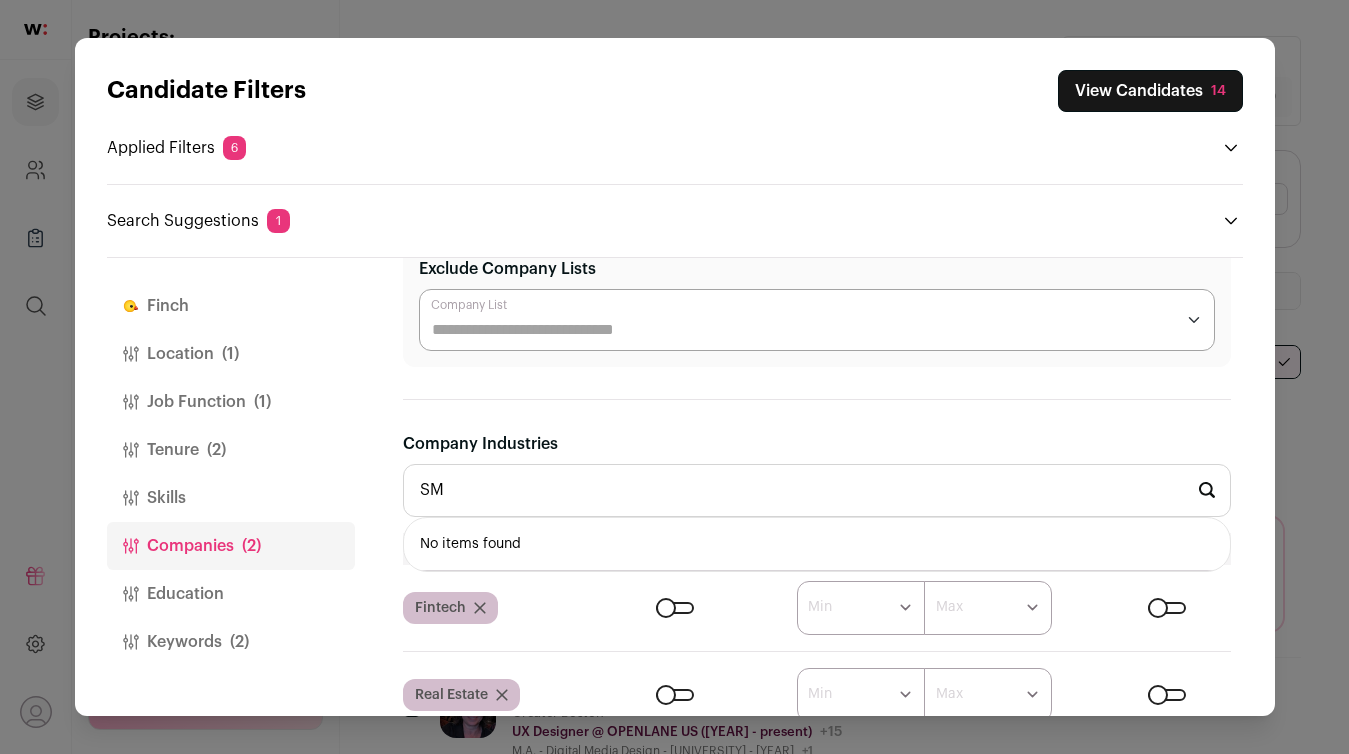 type on "S" 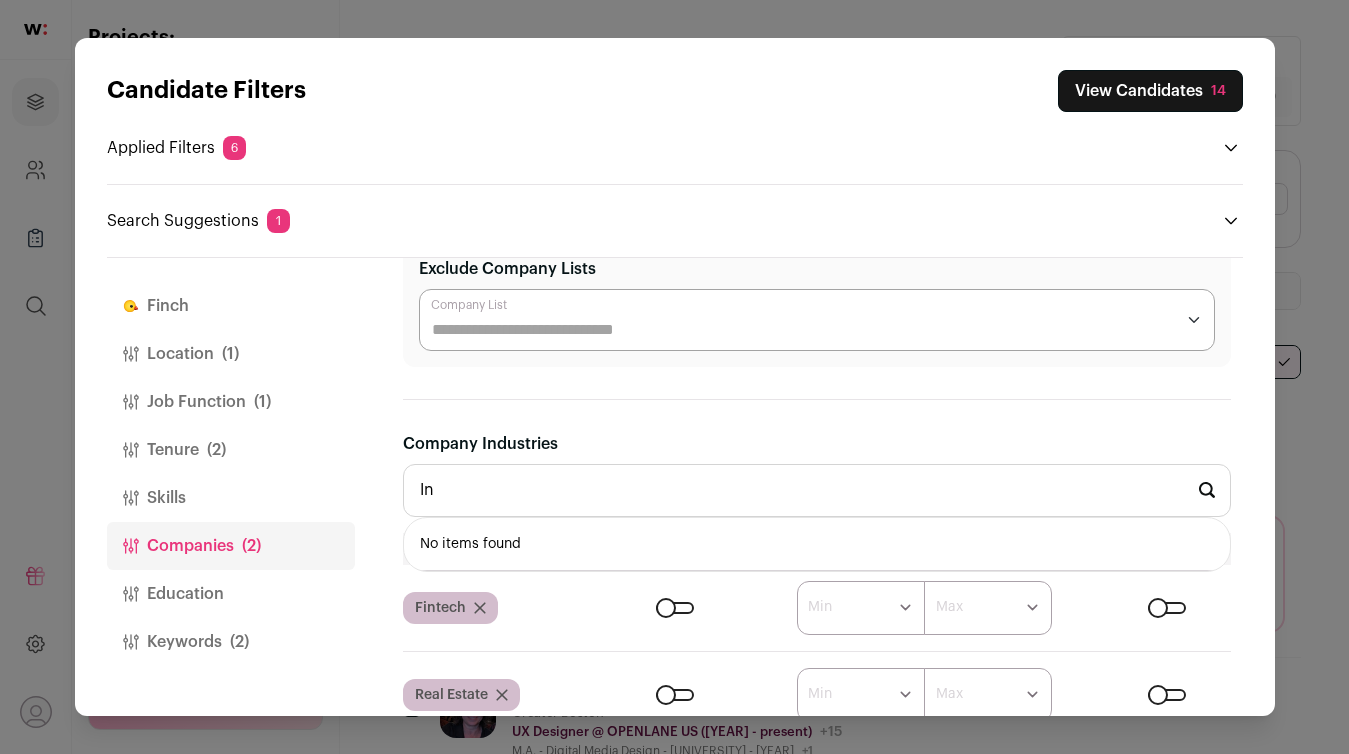 type on "I" 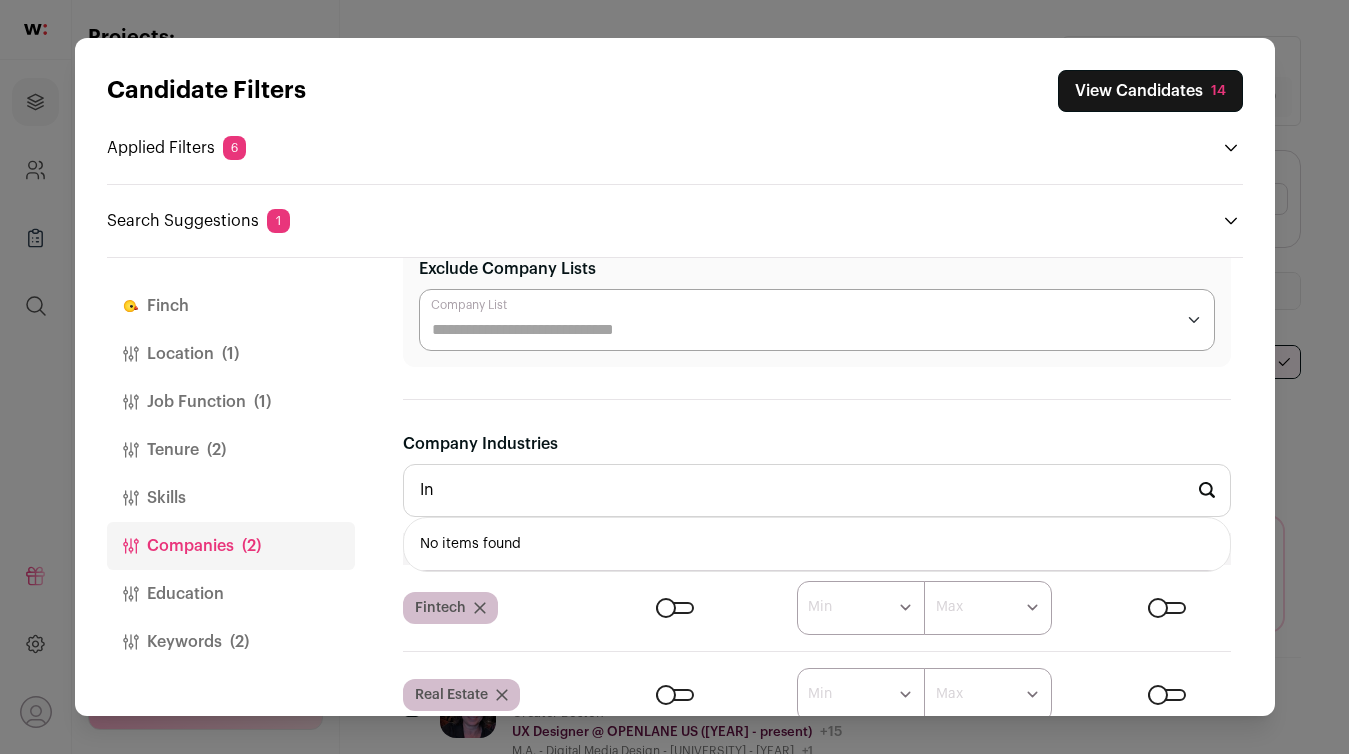 type on "I" 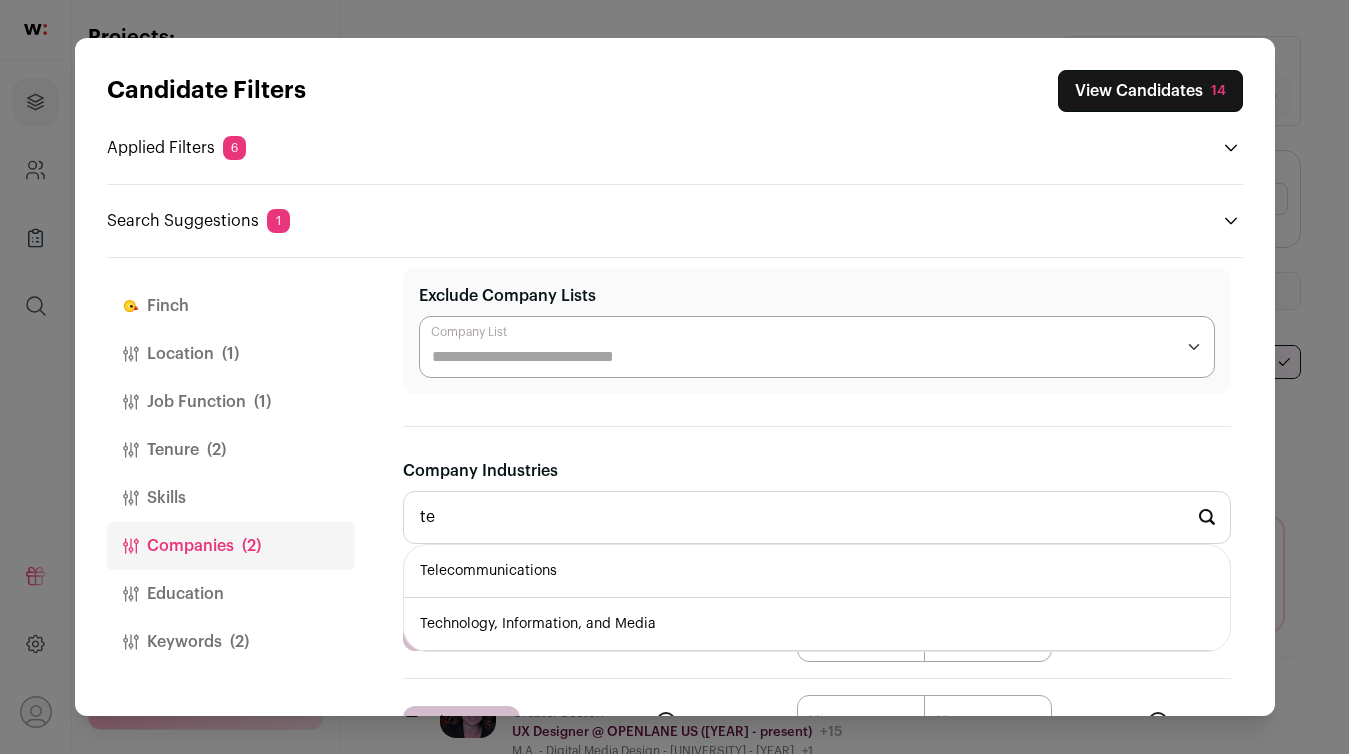 scroll, scrollTop: 0, scrollLeft: 0, axis: both 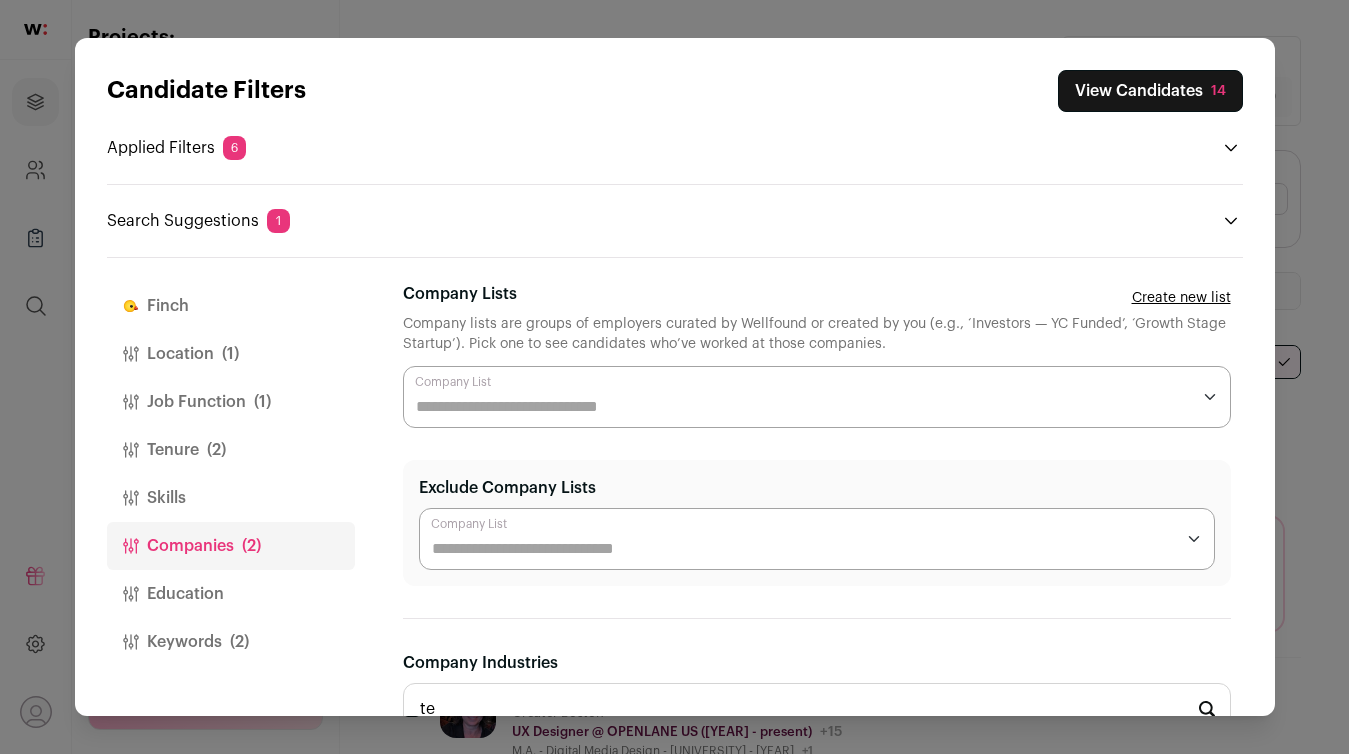 click on "View Candidates
14" at bounding box center [1150, 91] 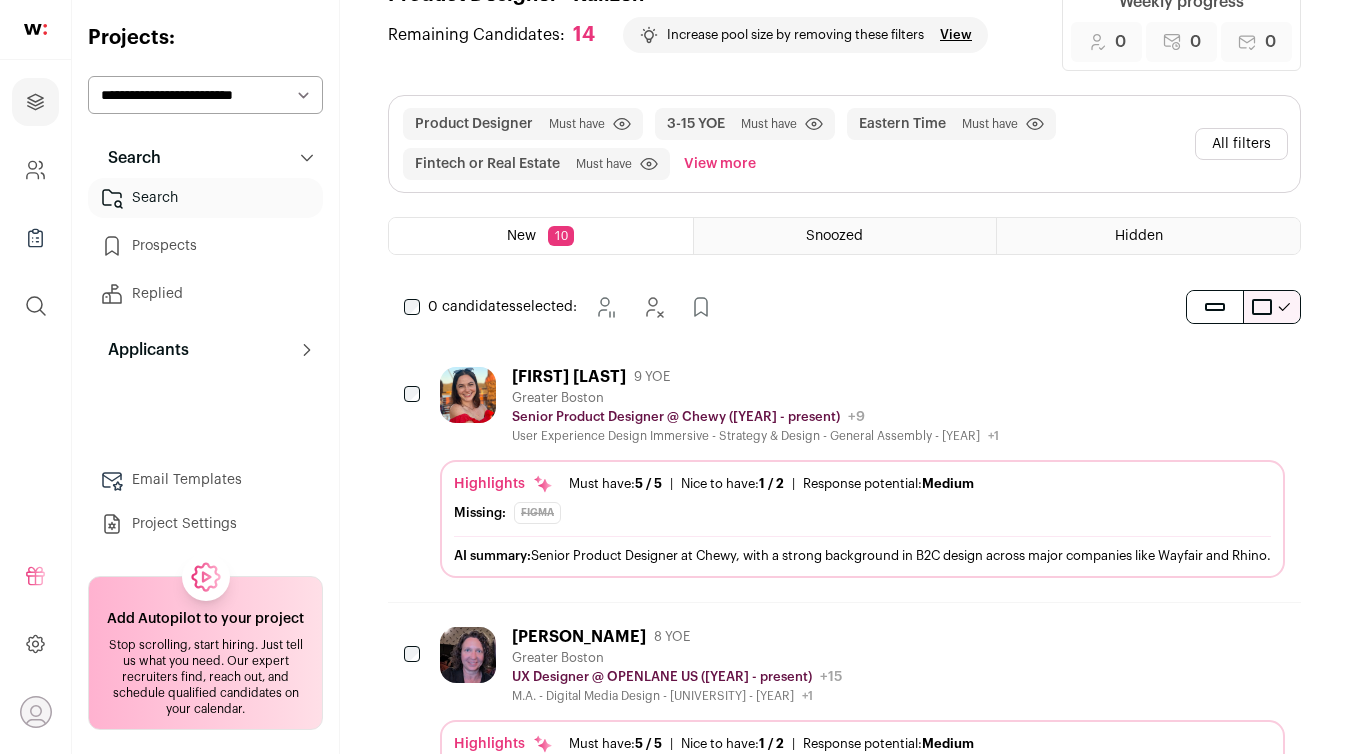 scroll, scrollTop: 0, scrollLeft: 0, axis: both 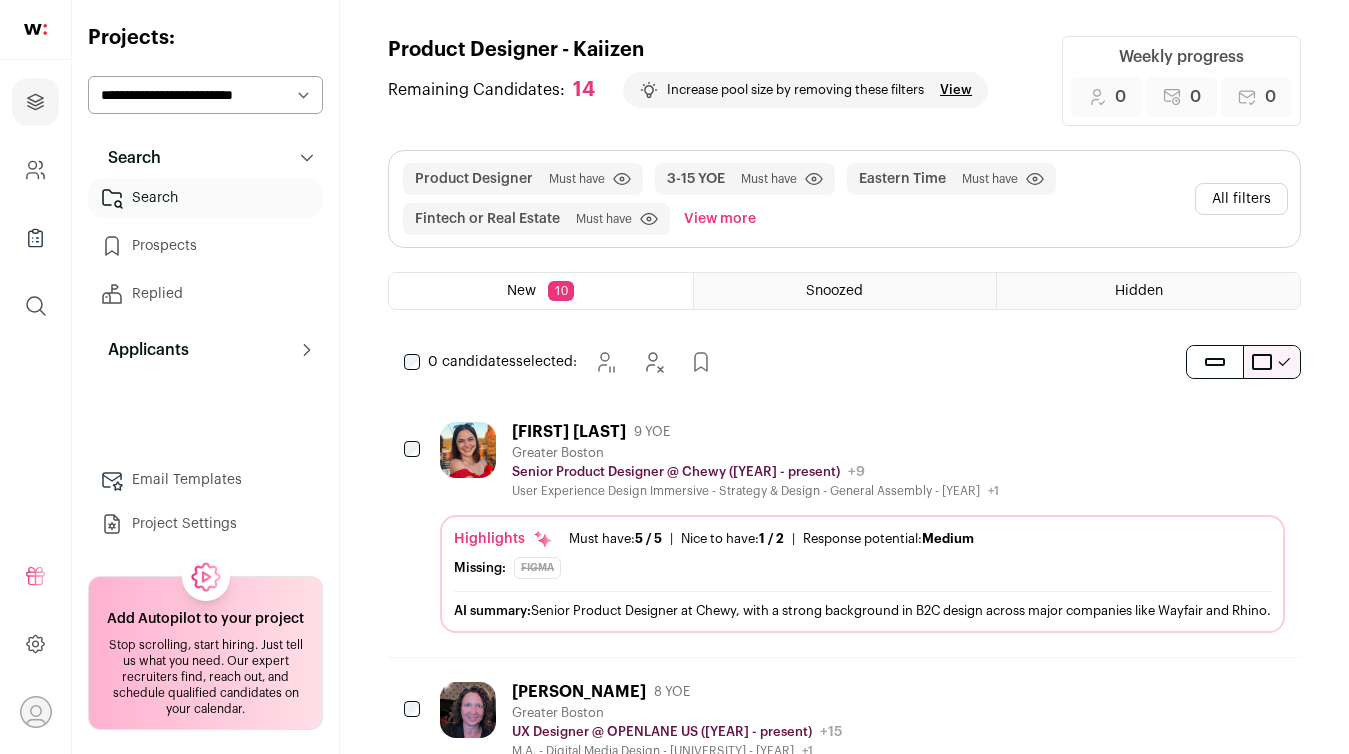 click on "All filters" at bounding box center (1241, 199) 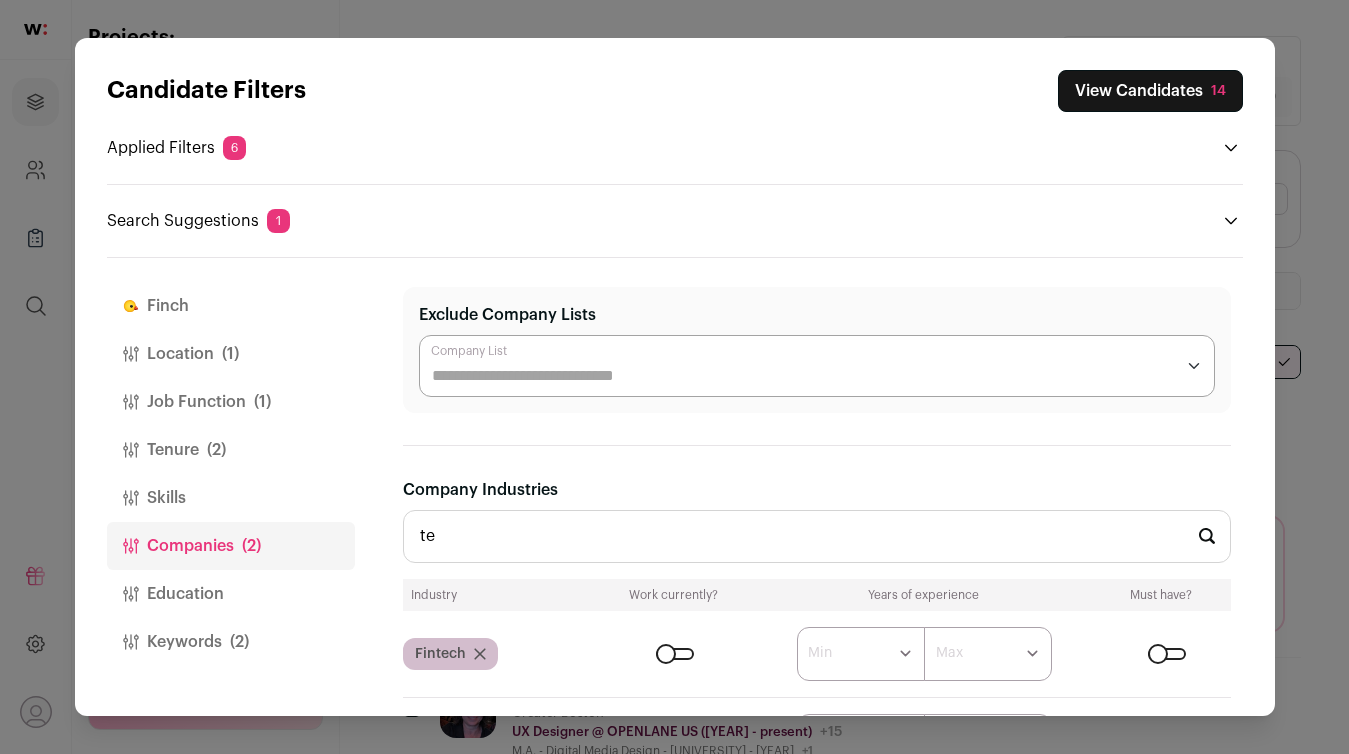 scroll, scrollTop: 174, scrollLeft: 0, axis: vertical 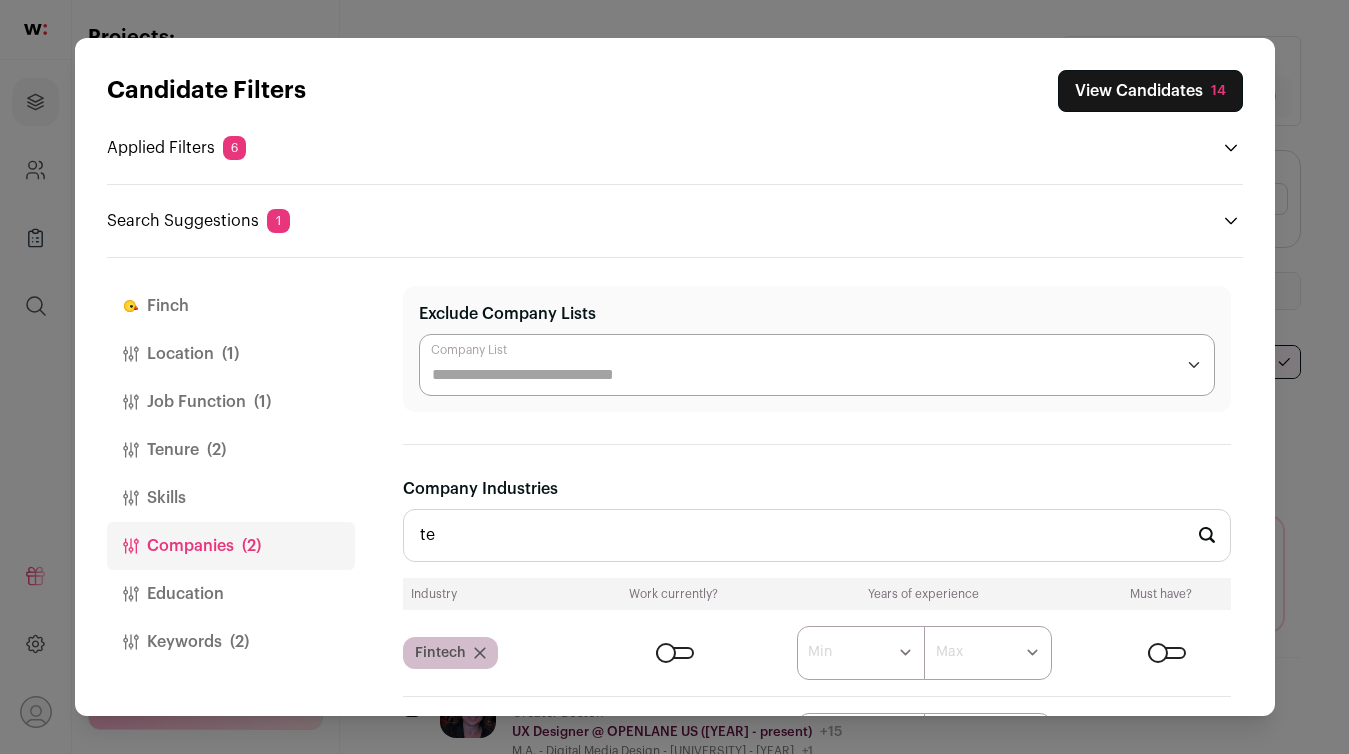 click on "te" at bounding box center (817, 535) 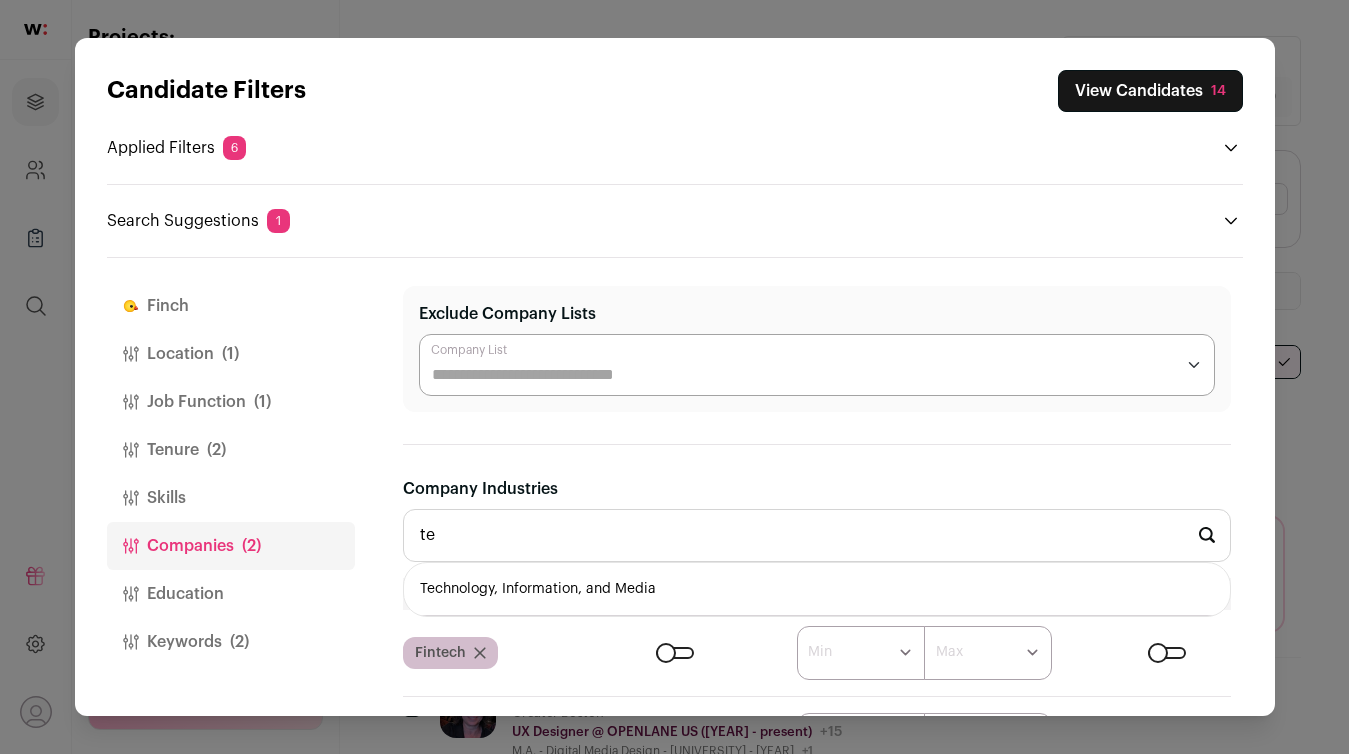 type on "t" 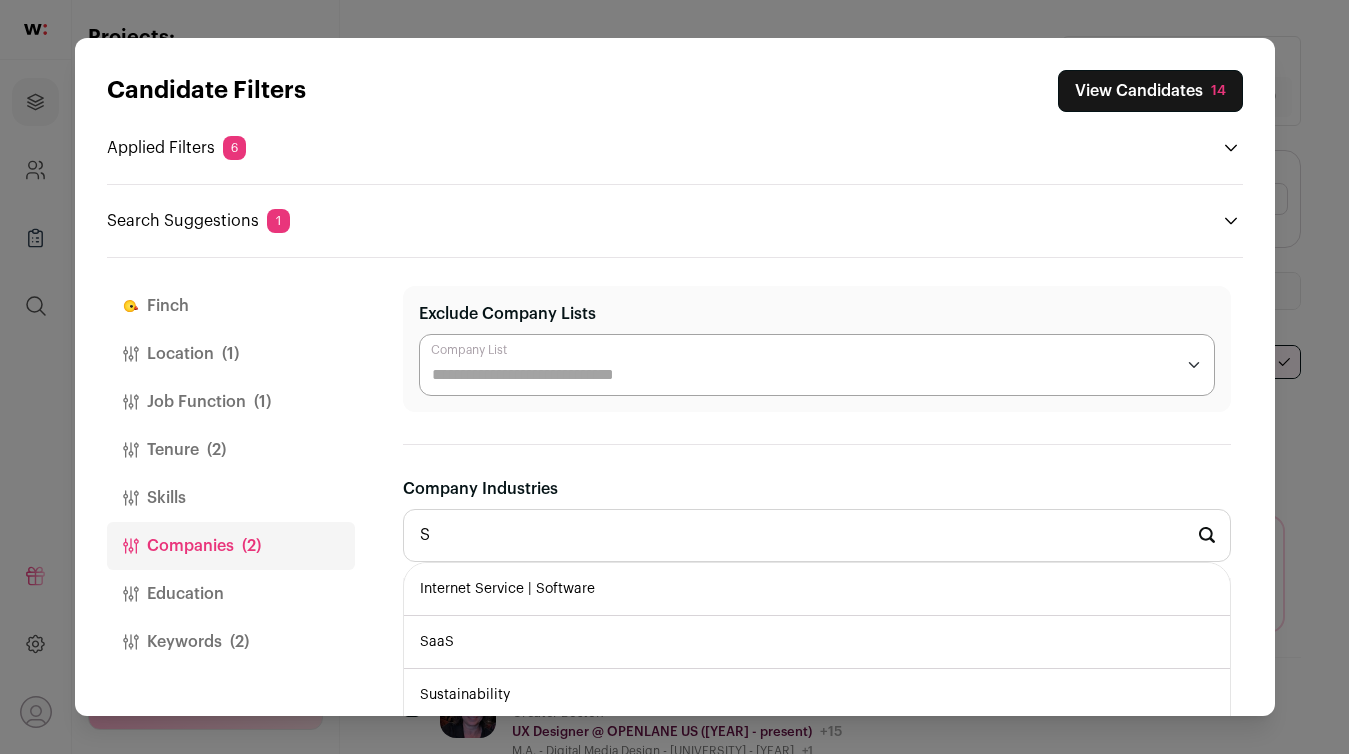 click on "SaaS" at bounding box center (817, 642) 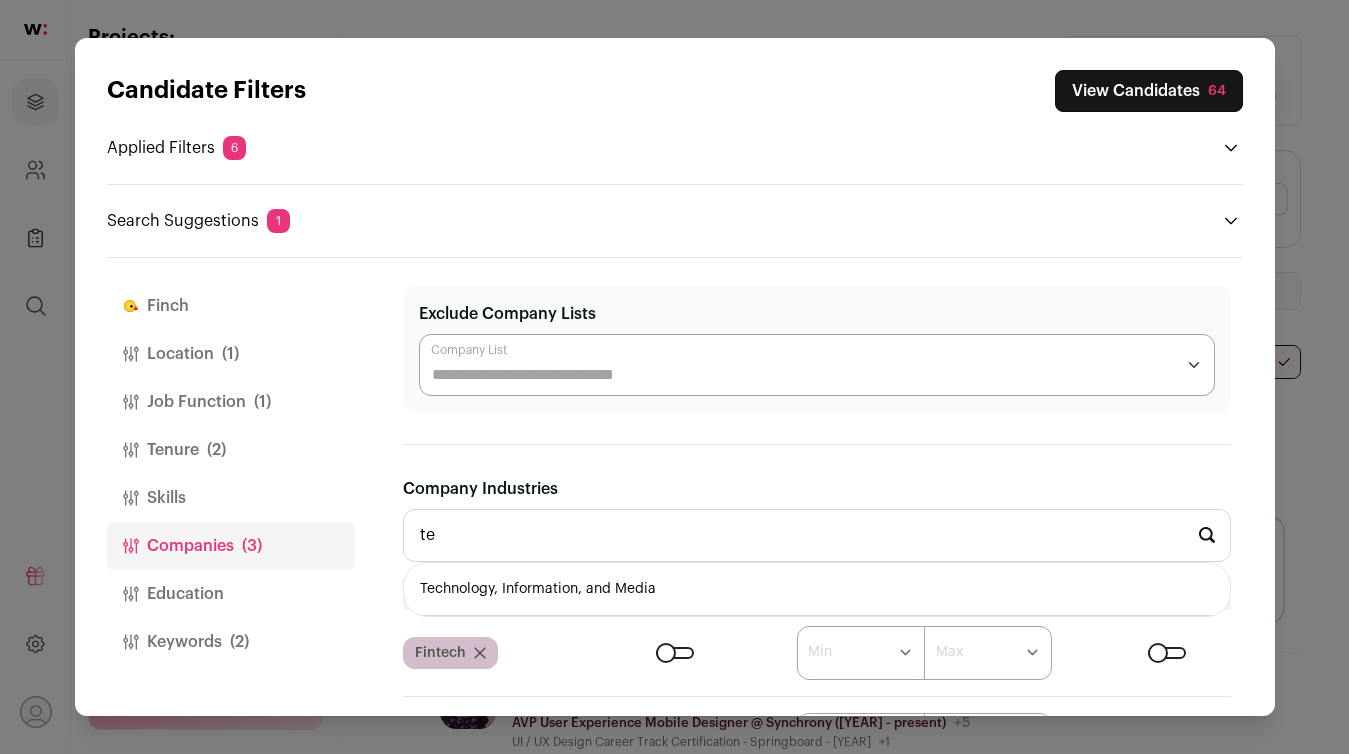 type on "t" 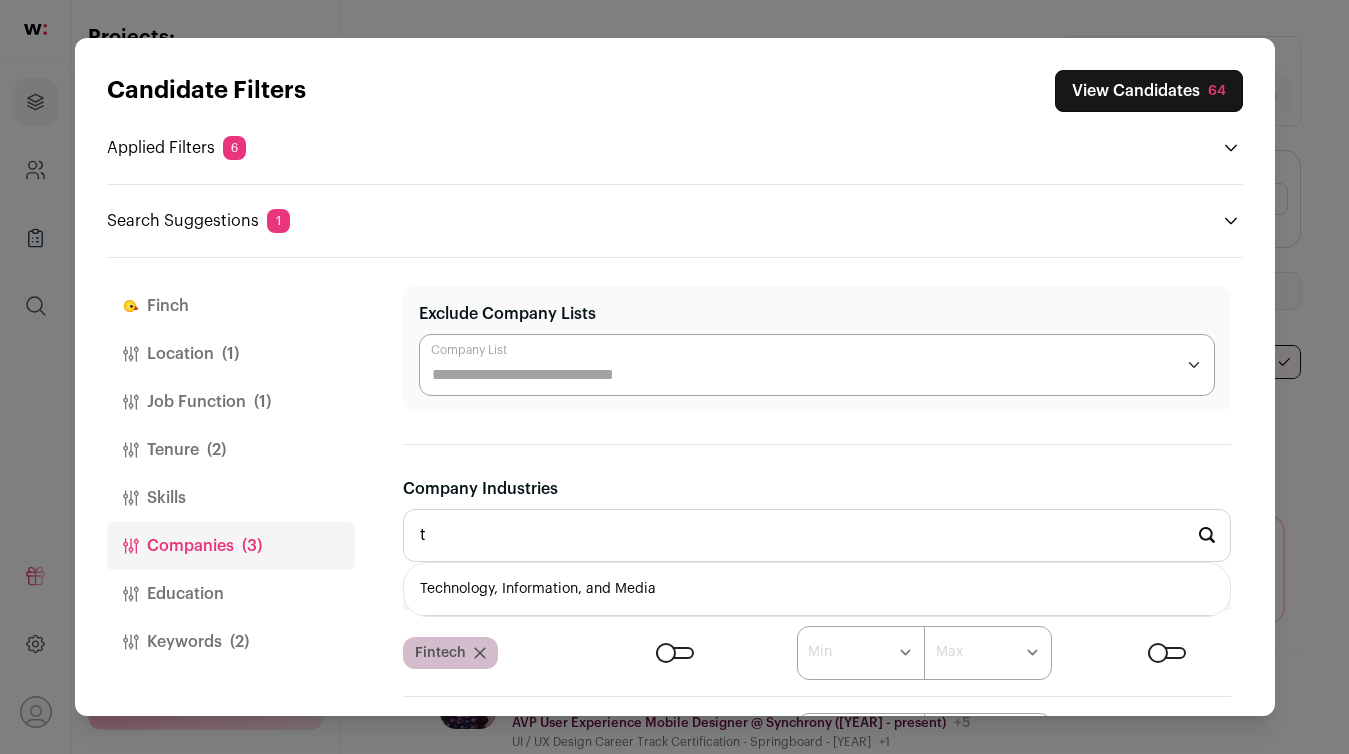 type 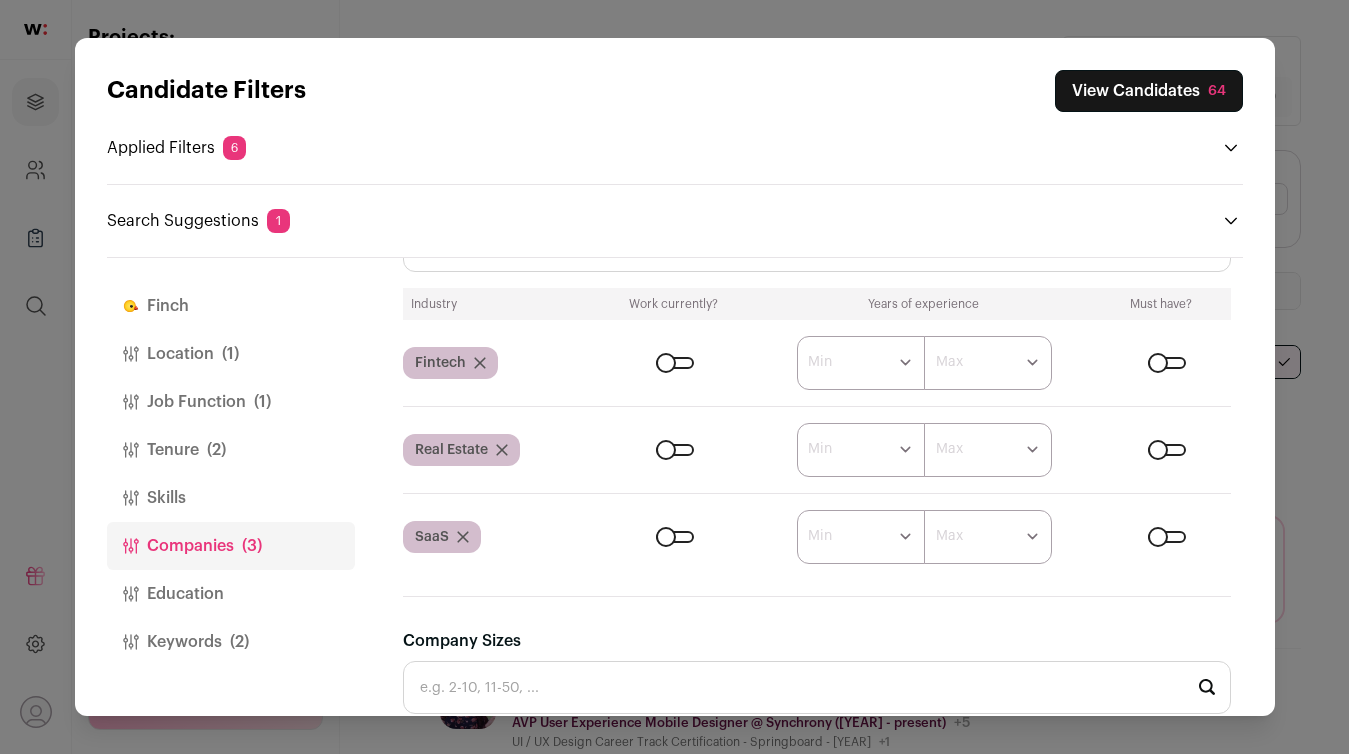 scroll, scrollTop: 471, scrollLeft: 0, axis: vertical 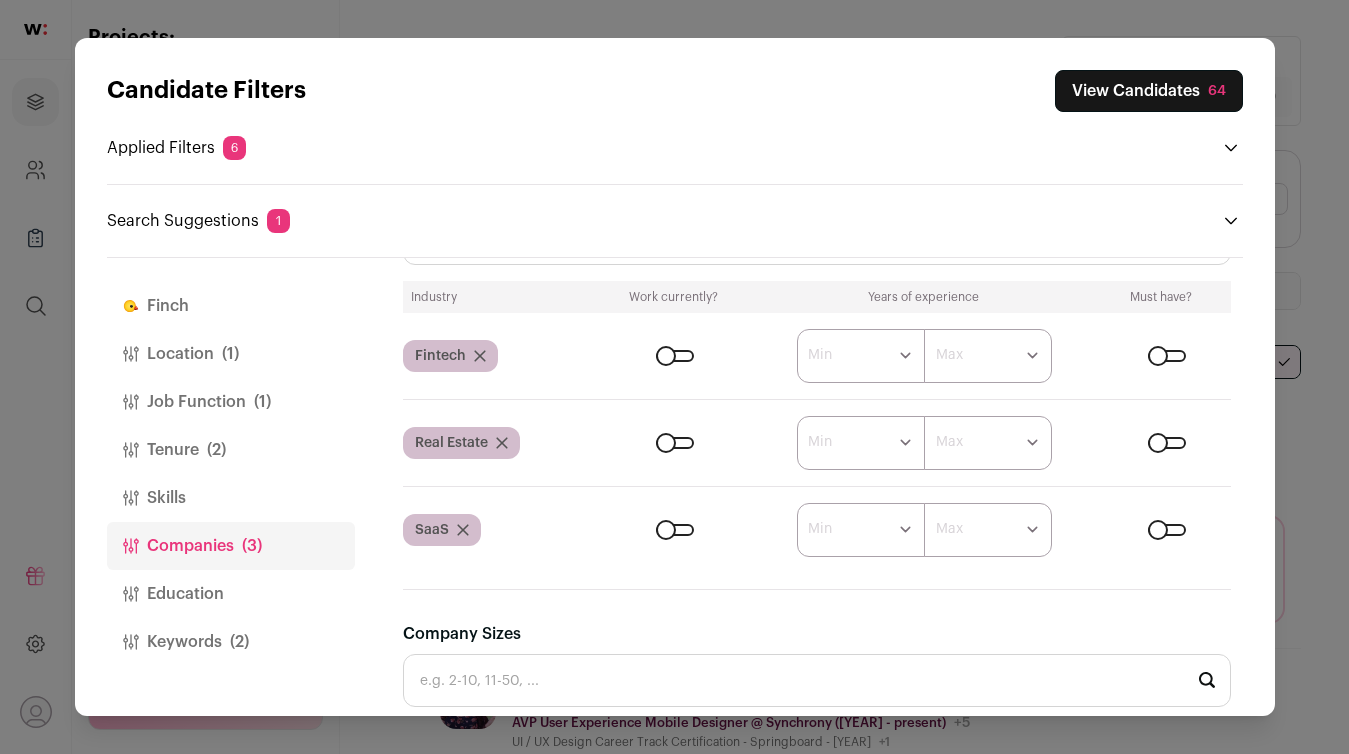 click on "View Candidates
64" at bounding box center [1149, 91] 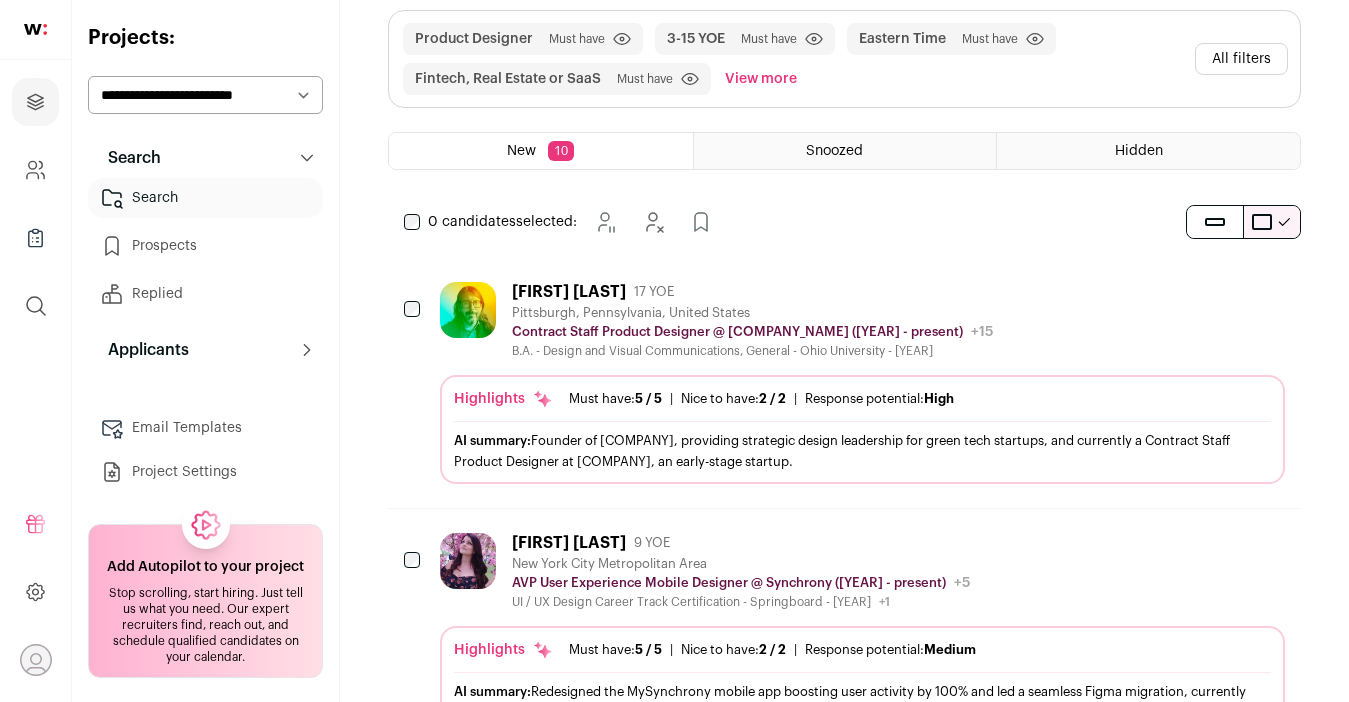 scroll, scrollTop: 143, scrollLeft: 0, axis: vertical 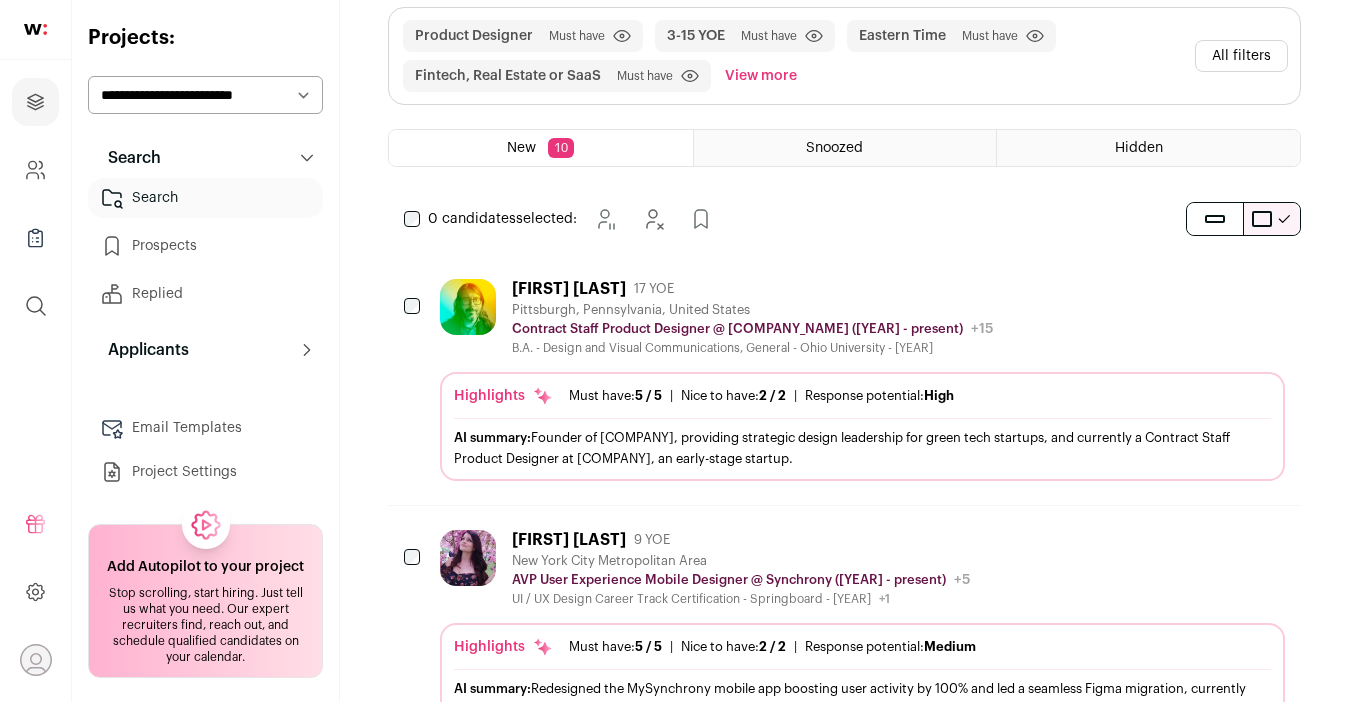 click on "[FIRST] [LAST]
[AGE] YOE
[CITY], [STATE], United States
Contract Staff Product Designer @ Ribbiot
([YEAR] - present)
Ribbiot
Public / Private
Private
Valuation
Unknown
Company size
11-50
Founded
[YEAR]
Tags B2B" at bounding box center [862, 317] 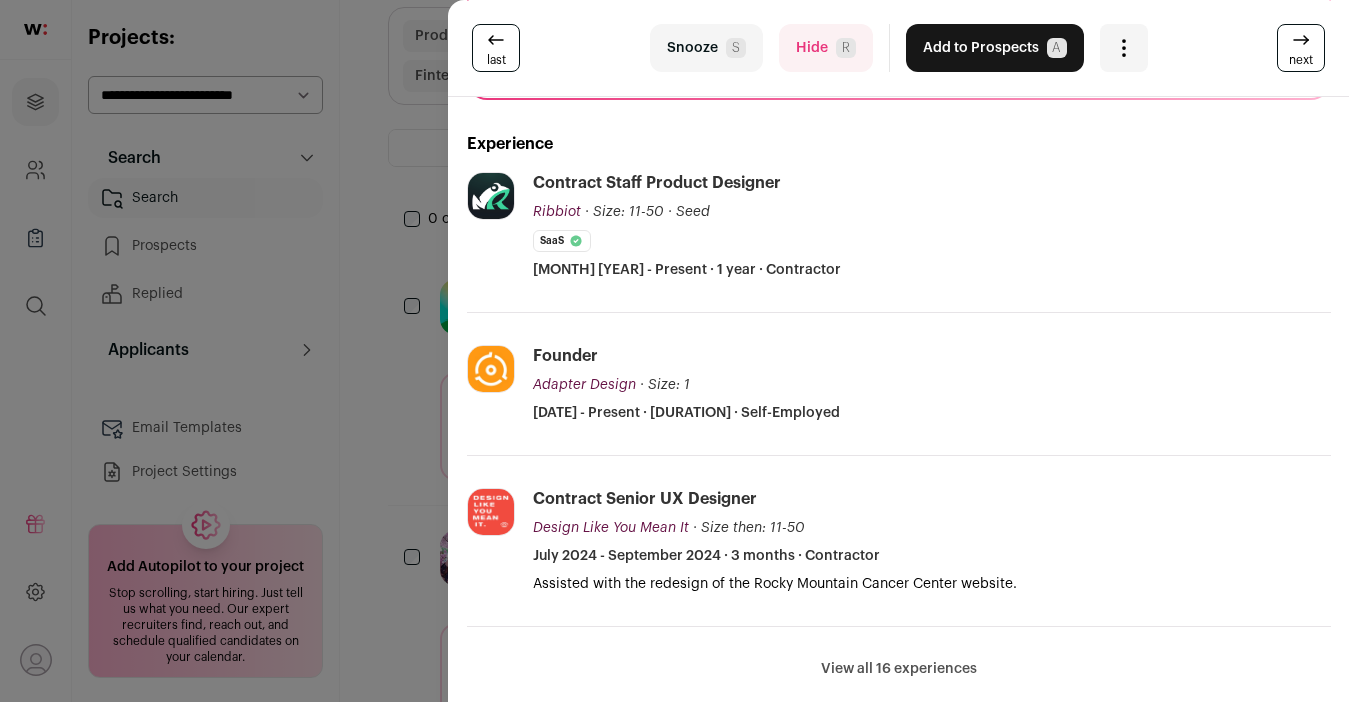 scroll, scrollTop: 269, scrollLeft: 0, axis: vertical 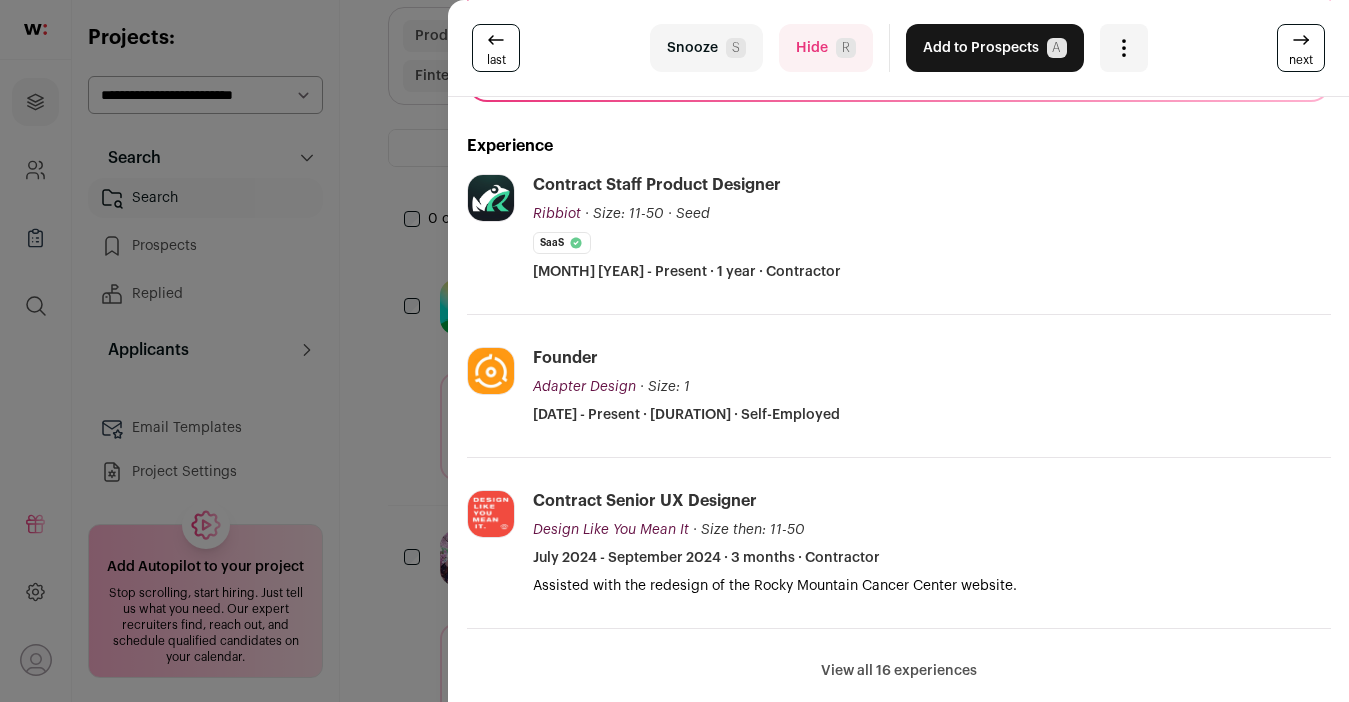 click on "last
Snooze
S
Hide
R
Add to Prospects
A
Are you sure?
[FIRST] [LAST]  is already in your ATS. Do you wish to reach out to this candidate through wellfound:ai?
Cancel
********" at bounding box center (674, 351) 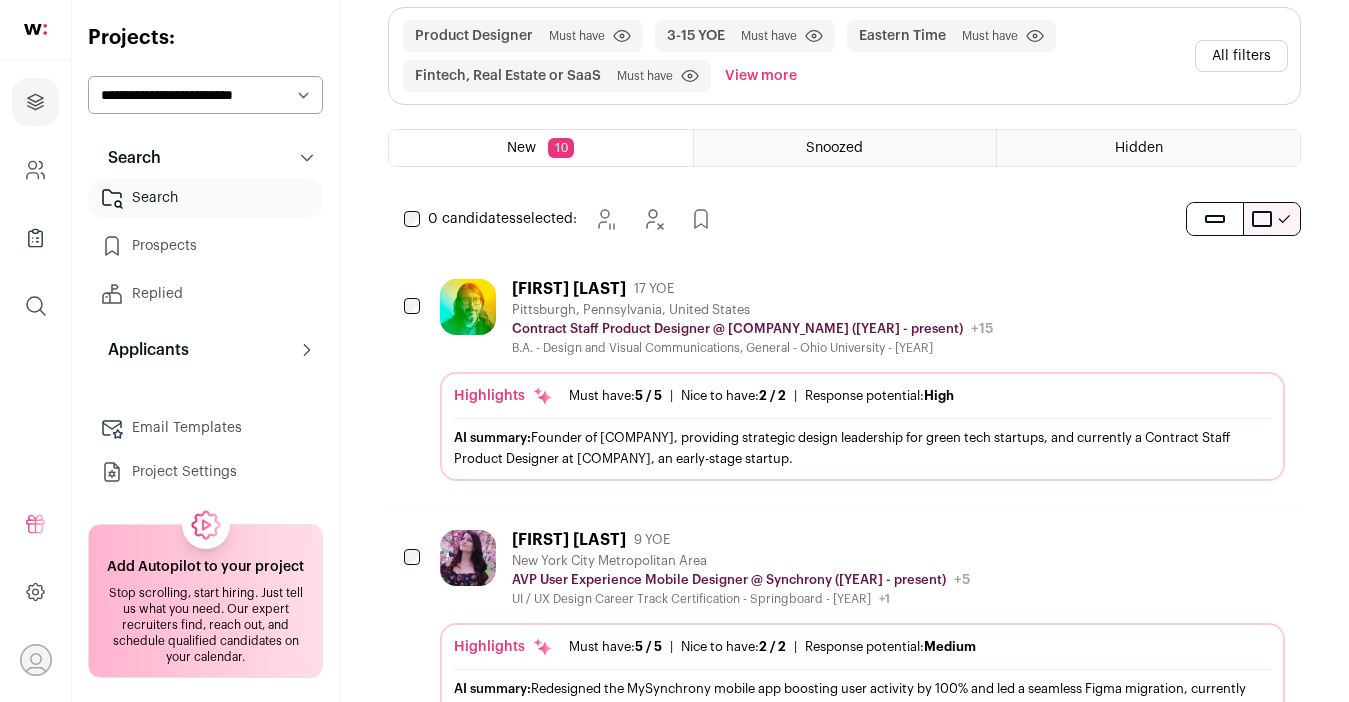 click 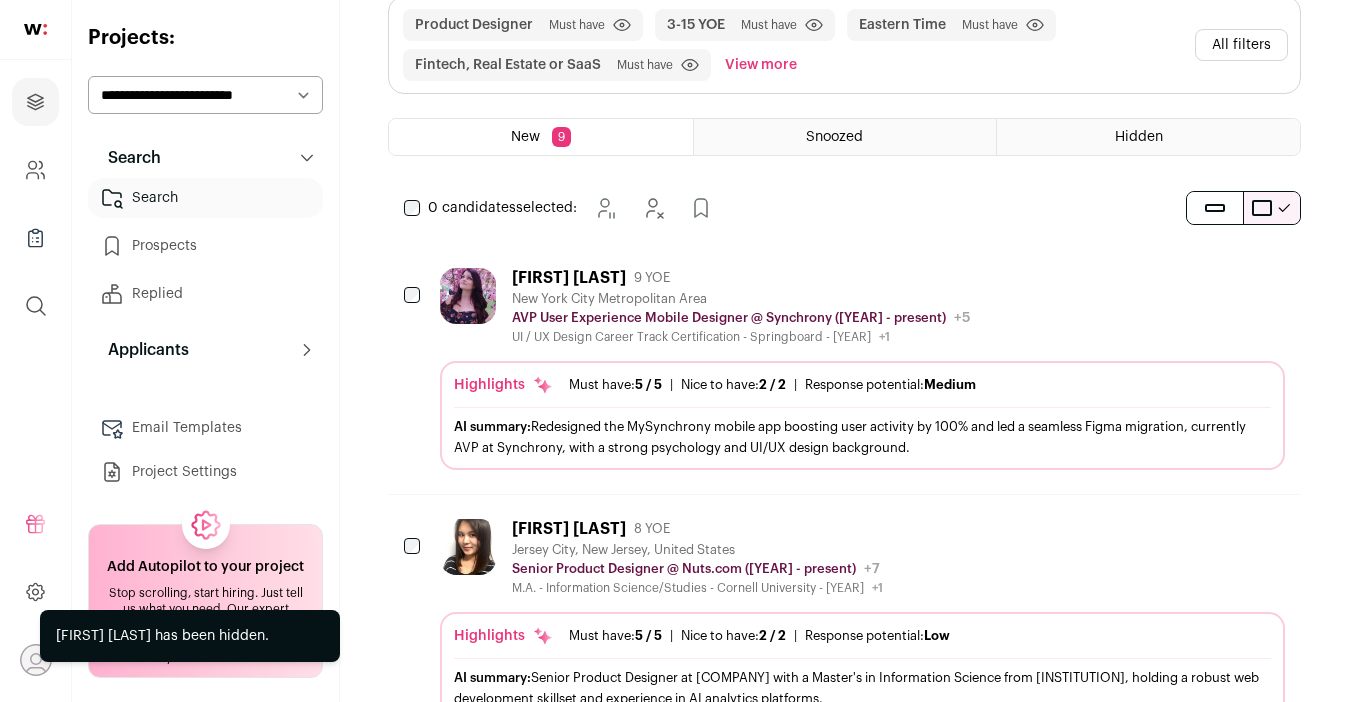 scroll, scrollTop: 156, scrollLeft: 0, axis: vertical 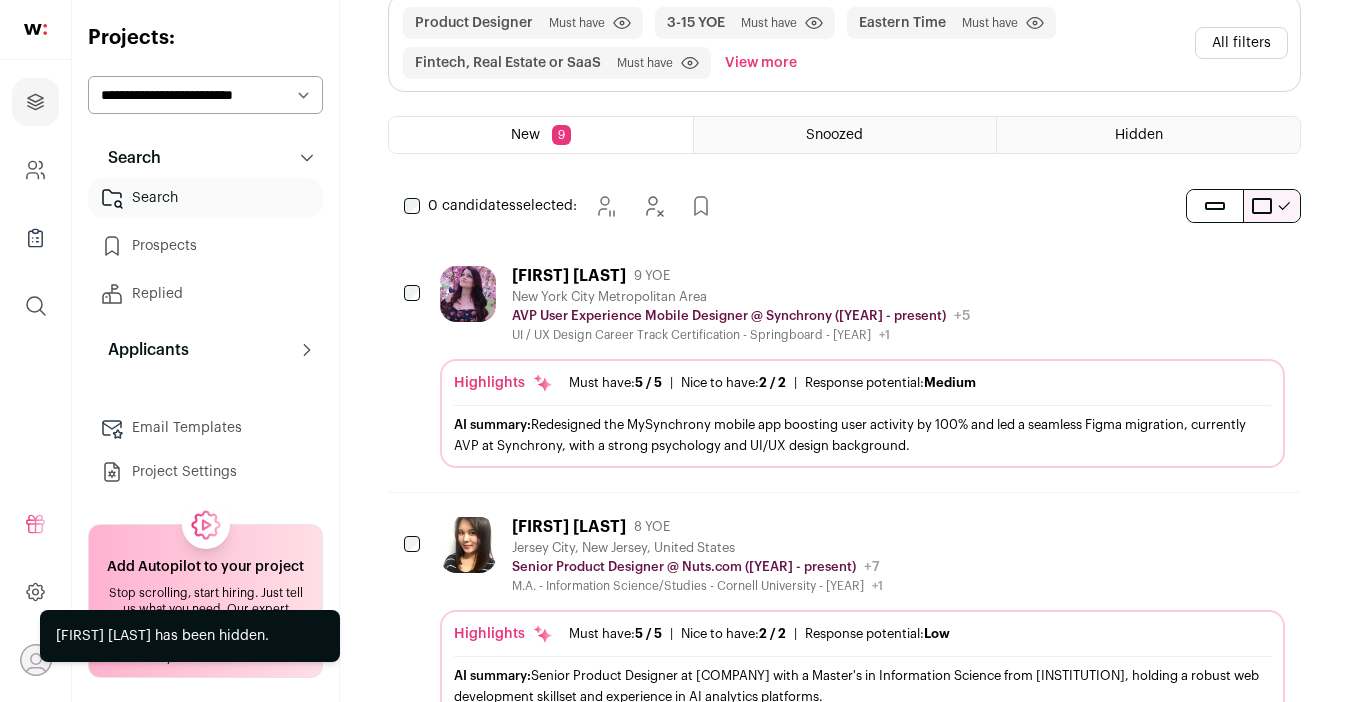 click on "[PERSON]
9 YOE
[CITY] Metropolitan Area
AVP User Experience Mobile Designer @ Synchrony
([YEAR] - present)
Synchrony
Public / Private
Public
Company size
10,001+
Tags
Financial Services
About the company" at bounding box center (862, 304) 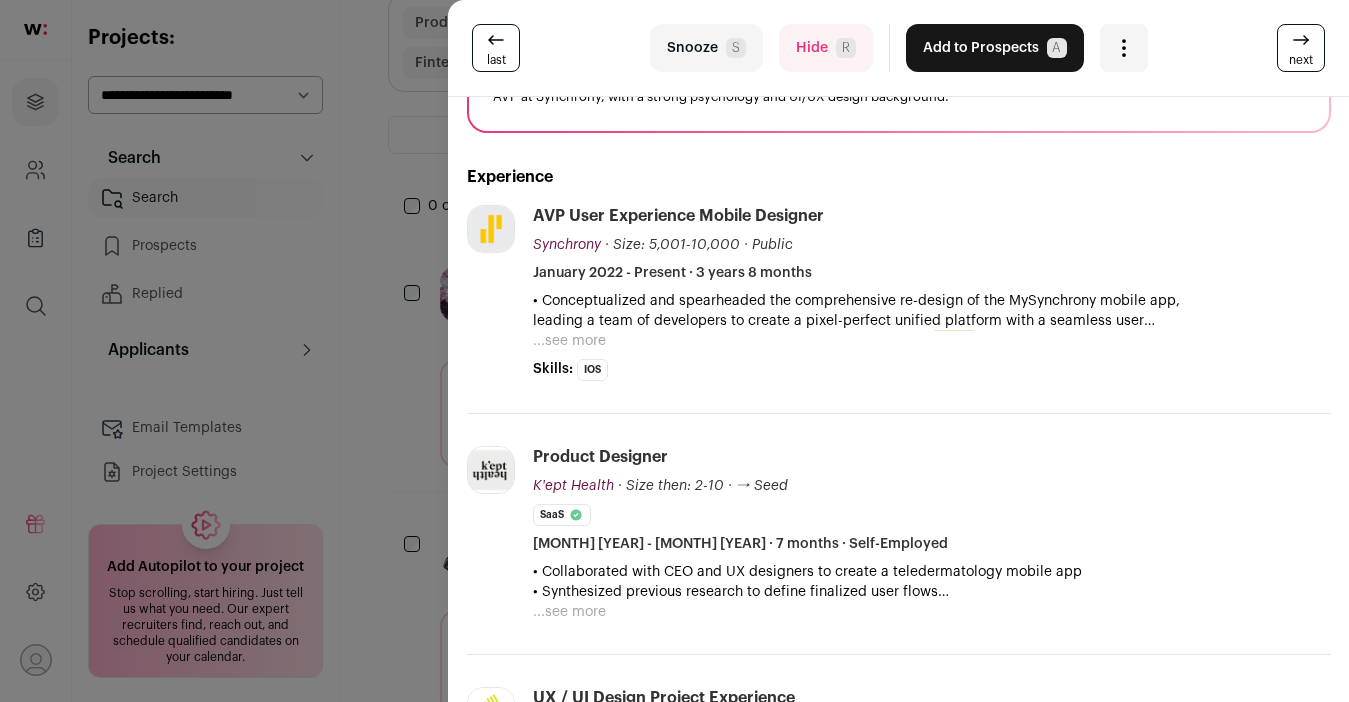 scroll, scrollTop: 244, scrollLeft: 0, axis: vertical 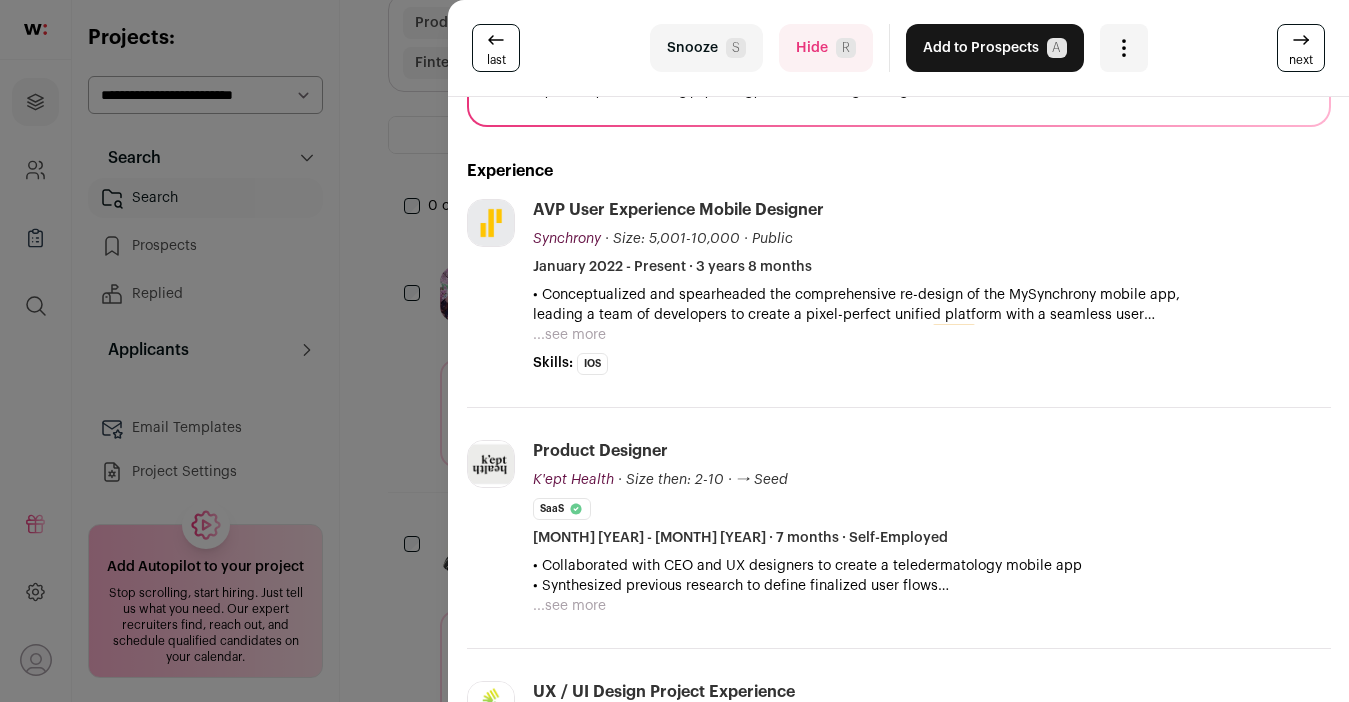 click on "last
Snooze
S
Hide
R
Add to Prospects
A
Are you sure?
[NAME] is already in your ATS. Do you wish to reach out to this candidate through wellfound:ai?
Cancel
********" at bounding box center [674, 351] 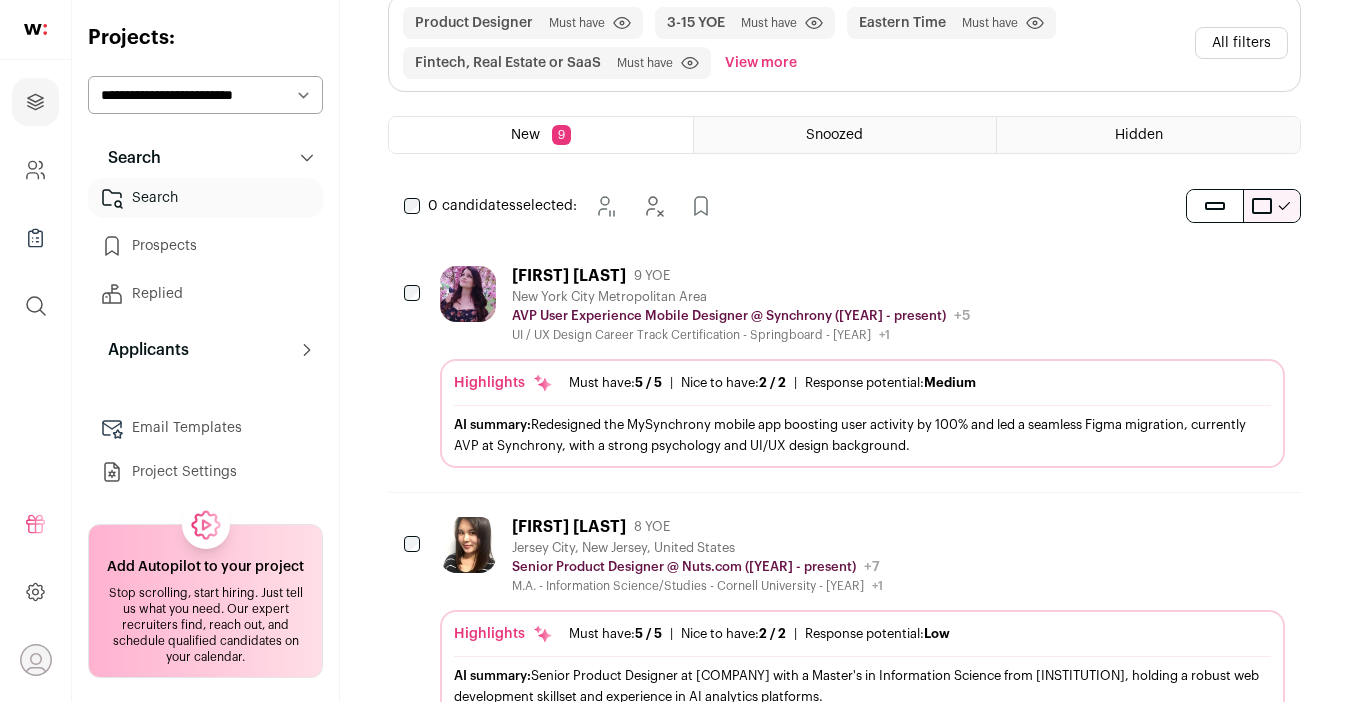 click 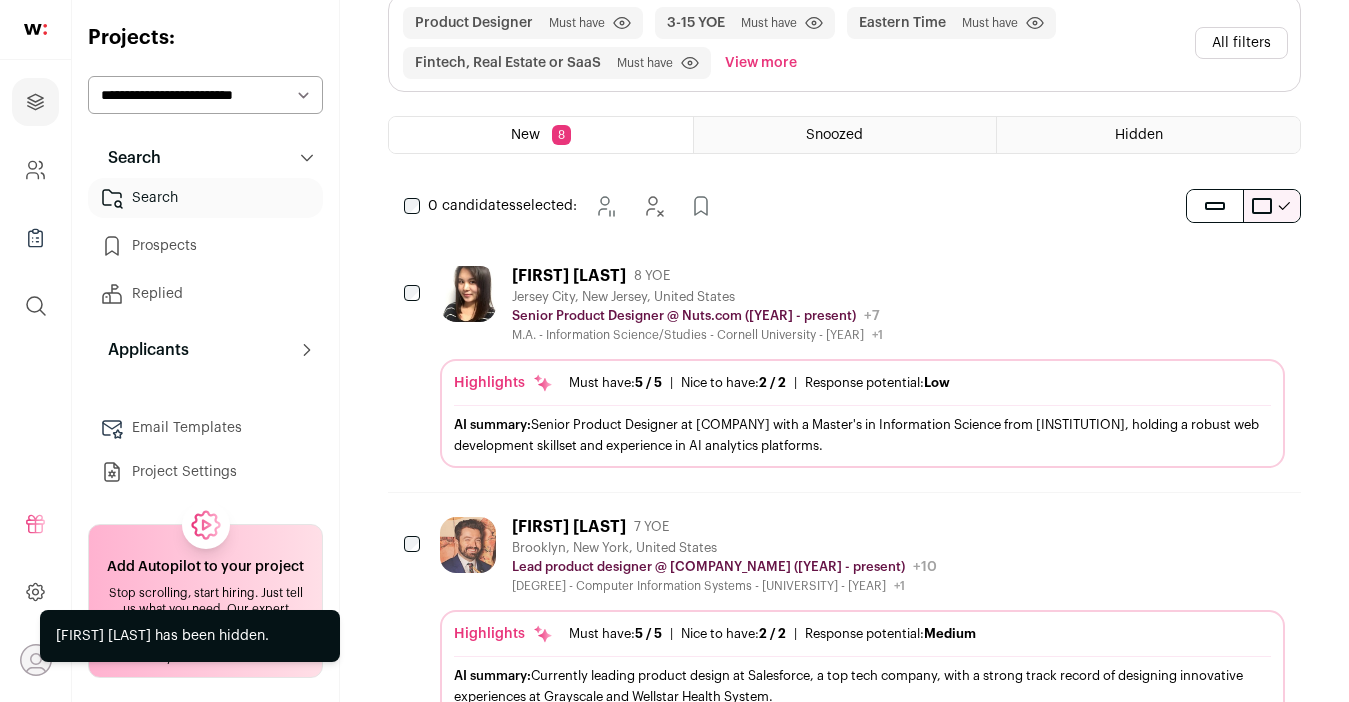 click on "[FIRST] [LAST]
8 YOE
[CITY], [STATE], [COUNTRY]
Senior Product Designer @ [COMPANY]
([YEAR] - present)
[COMPANY]
Public / Private
Private
Valuation
Unknown
Company size
501-1,000
Founded
[YEAR]" at bounding box center (862, 304) 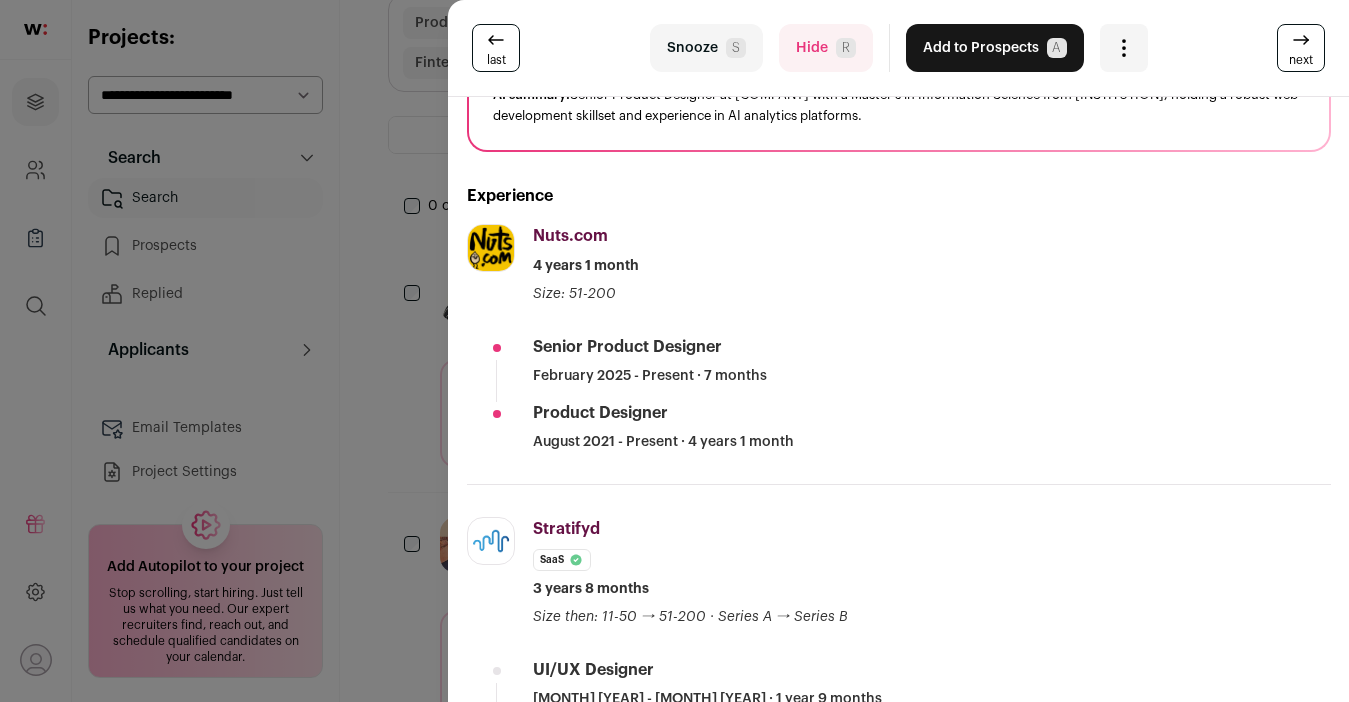 scroll, scrollTop: 207, scrollLeft: 0, axis: vertical 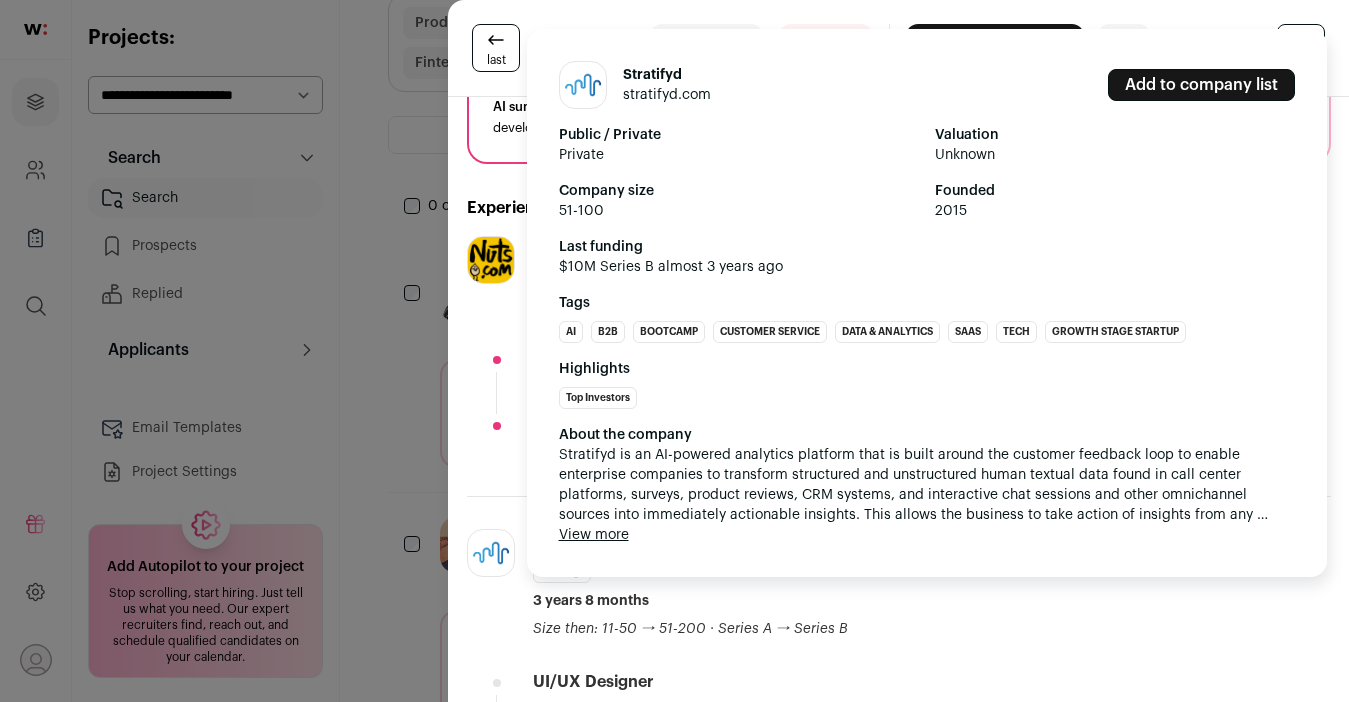 click at bounding box center [491, 553] 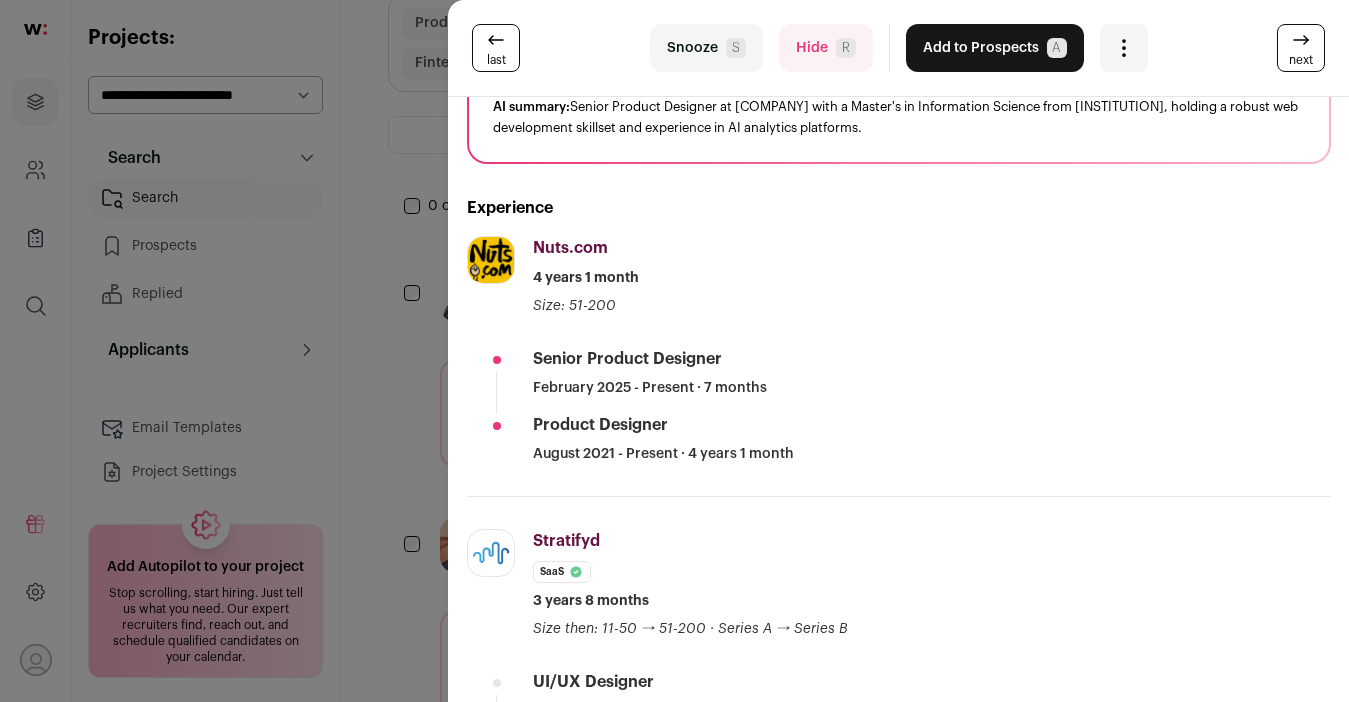 click on "last
Snooze
S
Hide
R
Add to Prospects
A
Are you sure?
[FIRST] [LAST]  is already in your ATS. Do you wish to reach out to this candidate through wellfound:ai?
Cancel
********" at bounding box center (674, 351) 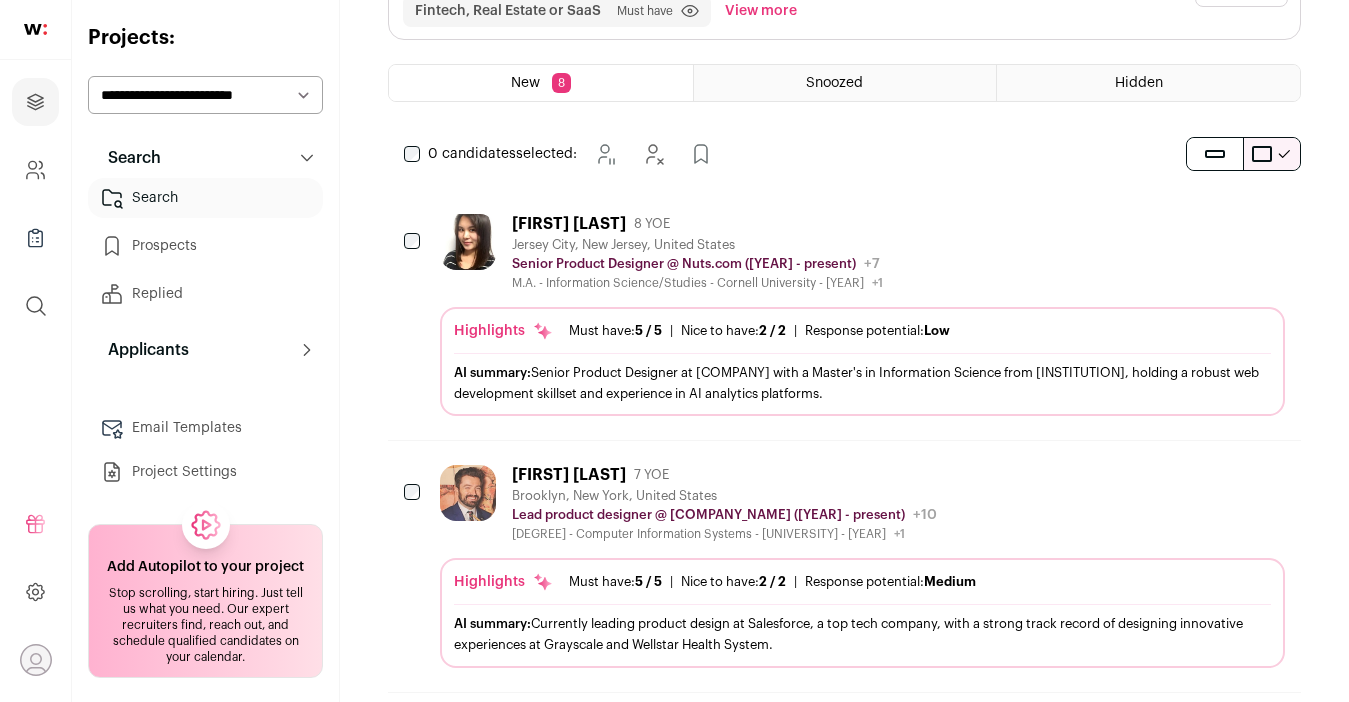 scroll, scrollTop: 214, scrollLeft: 0, axis: vertical 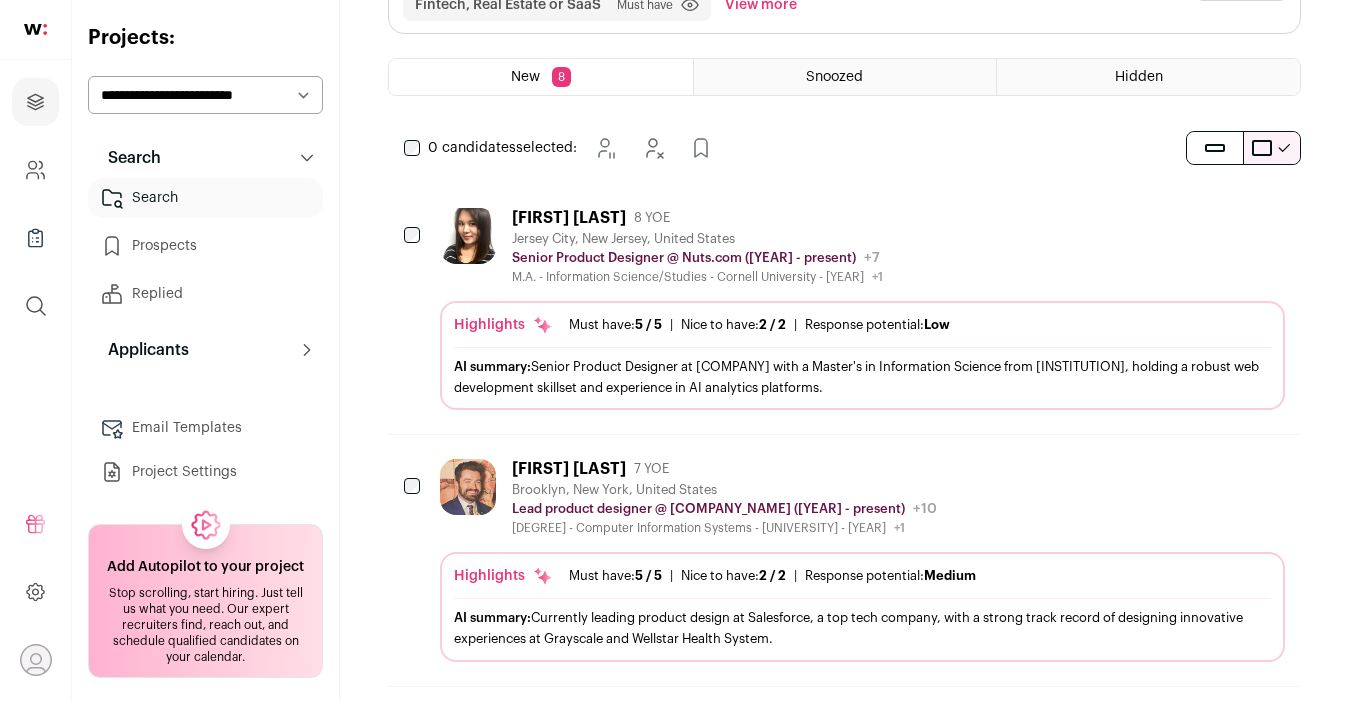 click on "[PERSON_NAME]
[NUMBER] YOE
[CITY], [STATE], [COUNTRY]
Lead product designer @ [COMPANY_NAME]
([YEAR] - present)
[COMPANY_NAME]
Public / Private
Public
Company size
10,001+
Tags
B2B
SaaS
Sales & Marketing
Tech
Top Tech
IPO" at bounding box center (862, 497) 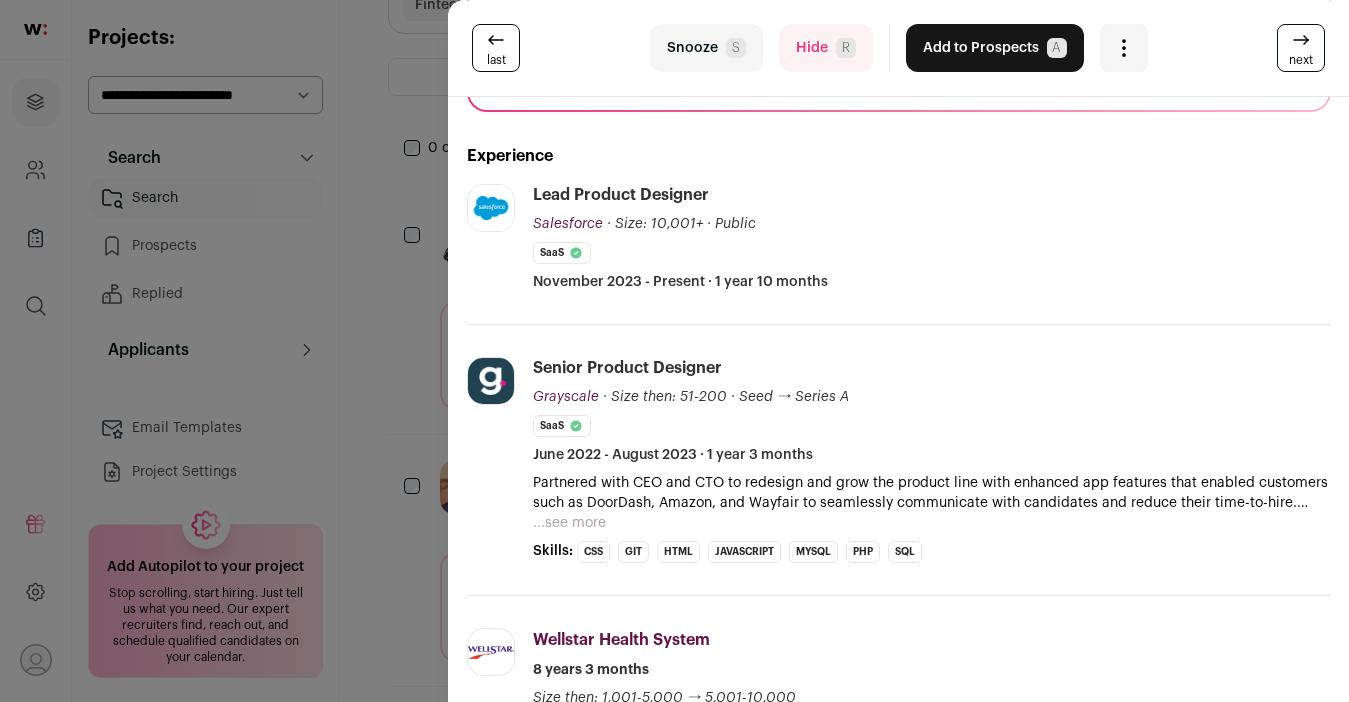 scroll, scrollTop: 260, scrollLeft: 0, axis: vertical 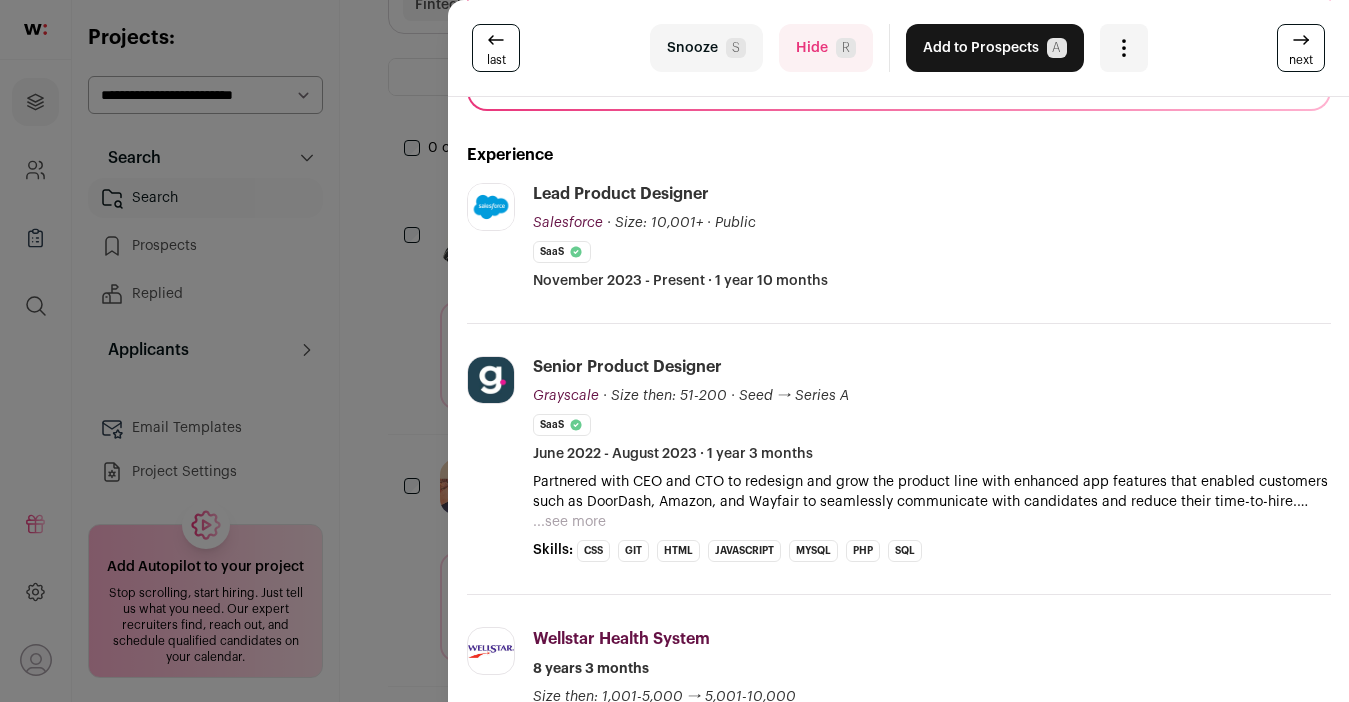 click on "last
Snooze
S
Hide
R
Add to Prospects
A
Are you sure?
[PERSON]  is already in your ATS. Do you wish to reach out to this candidate through wellfound:ai?
Cancel
********" at bounding box center (674, 351) 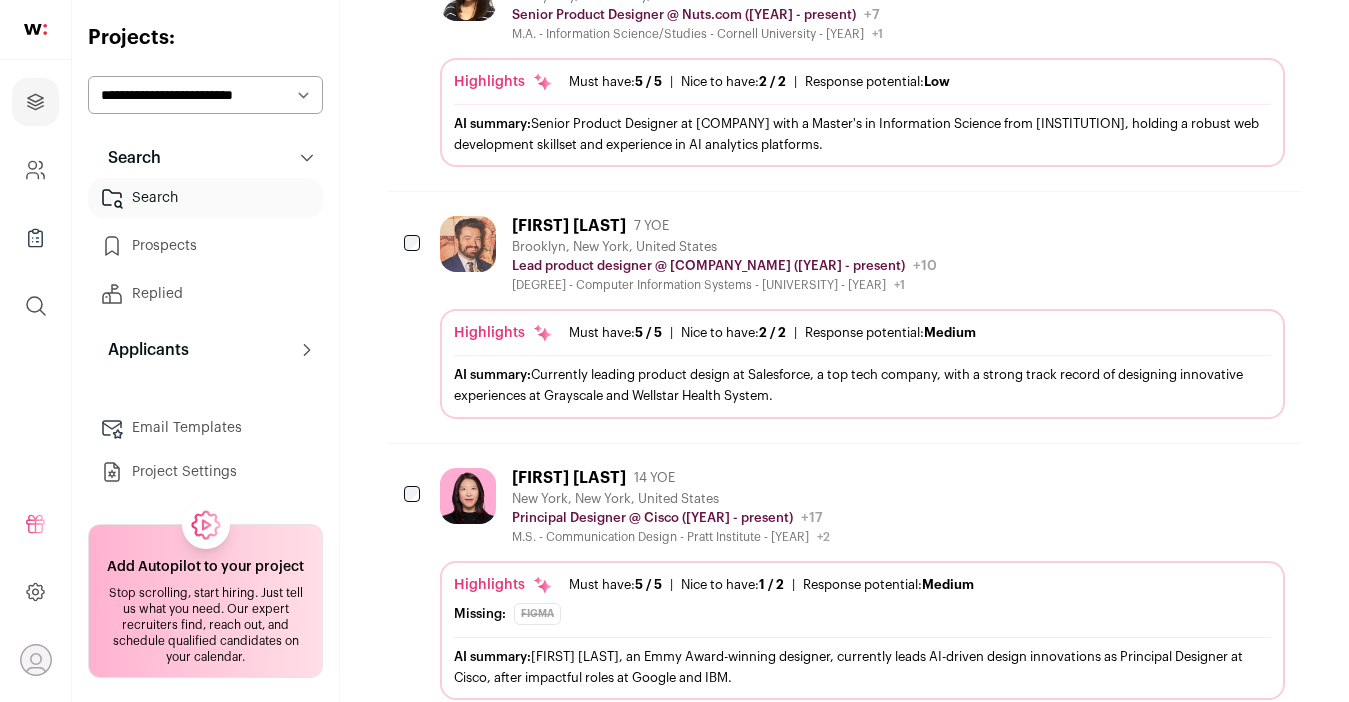 scroll, scrollTop: 482, scrollLeft: 0, axis: vertical 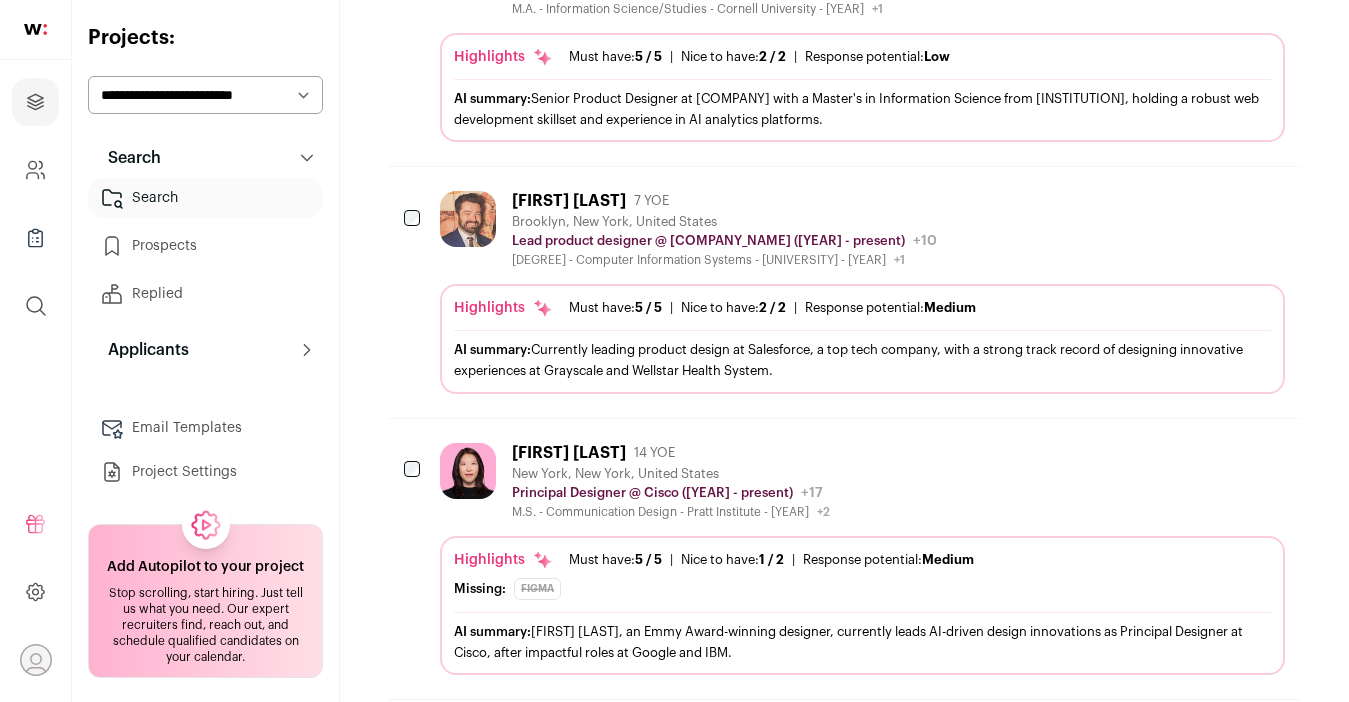 click on "[NAME]
[YEAR] YOE
[CITY], [STATE], [COUNTRY]
Principal Designer @ Cisco
([YEAR] - present)
Cisco
Public / Private
Public
Company size
10,001+
Tags
B2B
Computer Networking
Cybersecurity
SaaS
Tech
Telecommunications" at bounding box center [862, 481] 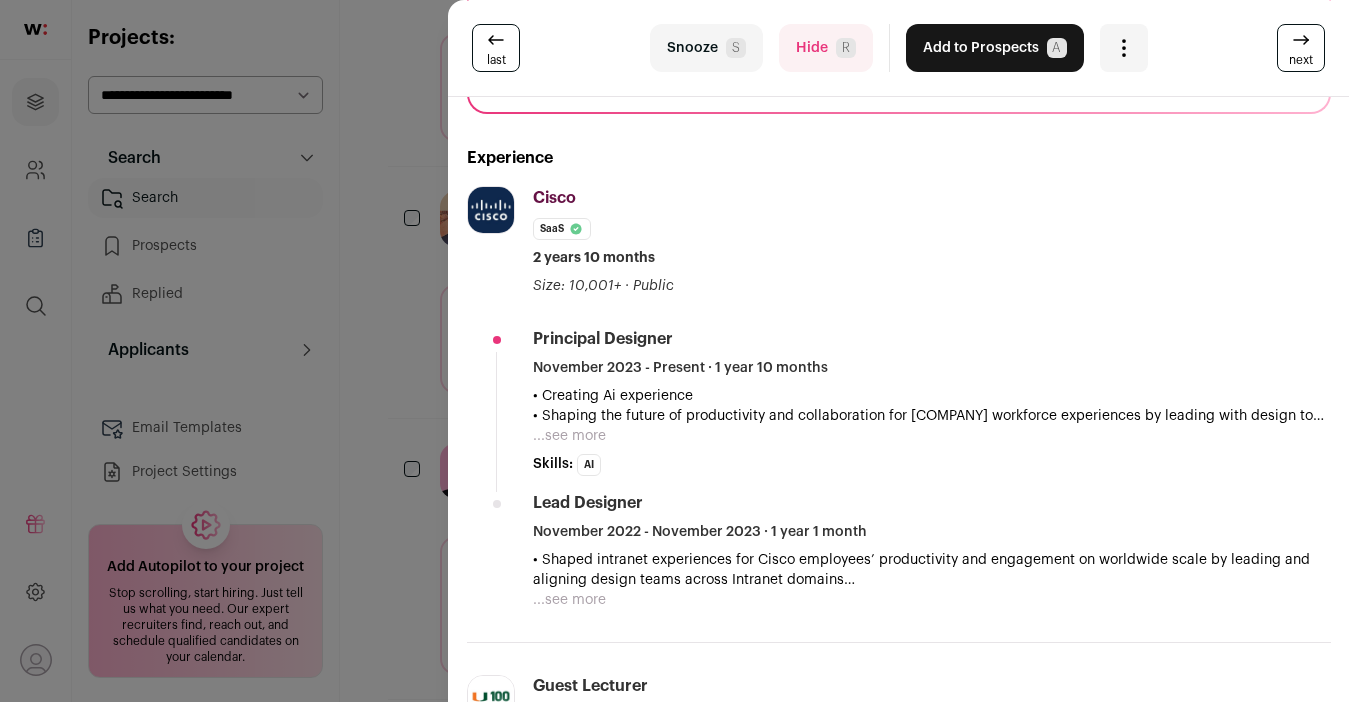 scroll, scrollTop: 334, scrollLeft: 0, axis: vertical 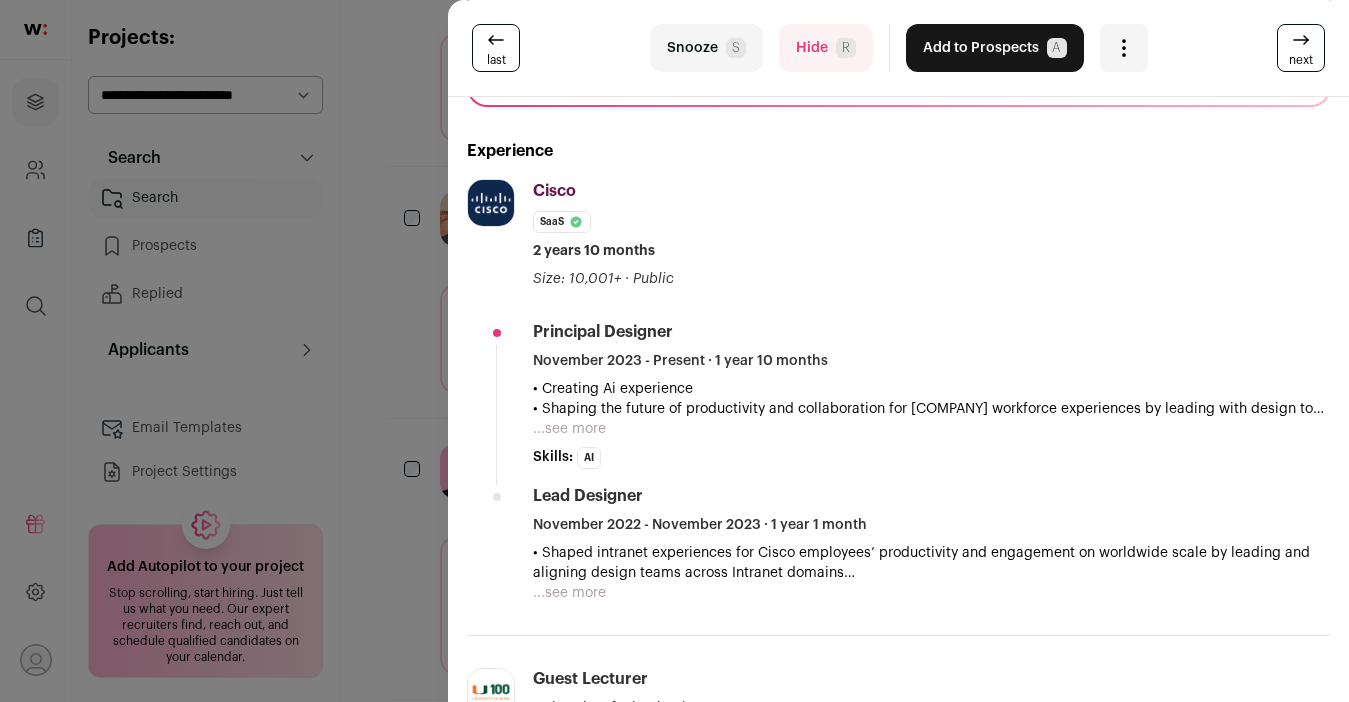 click on "last
Snooze
S
Hide
R
Add to Prospects
A
Are you sure?
[FIRST] [LAST]  is already in your ATS. Do you wish to reach out to this candidate through wellfound:ai?
Cancel
********
More actions" at bounding box center (674, 351) 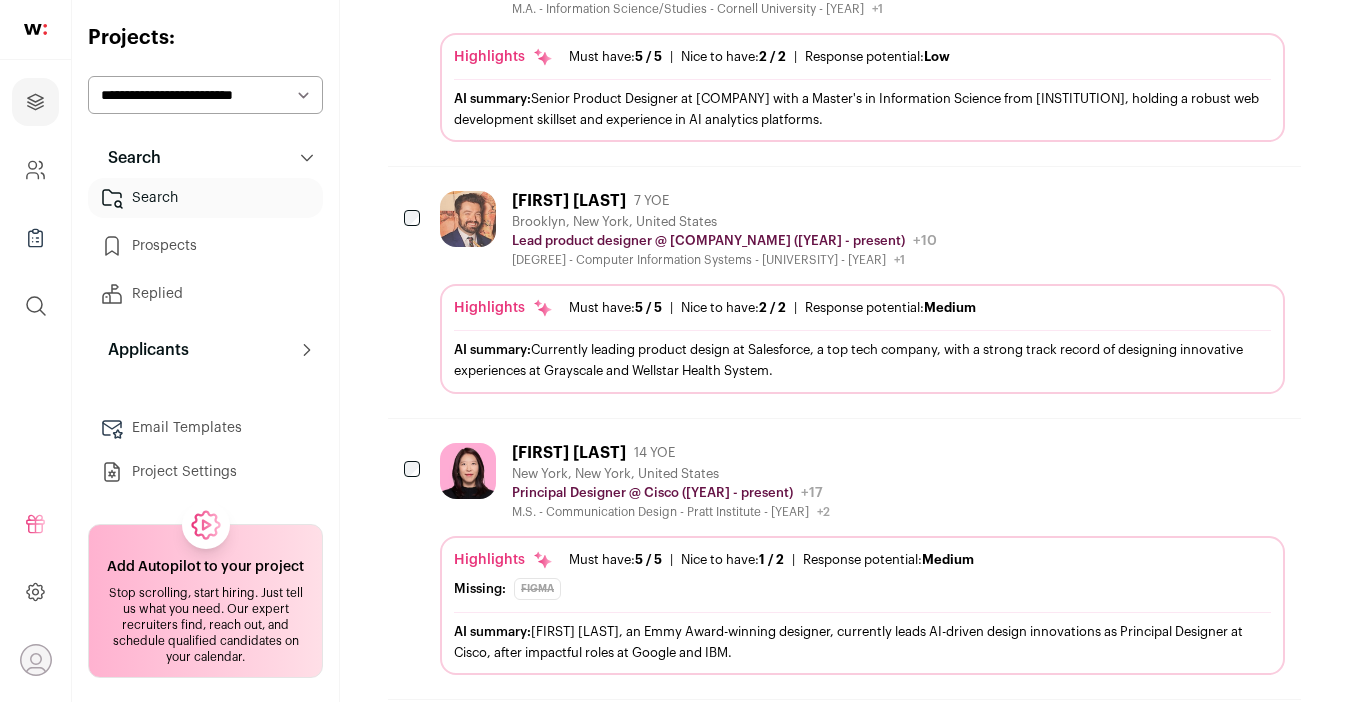 click 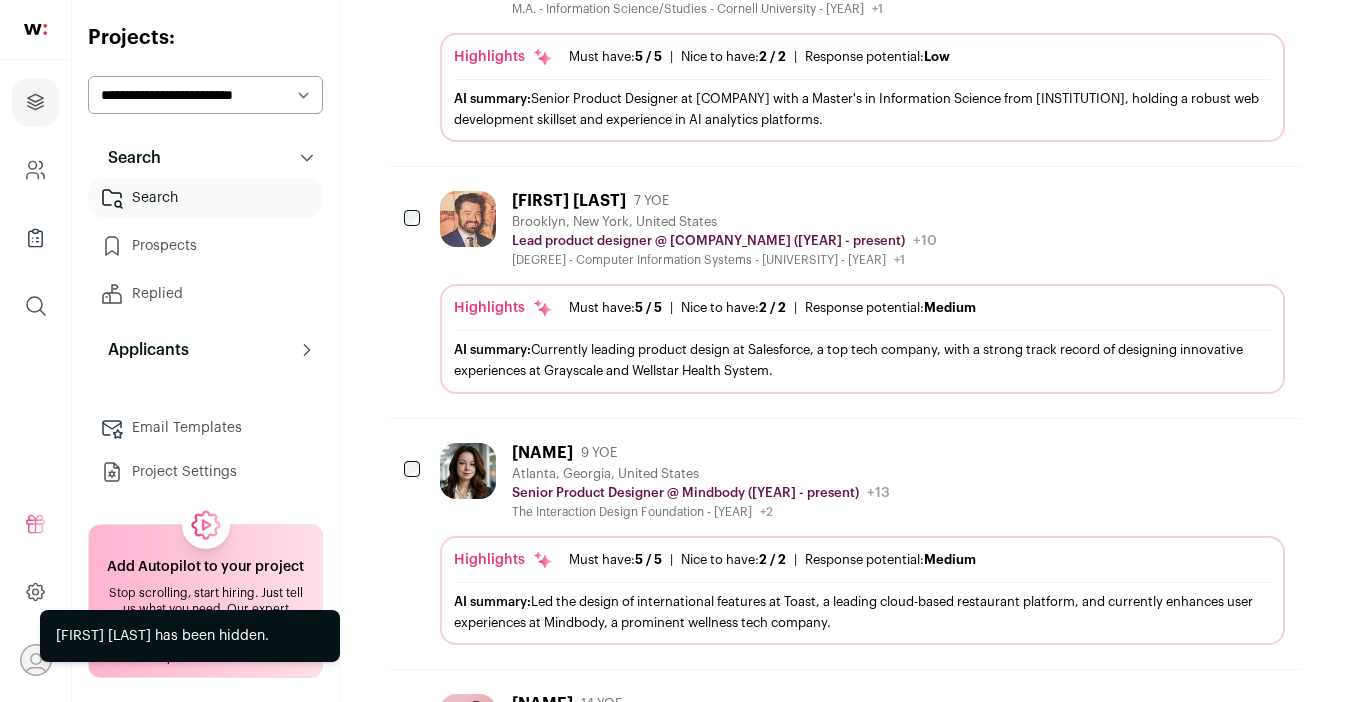 click on "[FIRST] [LAST]
9 YOE
[CITY], [STATE], [COUNTRY]
Senior Product Designer @ [COMPANY]
([YEAR] - present)
[COMPANY]
Public / Private
Public
Company size
1,000-5,000
Tags
B2B
Health & Wellness
SaaS
Tech
Highlights" at bounding box center [862, 481] 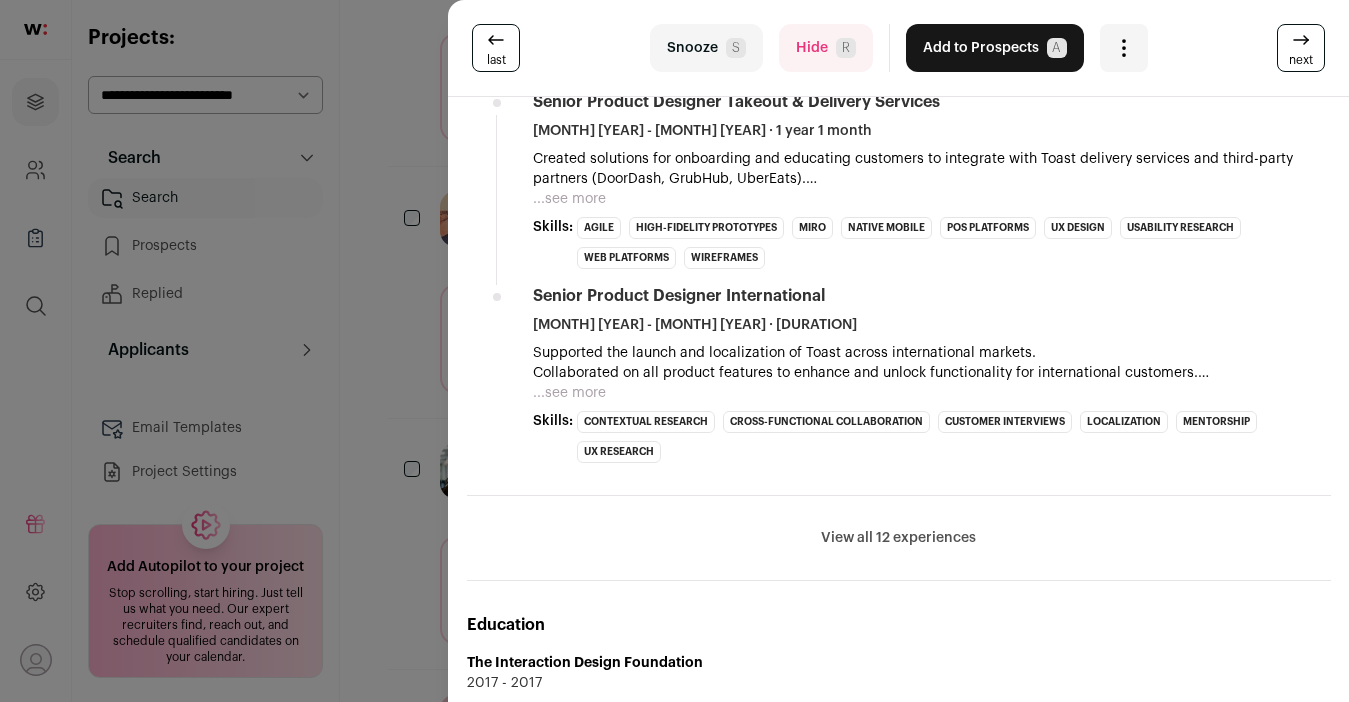 scroll, scrollTop: 880, scrollLeft: 0, axis: vertical 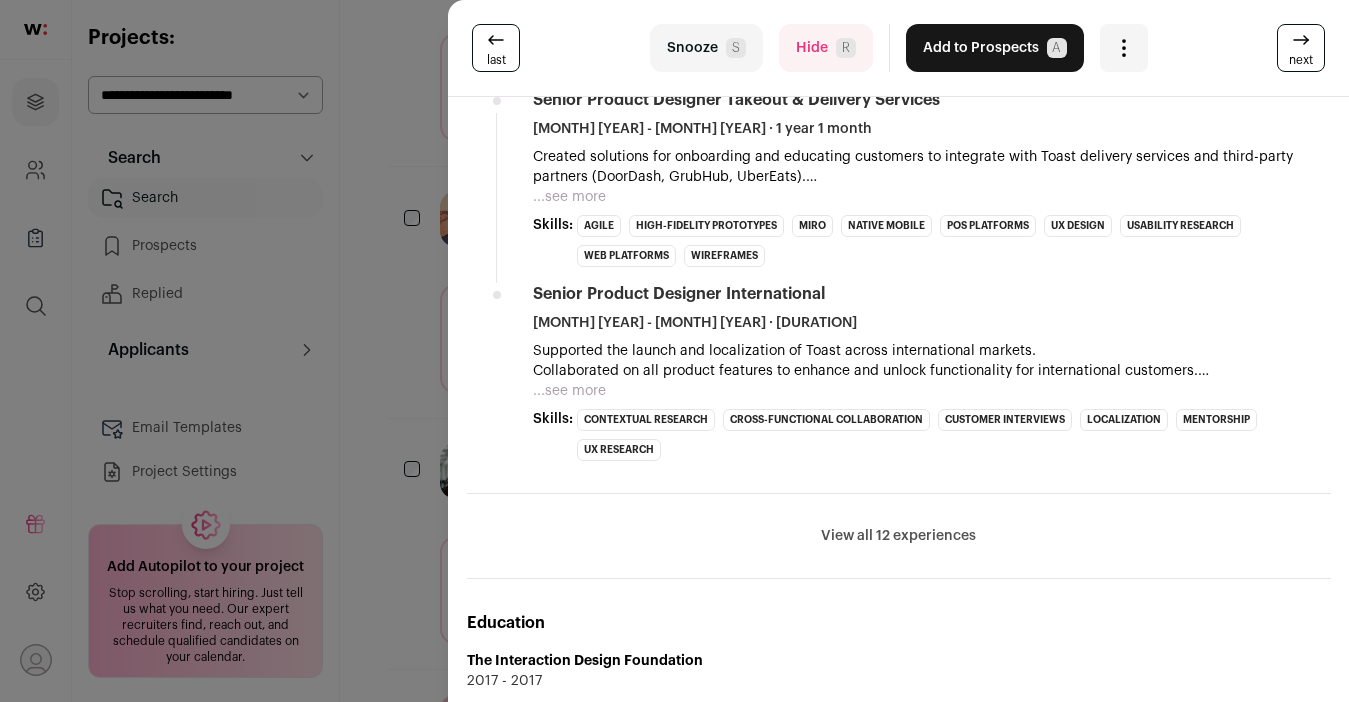 click on "View all 12 experiences" at bounding box center [898, 536] 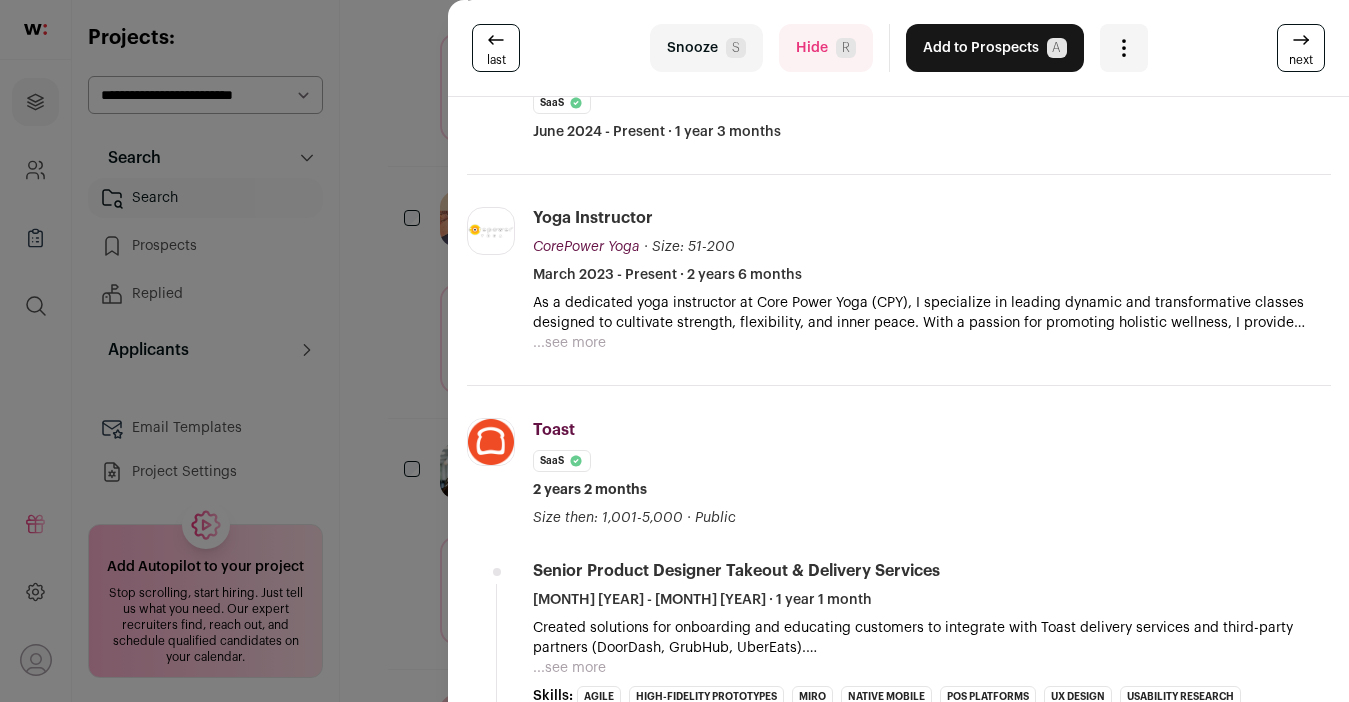 scroll, scrollTop: 0, scrollLeft: 0, axis: both 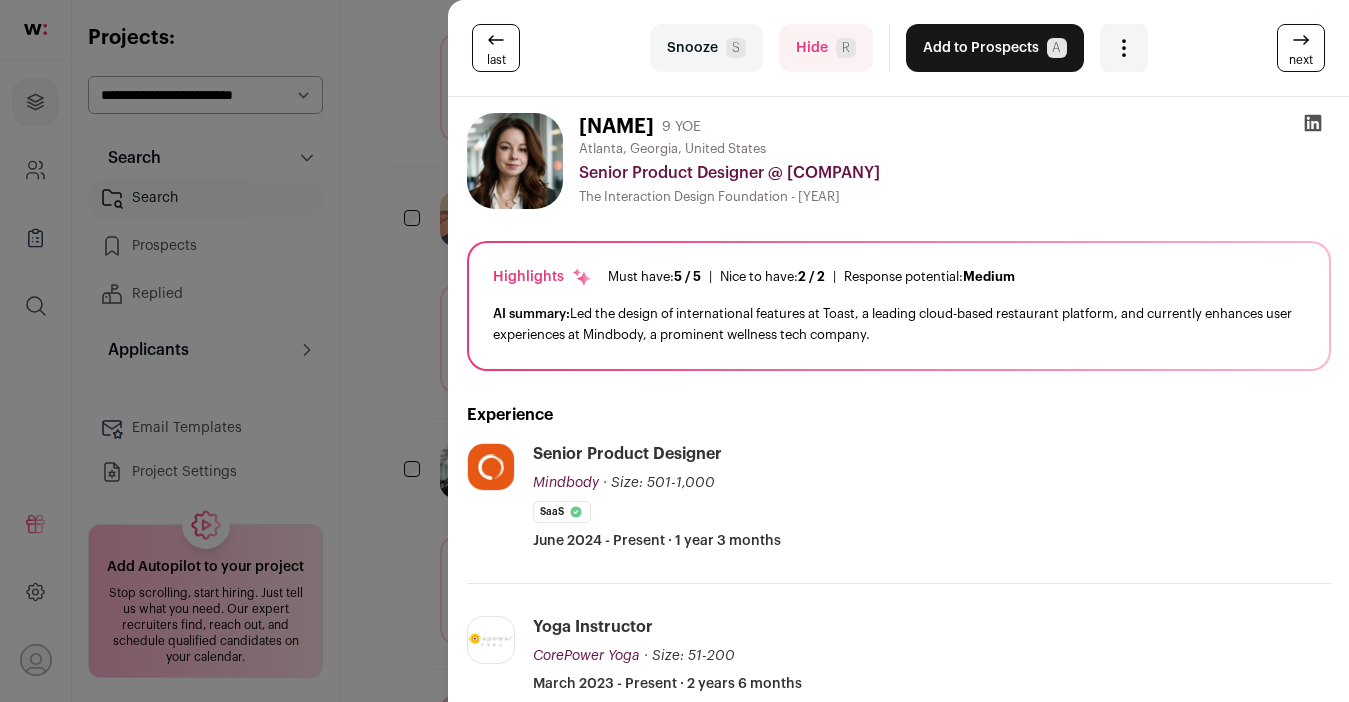 click on "last
Snooze
S
Hide
R
Add to Prospects
A
Are you sure?
[FIRST] [LAST]  is already in your ATS. Do you wish to reach out to this candidate through wellfound:ai?
Cancel
********" at bounding box center (674, 351) 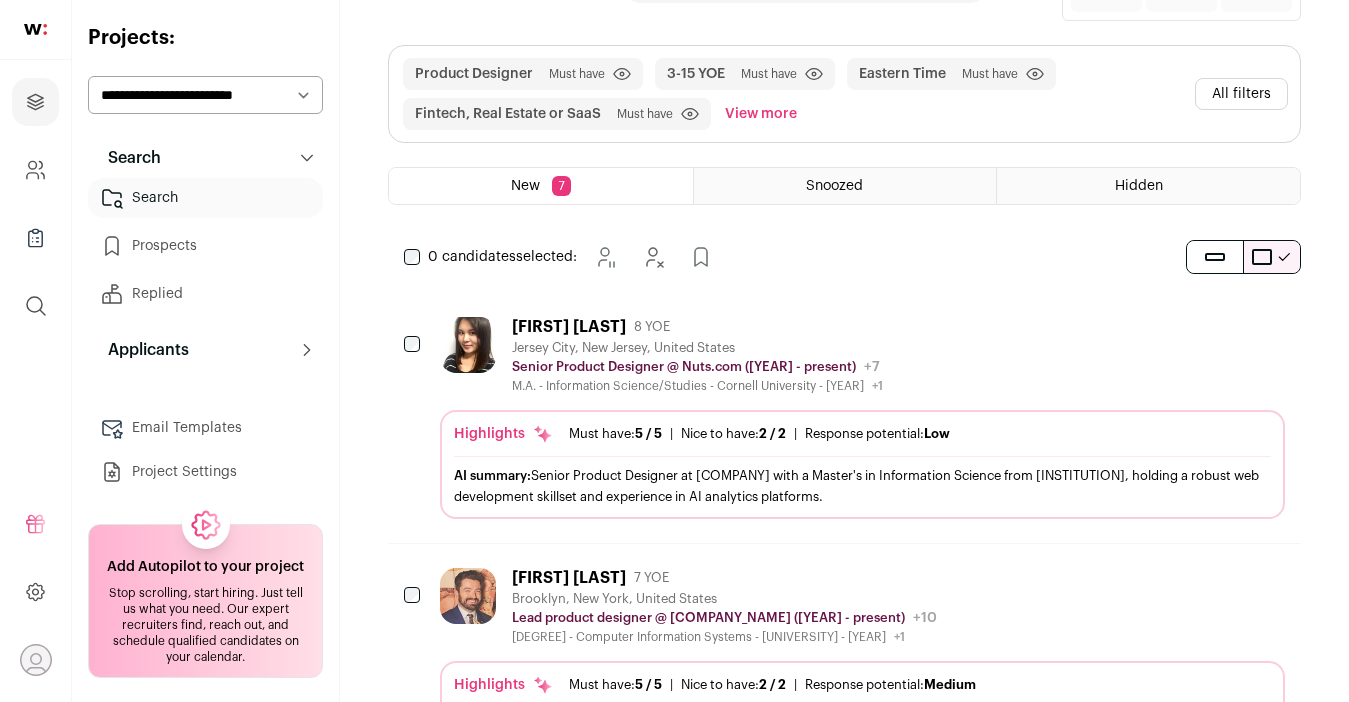scroll, scrollTop: 0, scrollLeft: 0, axis: both 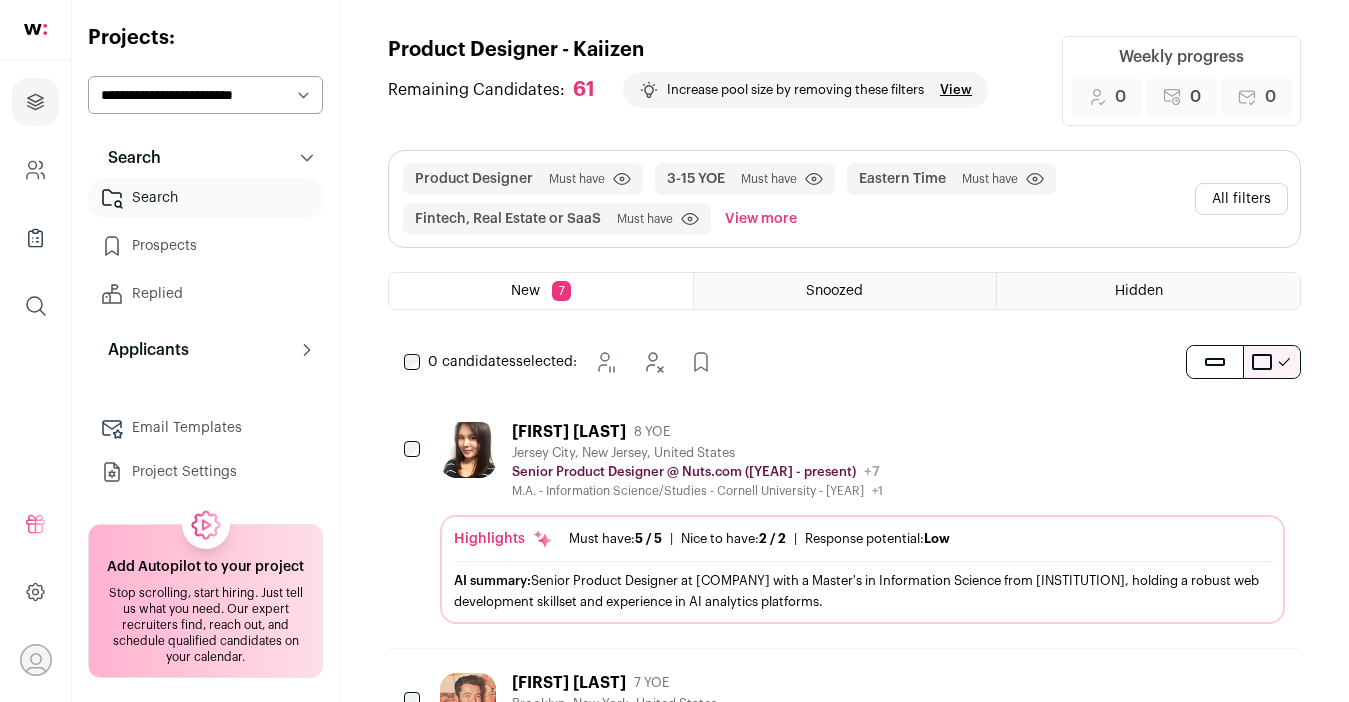 click on "All filters" at bounding box center (1241, 199) 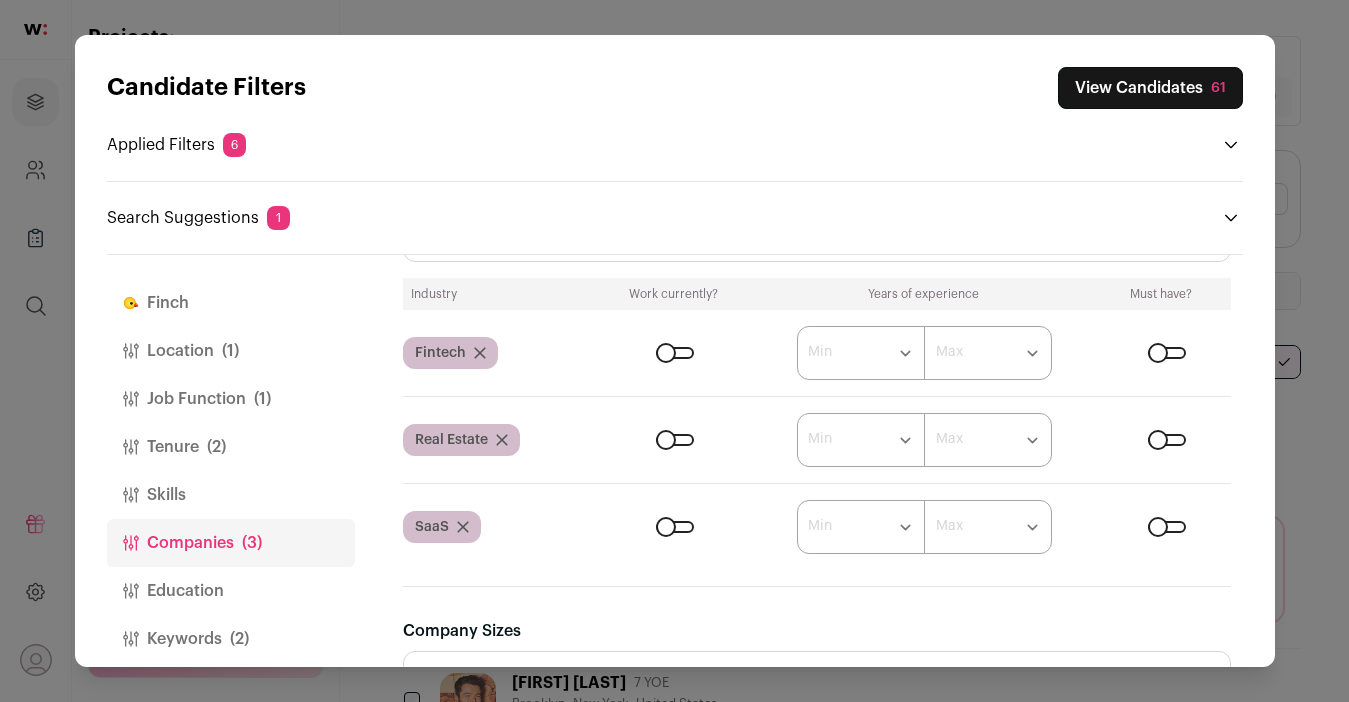 click on "Tenure
(2)" at bounding box center (231, 447) 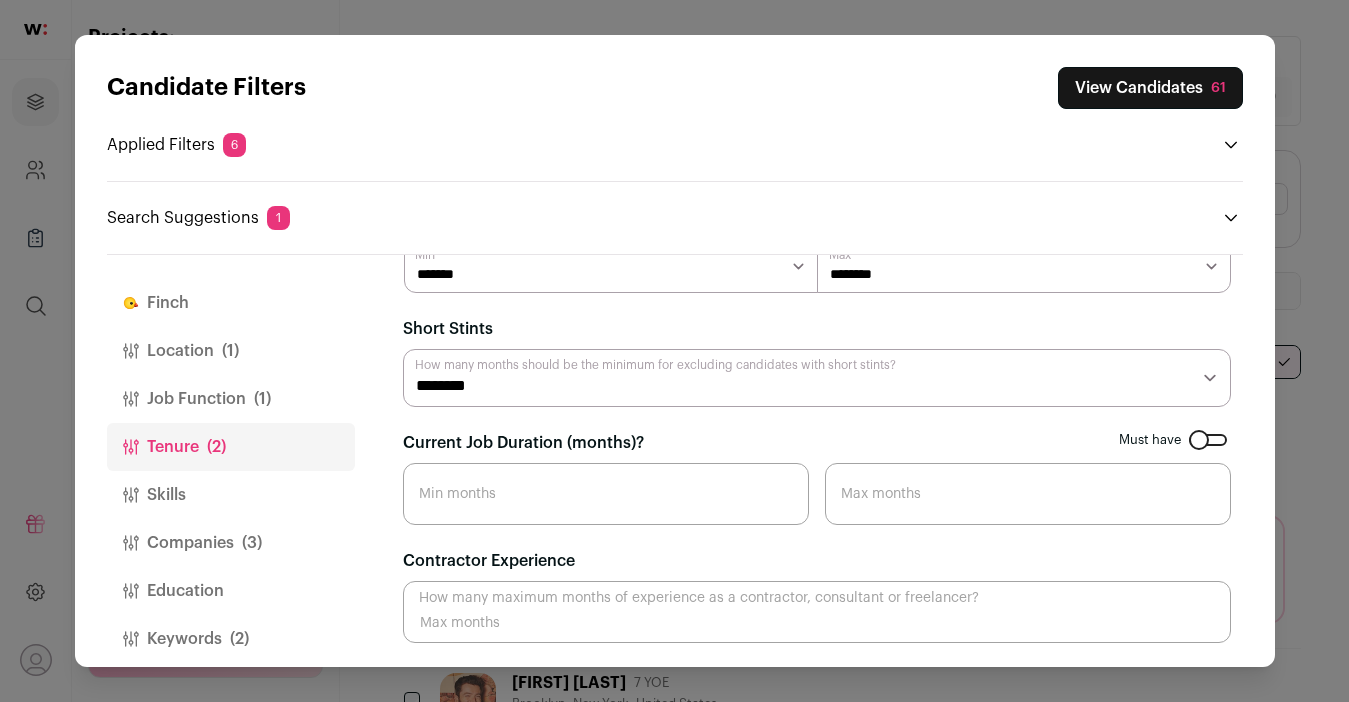 scroll, scrollTop: 17, scrollLeft: 0, axis: vertical 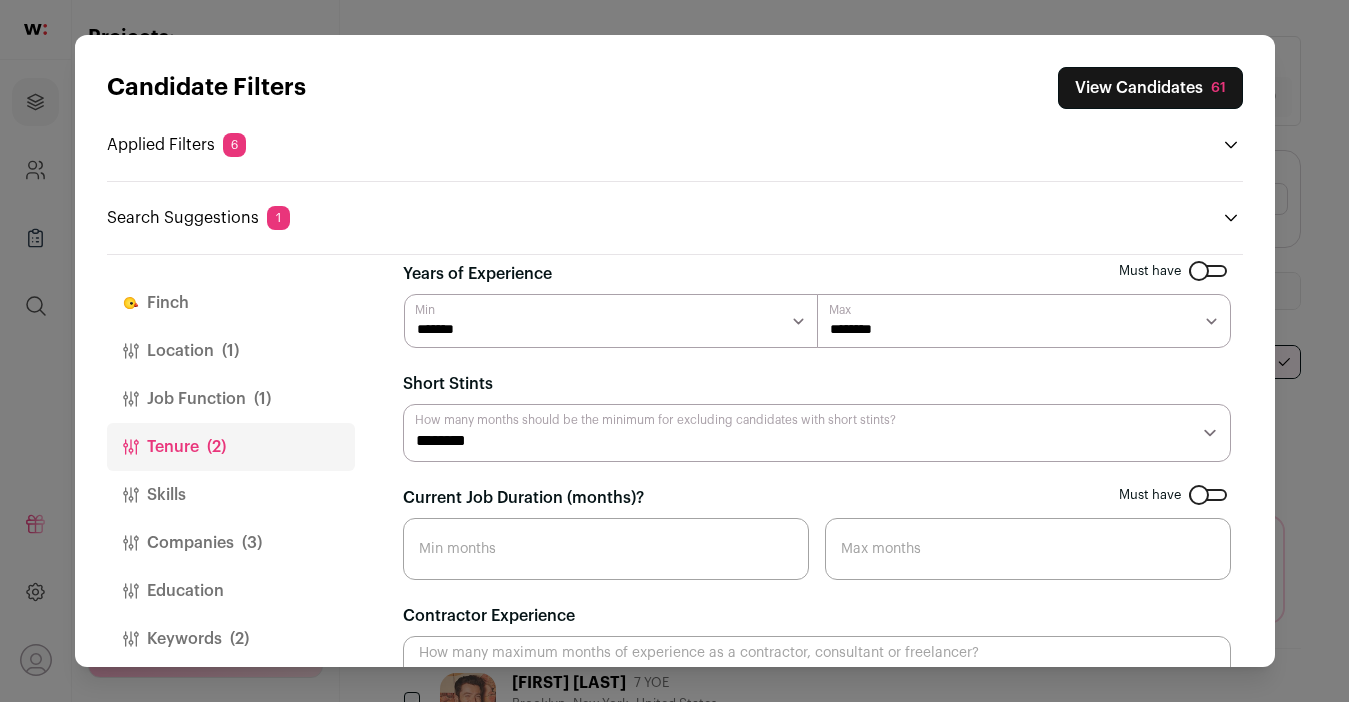 click on "*******
*******
*******
*******
*******
*******
********
********
********
********
********
********
********
********
********
********" at bounding box center (1024, 321) 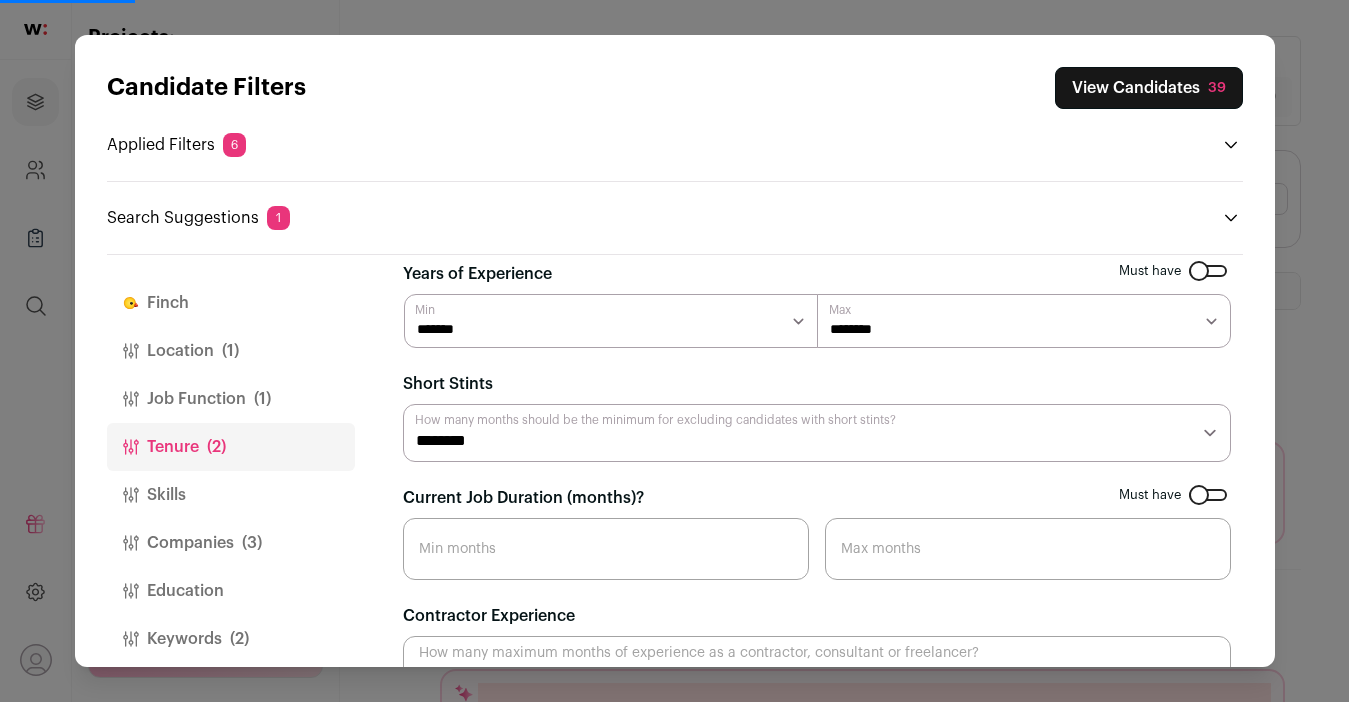 click on "Companies
(3)" at bounding box center [231, 543] 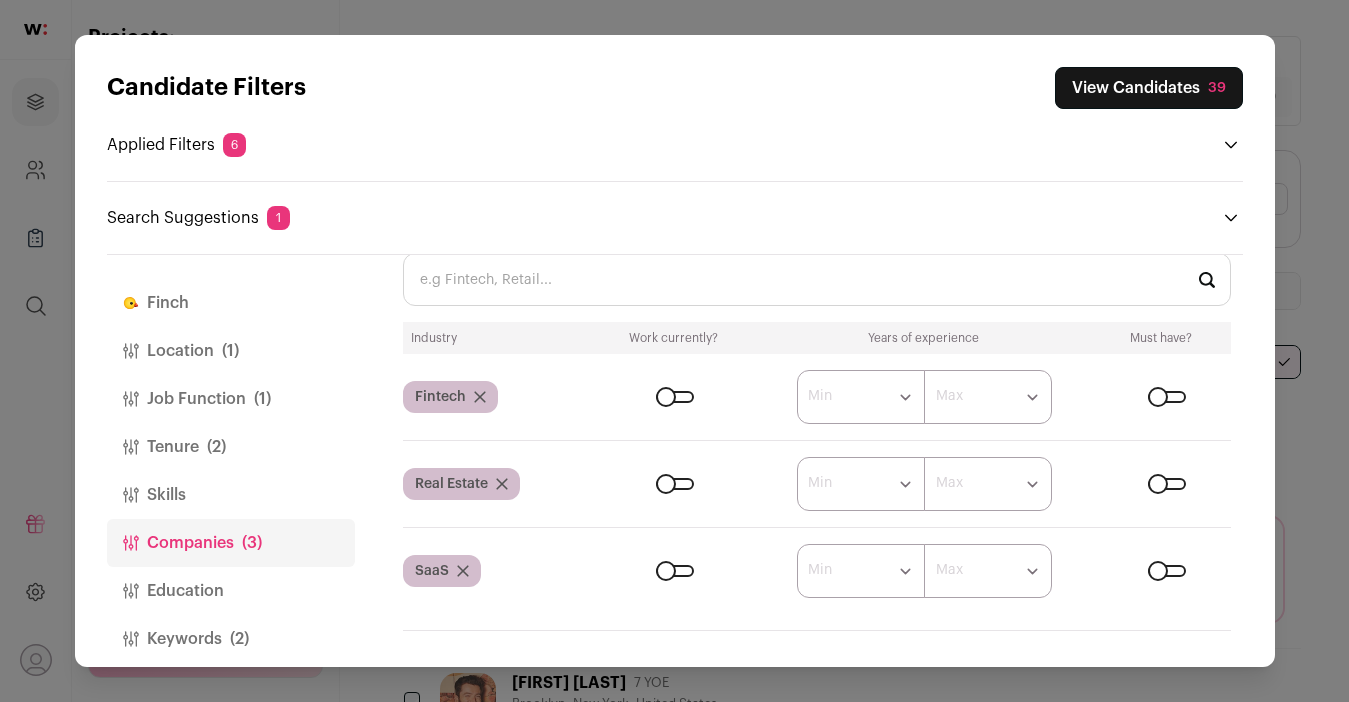 scroll, scrollTop: 426, scrollLeft: 0, axis: vertical 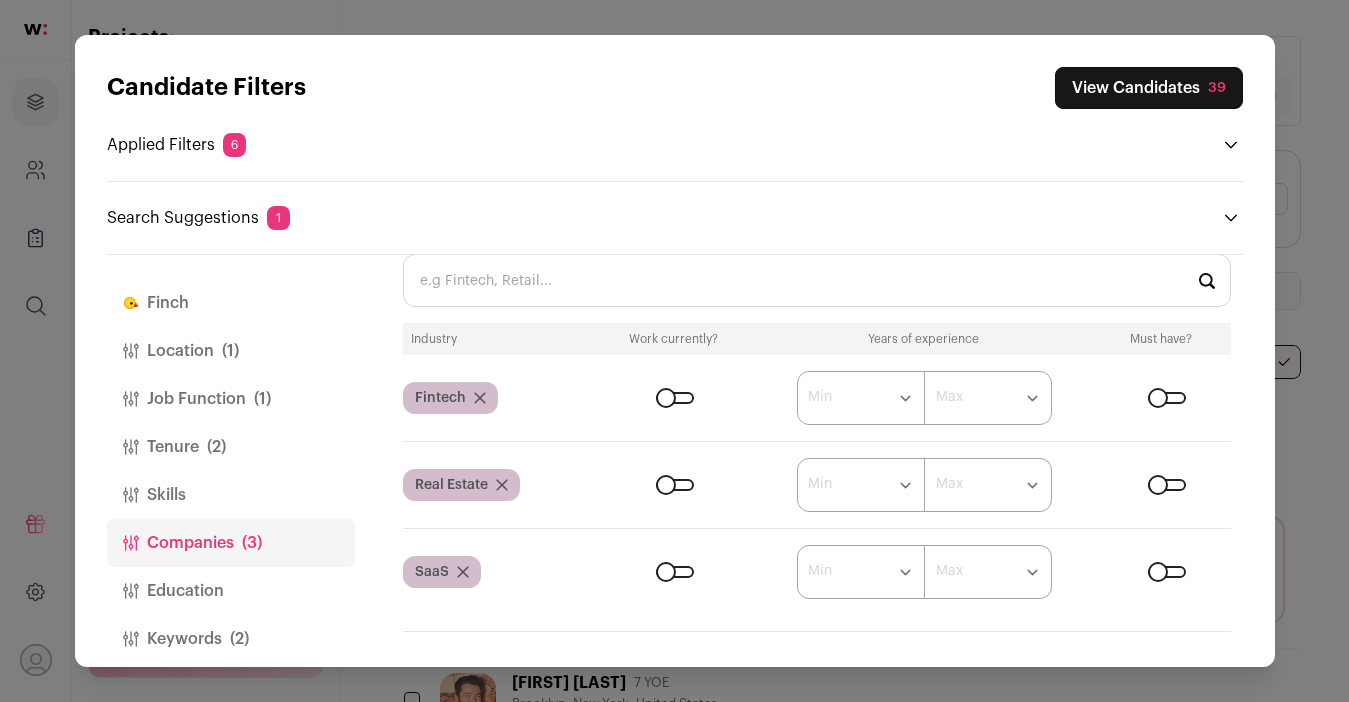 click on "Company Industries" at bounding box center [817, 280] 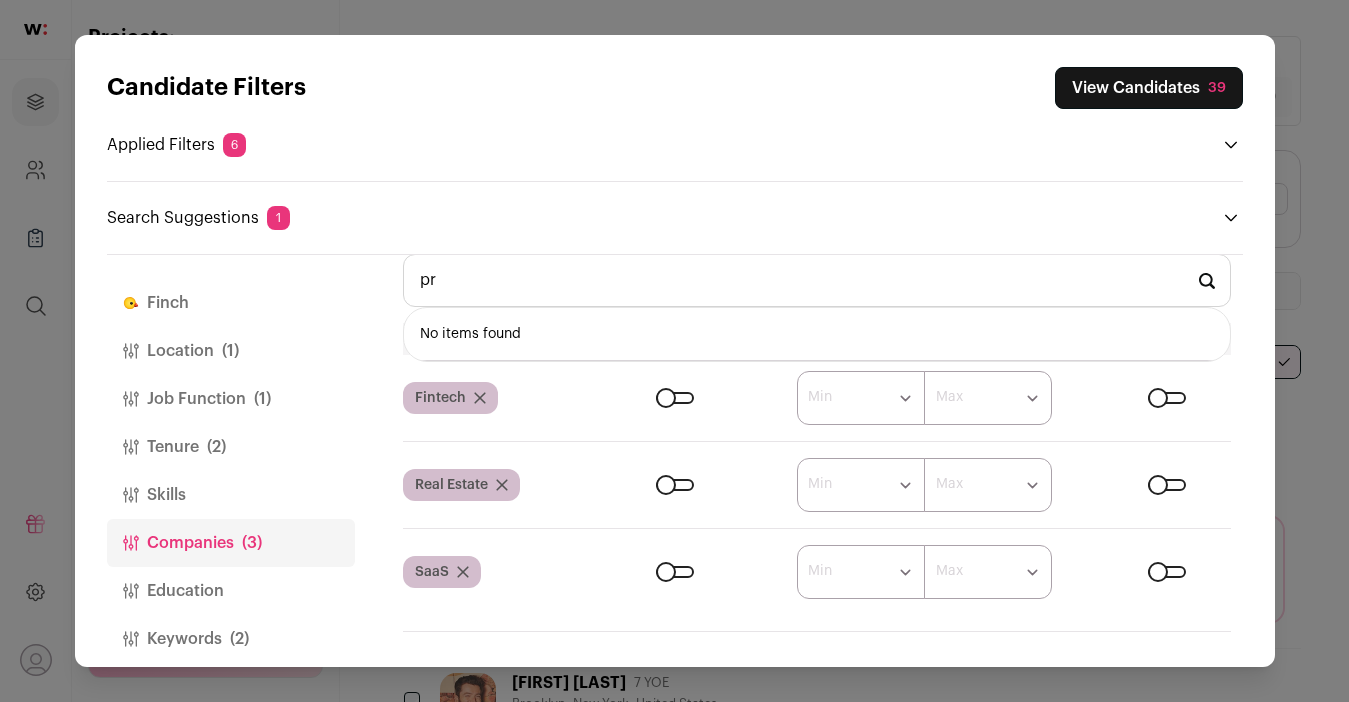 type on "p" 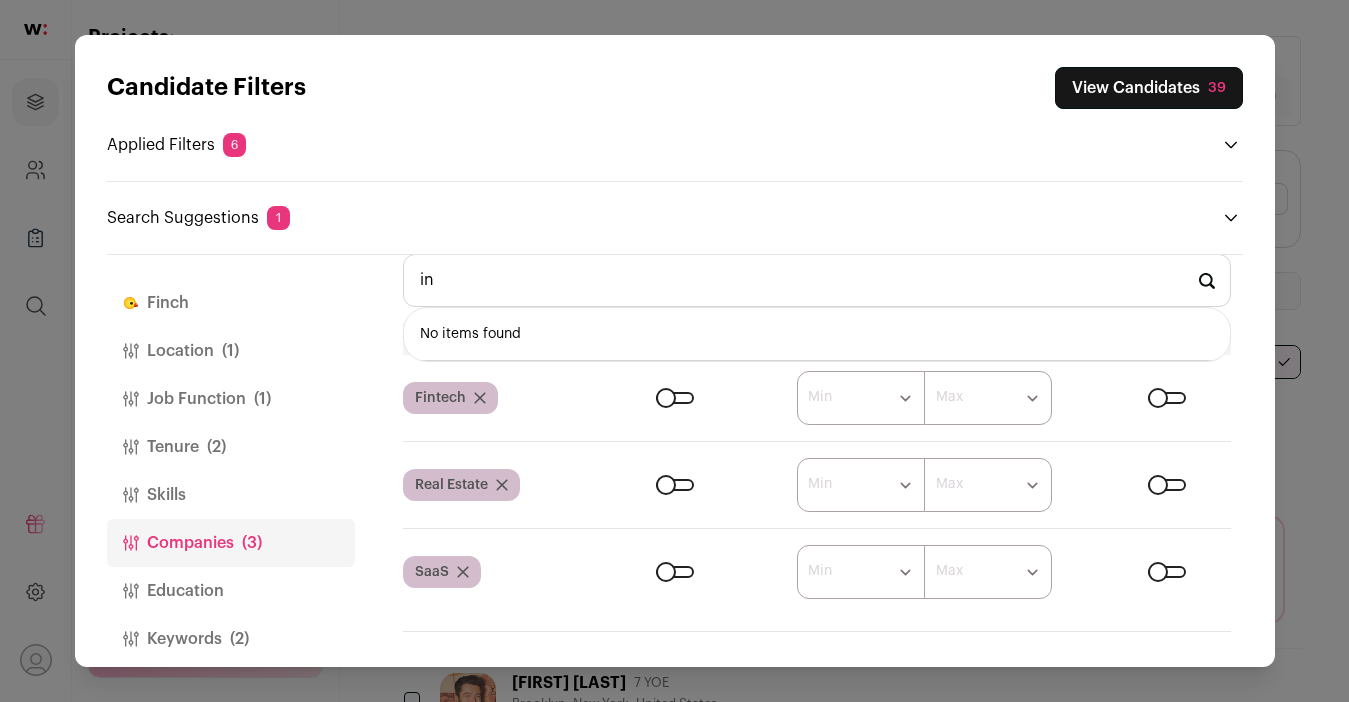 type on "i" 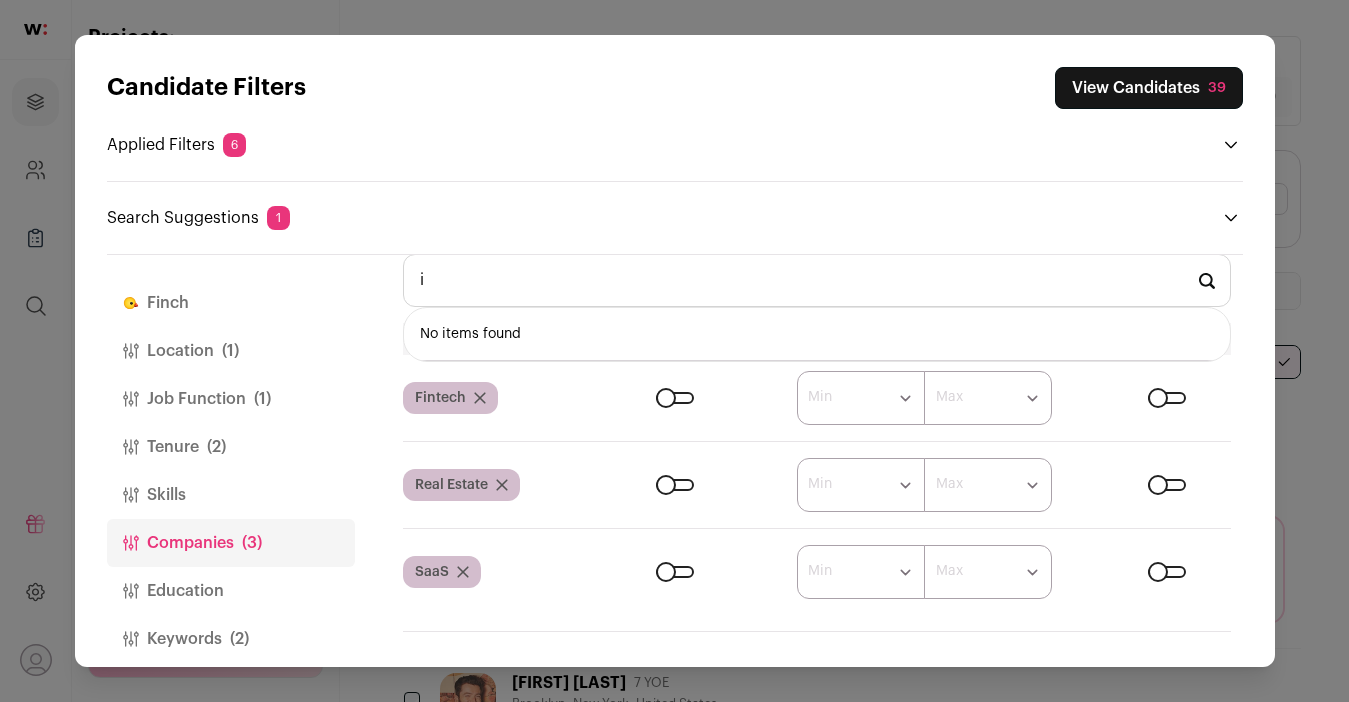 type 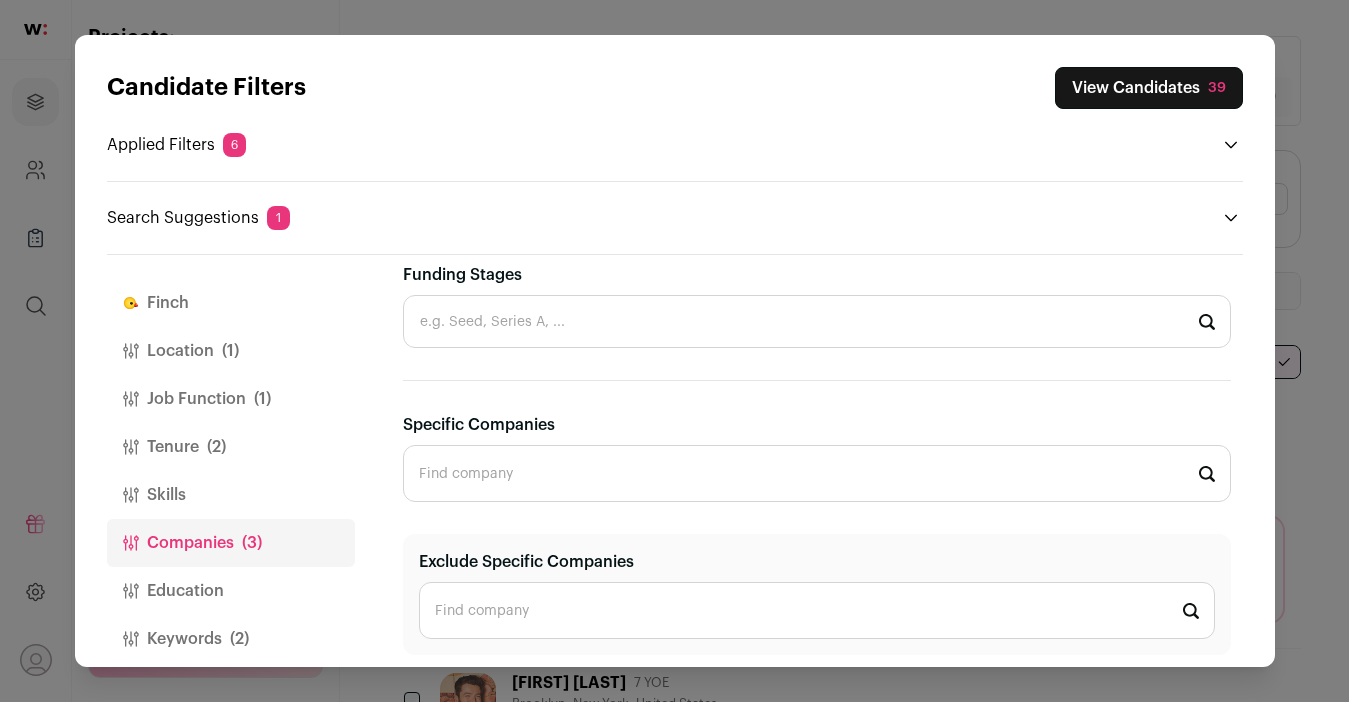 scroll, scrollTop: 982, scrollLeft: 0, axis: vertical 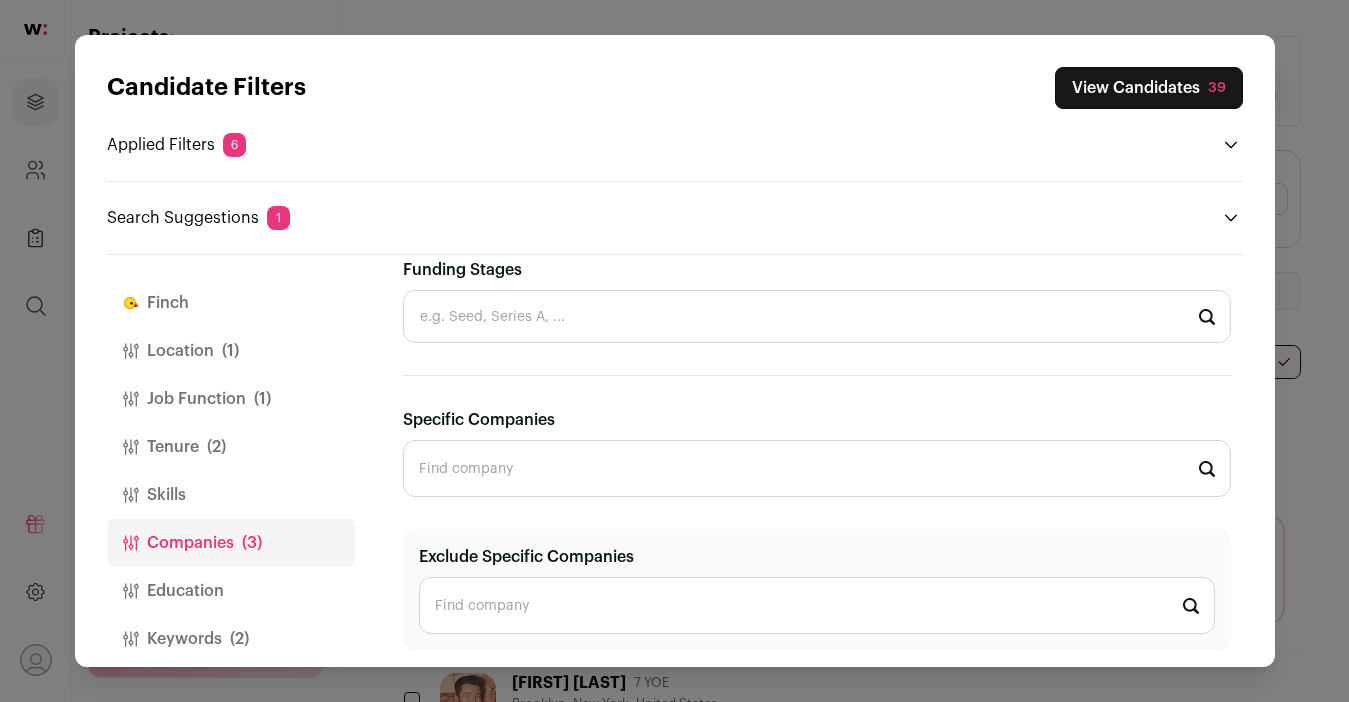 click on "Specific Companies" at bounding box center (817, 468) 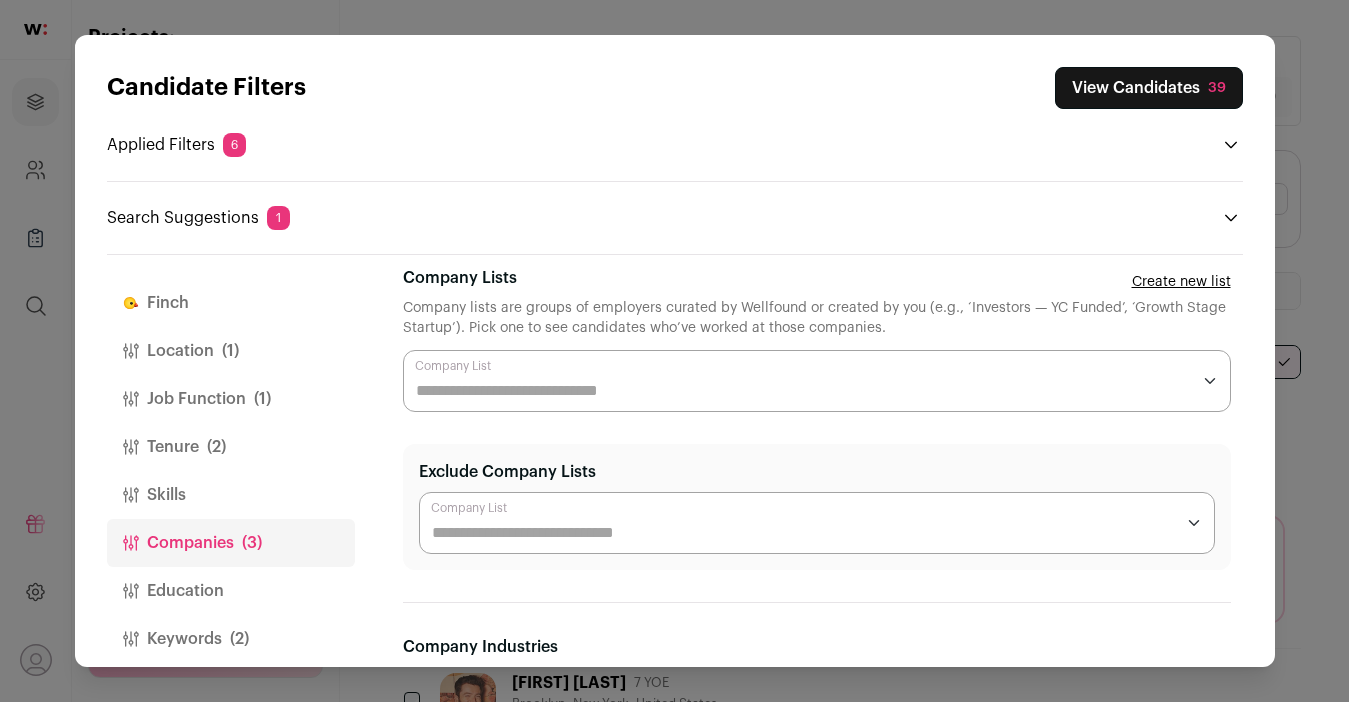 scroll, scrollTop: 0, scrollLeft: 0, axis: both 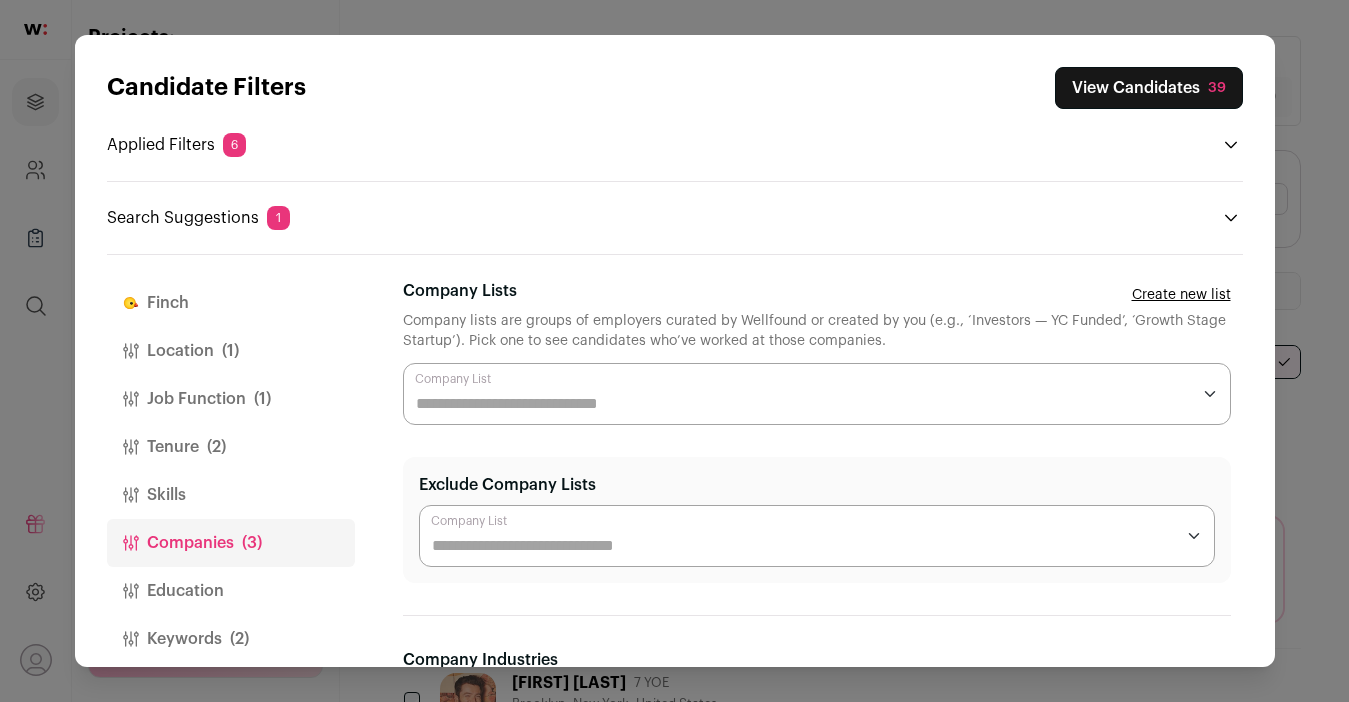 click on "39" at bounding box center [1217, 88] 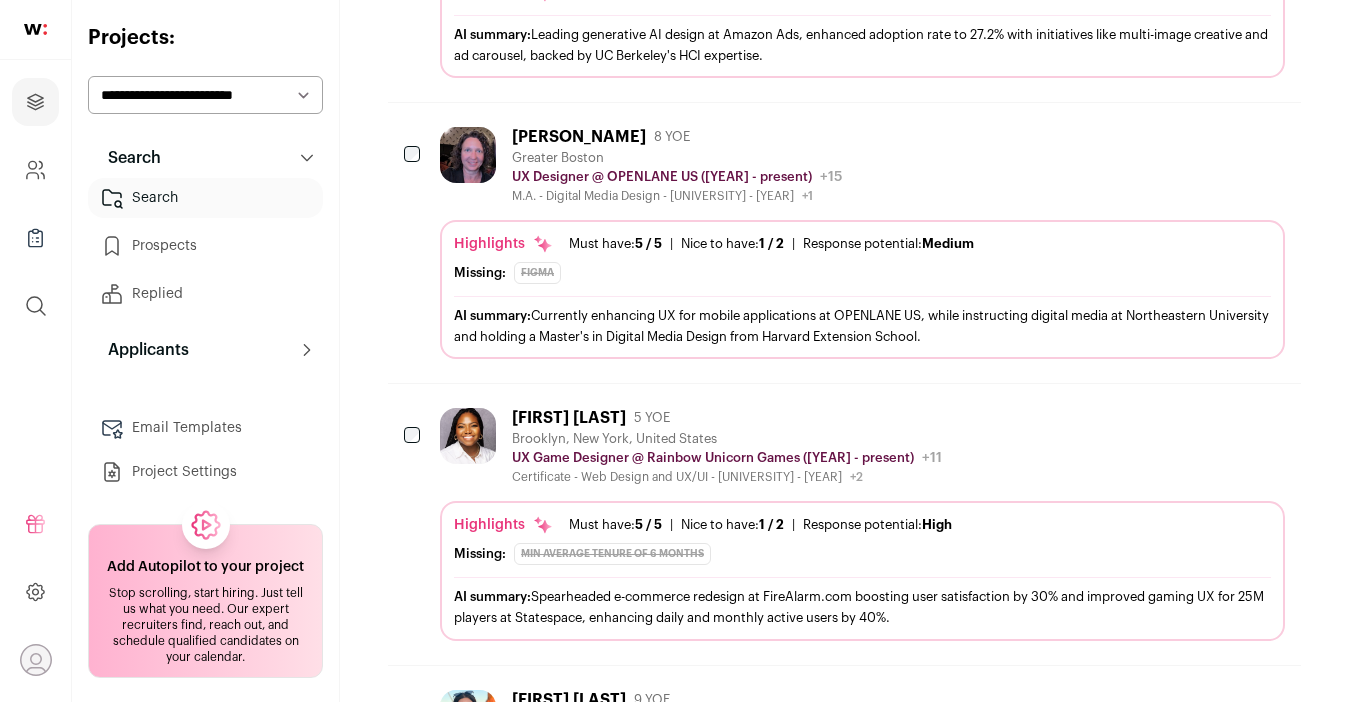 scroll, scrollTop: 1304, scrollLeft: 0, axis: vertical 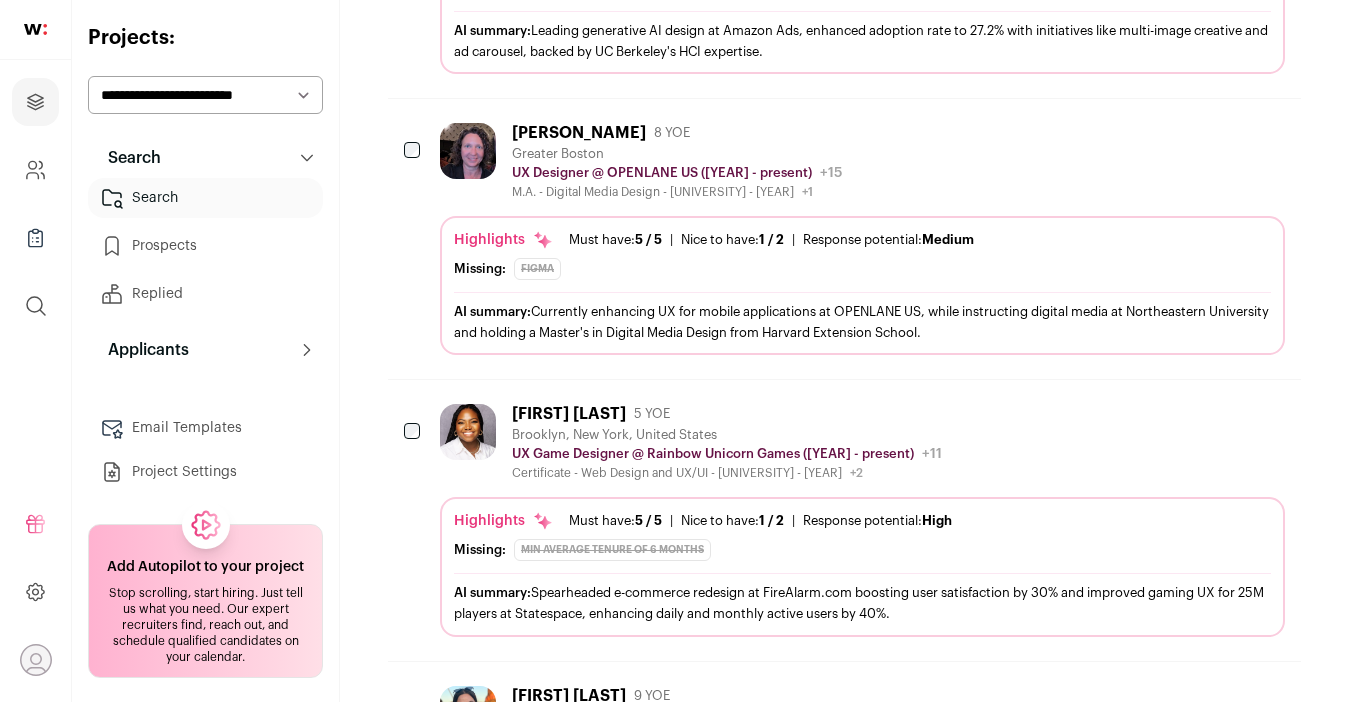 click on "[FIRST] [LAST]
5 YOE
[CITY], [STATE], United States
UX Game Designer @ [COMPANY]
(2025 - present)
[COMPANY]
Public / Private
Private
Valuation
Unknown
Company size
11-50
Founded
2021" at bounding box center [862, 442] 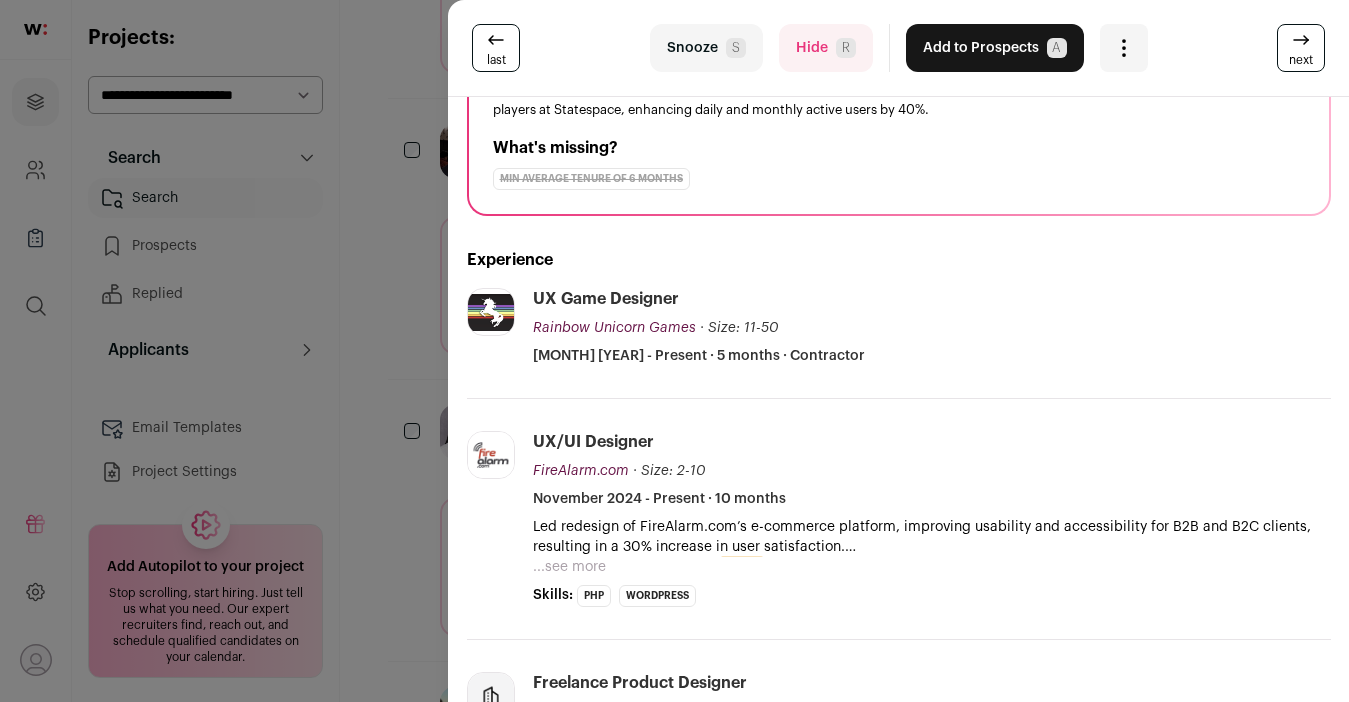 scroll, scrollTop: 231, scrollLeft: 0, axis: vertical 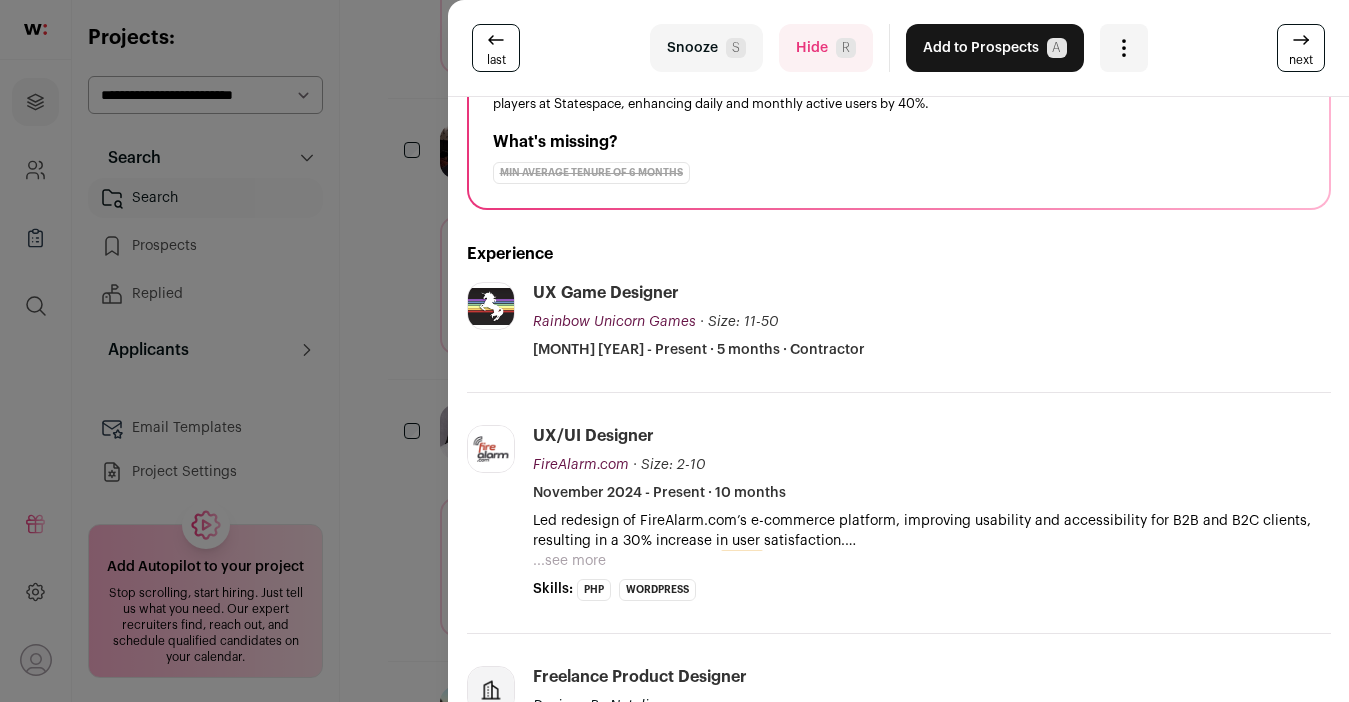 click on "last
Snooze
S
Hide
R
Add to Prospects
A
Are you sure?
[FIRST] [LAST]  is already in your ATS. Do you wish to reach out to this candidate through wellfound:ai?
Cancel
********" at bounding box center (674, 351) 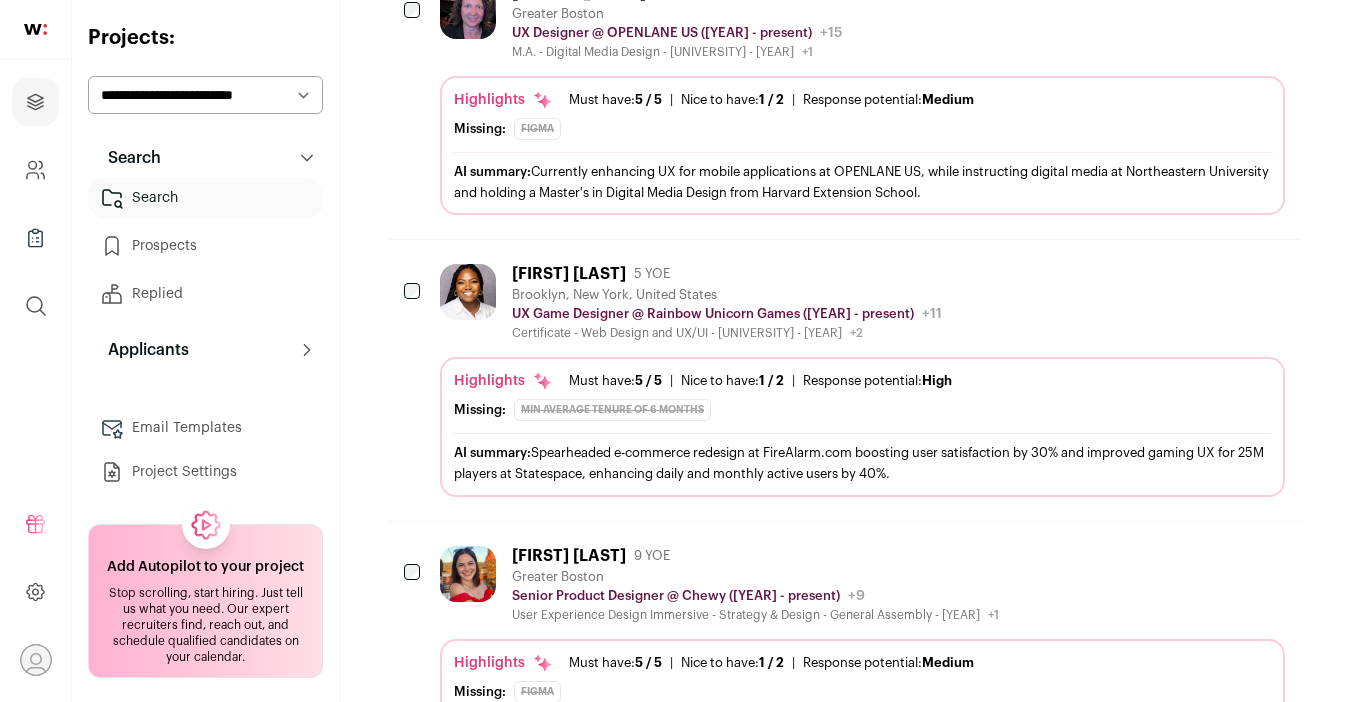 scroll, scrollTop: 1445, scrollLeft: 0, axis: vertical 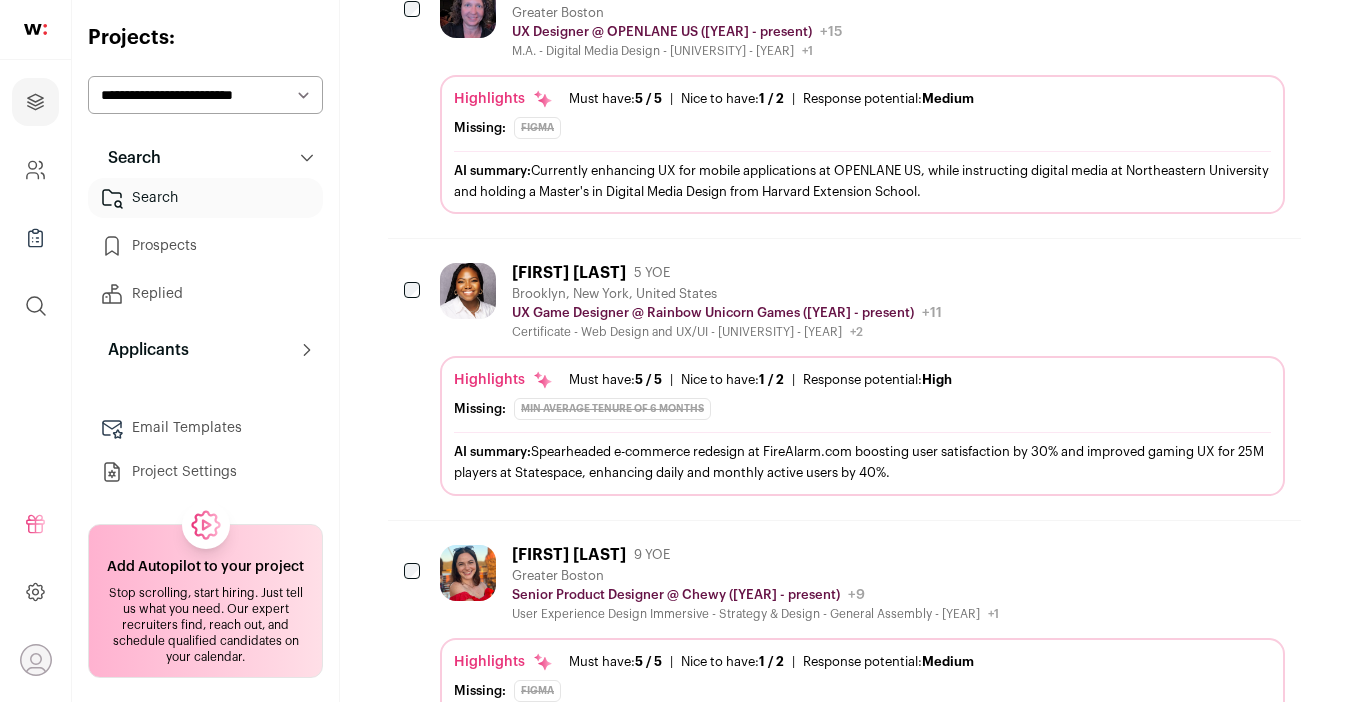 click 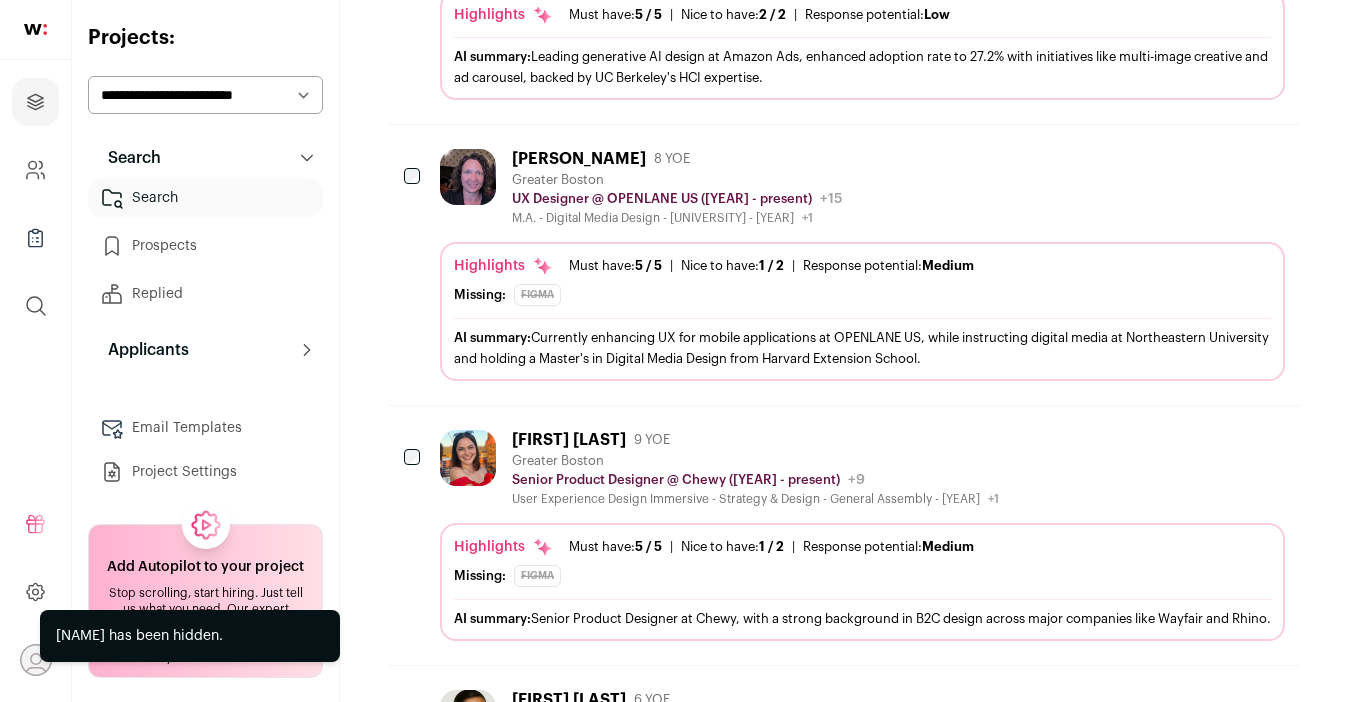 scroll, scrollTop: 1269, scrollLeft: 0, axis: vertical 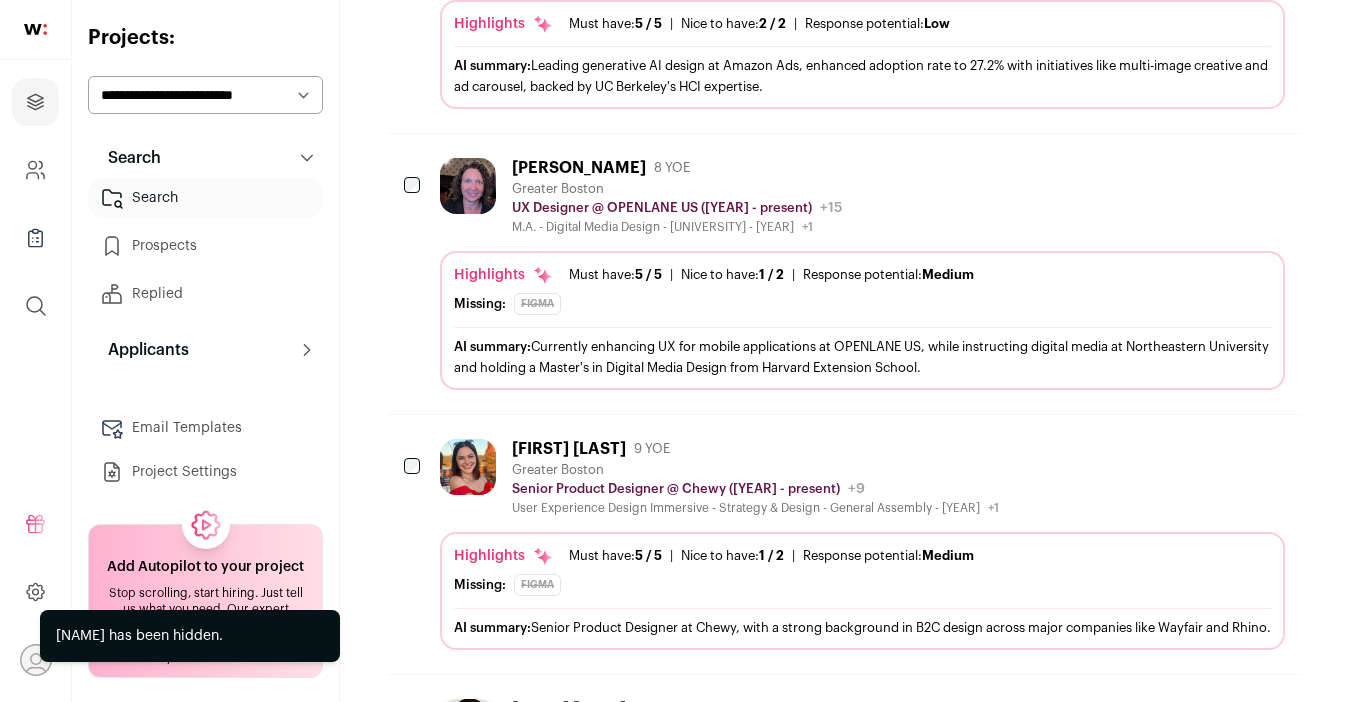 click 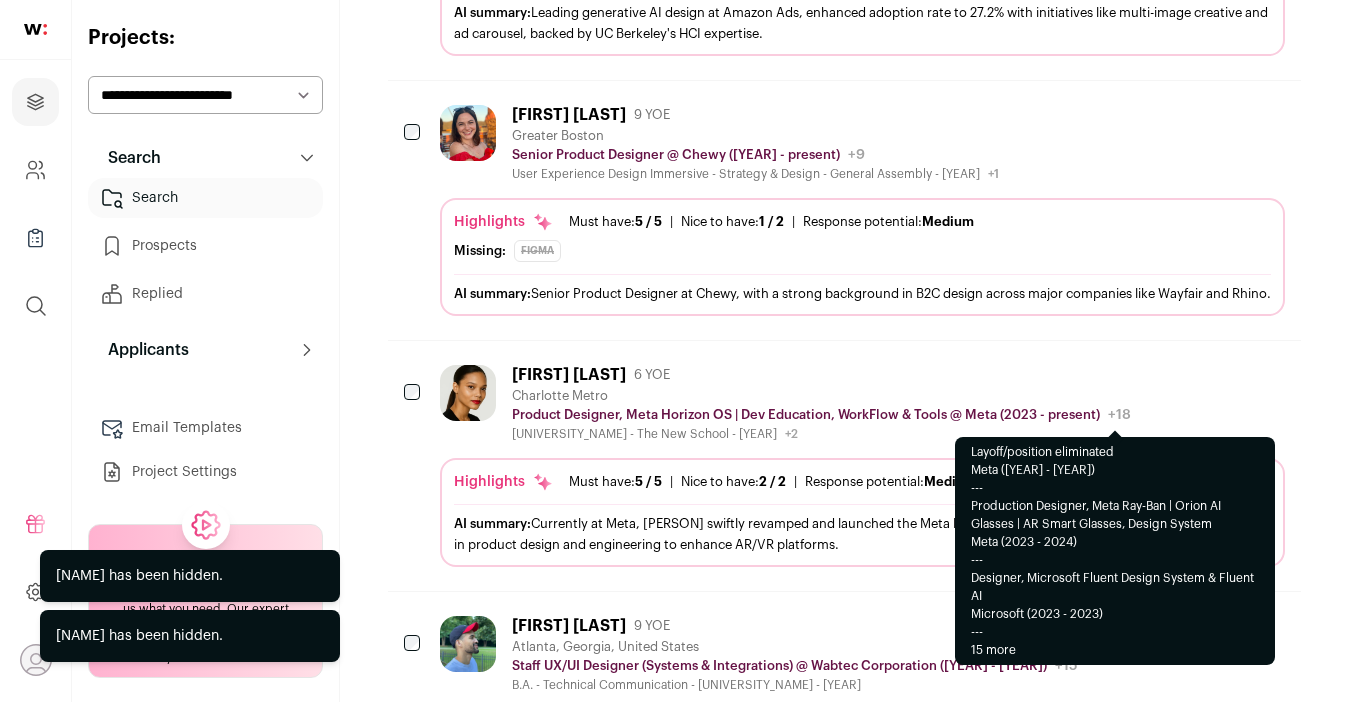 scroll, scrollTop: 1319, scrollLeft: 0, axis: vertical 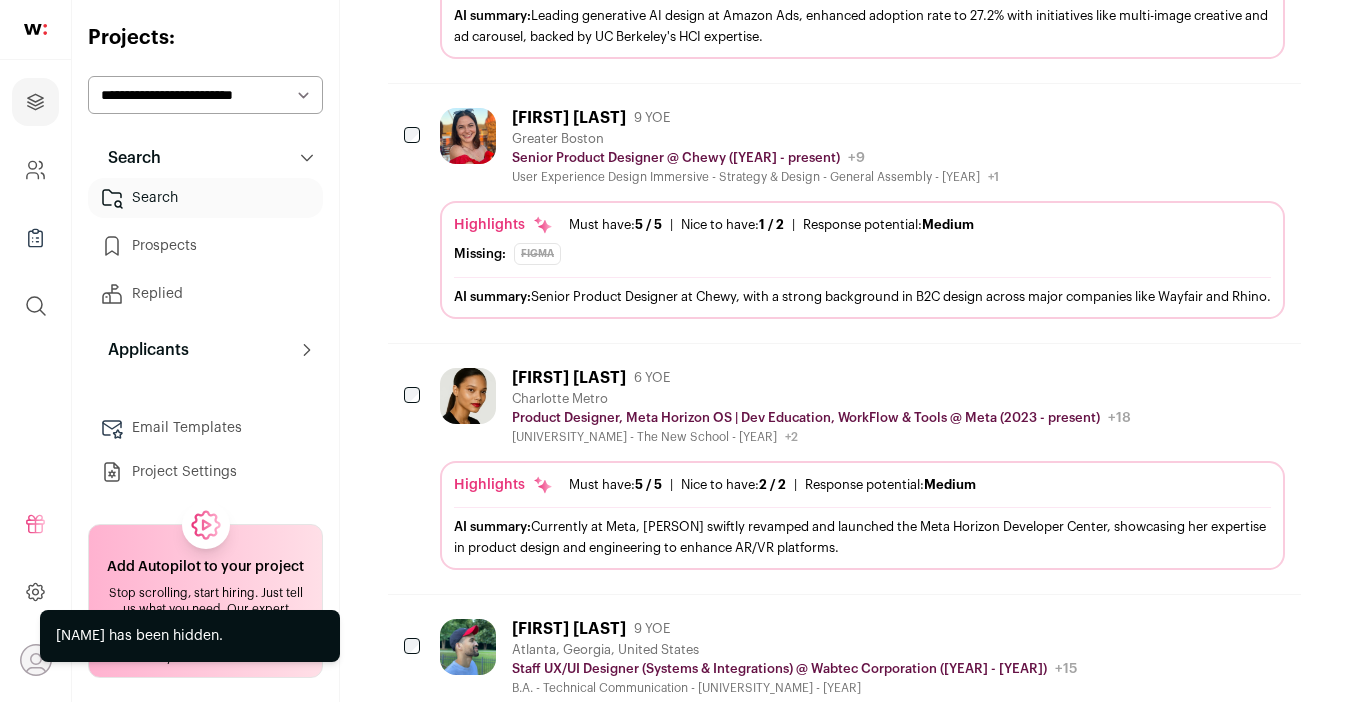 click on "Senior Product Designer @ Chewy
([YEAR] - present)
Chewy
Public / Private
Public
Company size
10,001+
Tags
B2C
Retail
Tech
IPO
About the company
View more
View less
+9
Senior Product Designer
Rhino ([YEAR] - [YEAR])
---
Senior Product Designer
Wayfair ([YEAR] - [YEAR])
---" at bounding box center [755, 158] 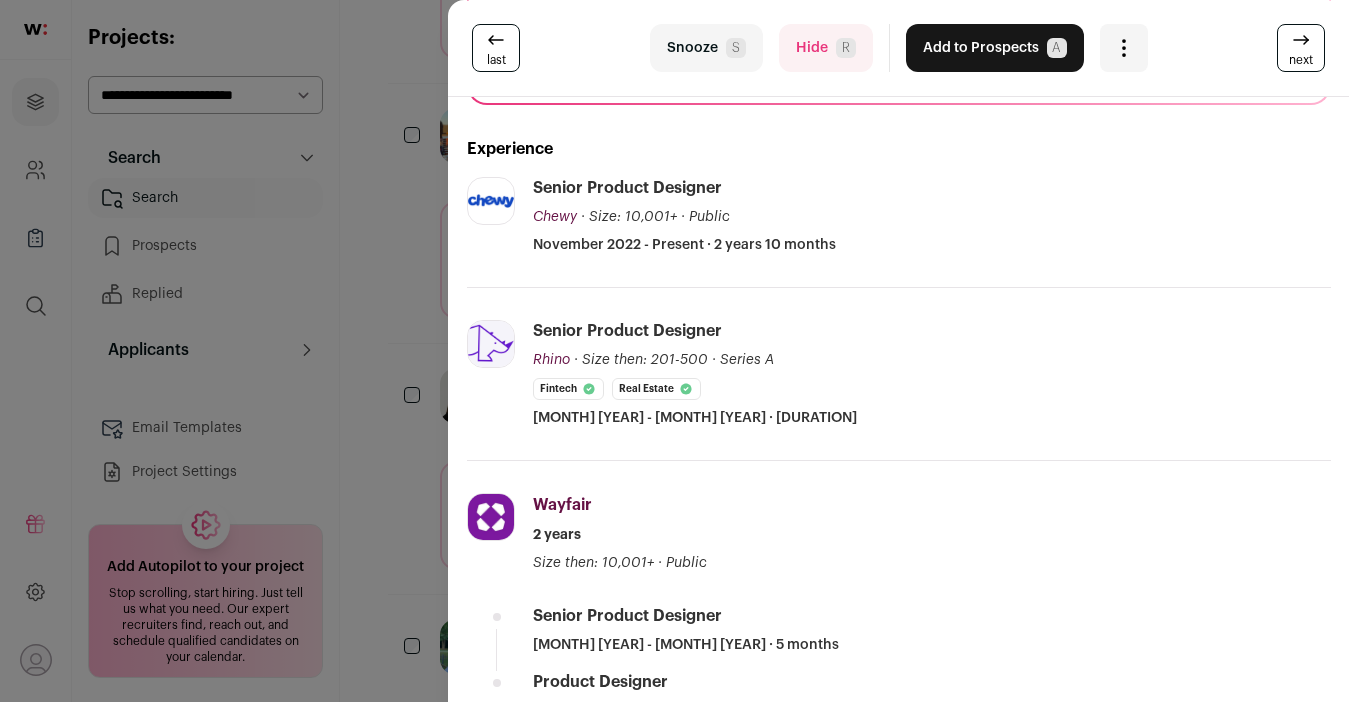 scroll, scrollTop: 339, scrollLeft: 0, axis: vertical 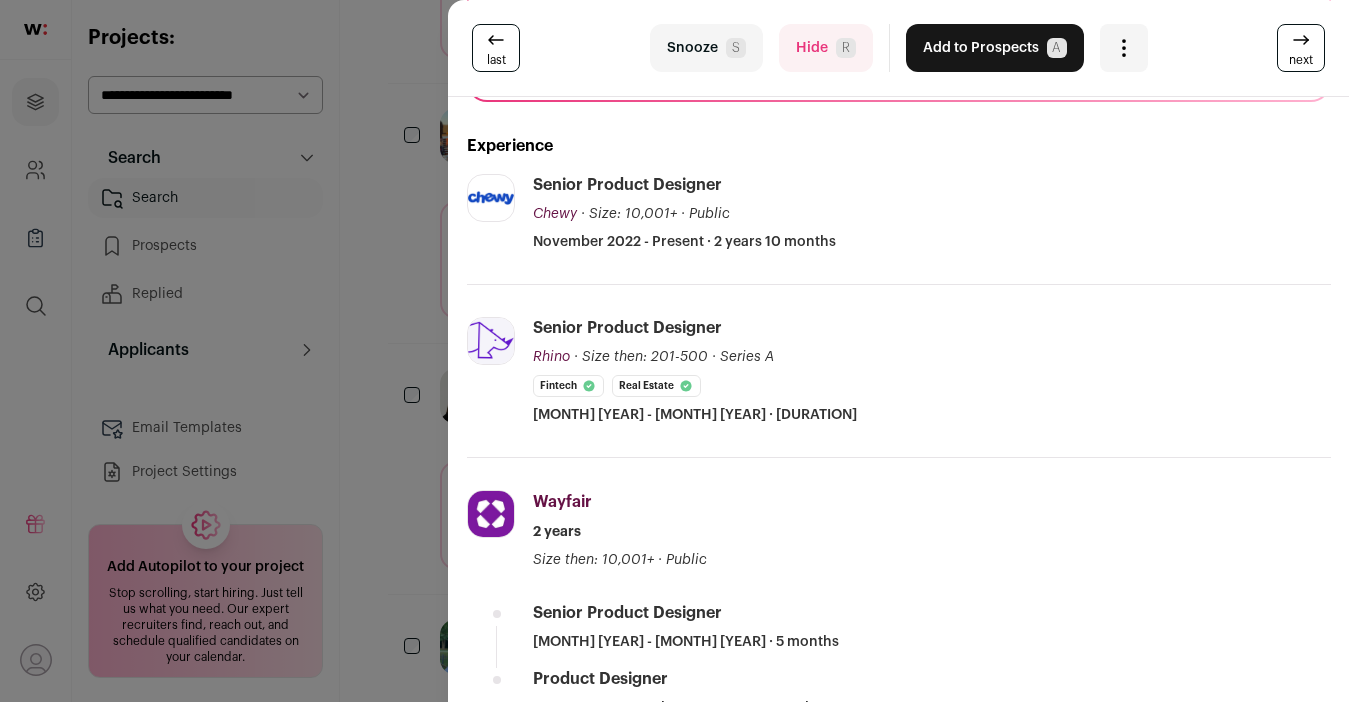 click on "last
Snooze
S
Hide
R
Add to Prospects
A
Are you sure?
[FIRST] [LAST]  is already in your ATS. Do you wish to reach out to this candidate through wellfound:ai?
Cancel
********" at bounding box center [674, 351] 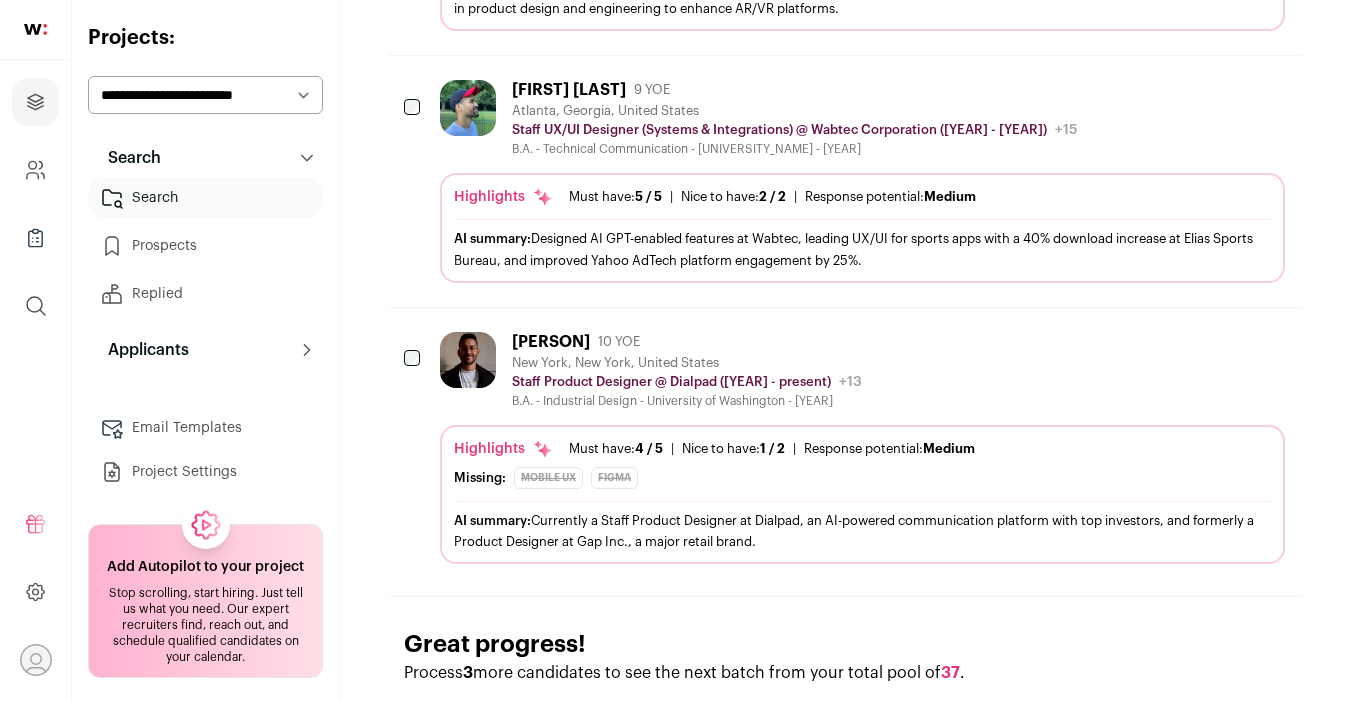 scroll, scrollTop: 1865, scrollLeft: 0, axis: vertical 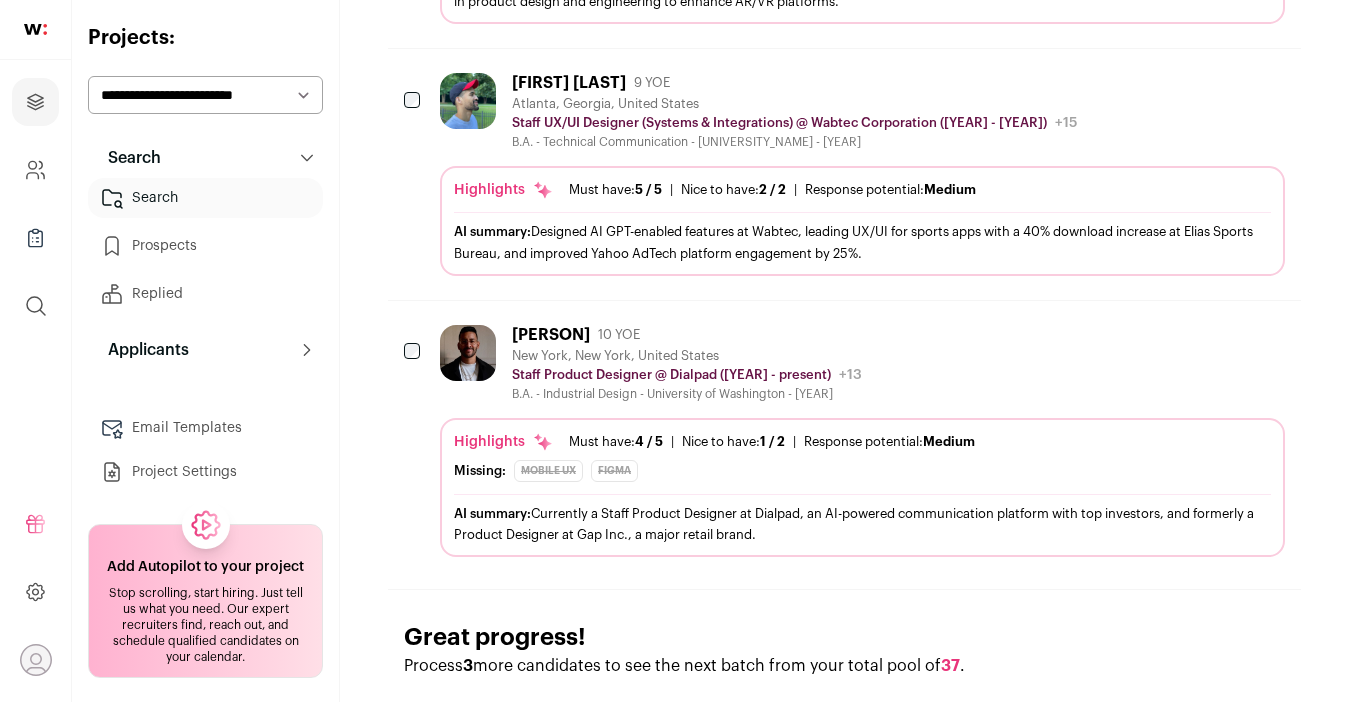 click on "[NAME]
[YEAR] YOE
[CITY], [STATE], [COUNTRY]
Staff Product Designer @ Dialpad
([YEAR] - present)
Dialpad
Public / Private
Private
Valuation
$2.2B
Company size
1,000-5,000
Founded
[YEAR]
Tags AI" at bounding box center [862, 363] 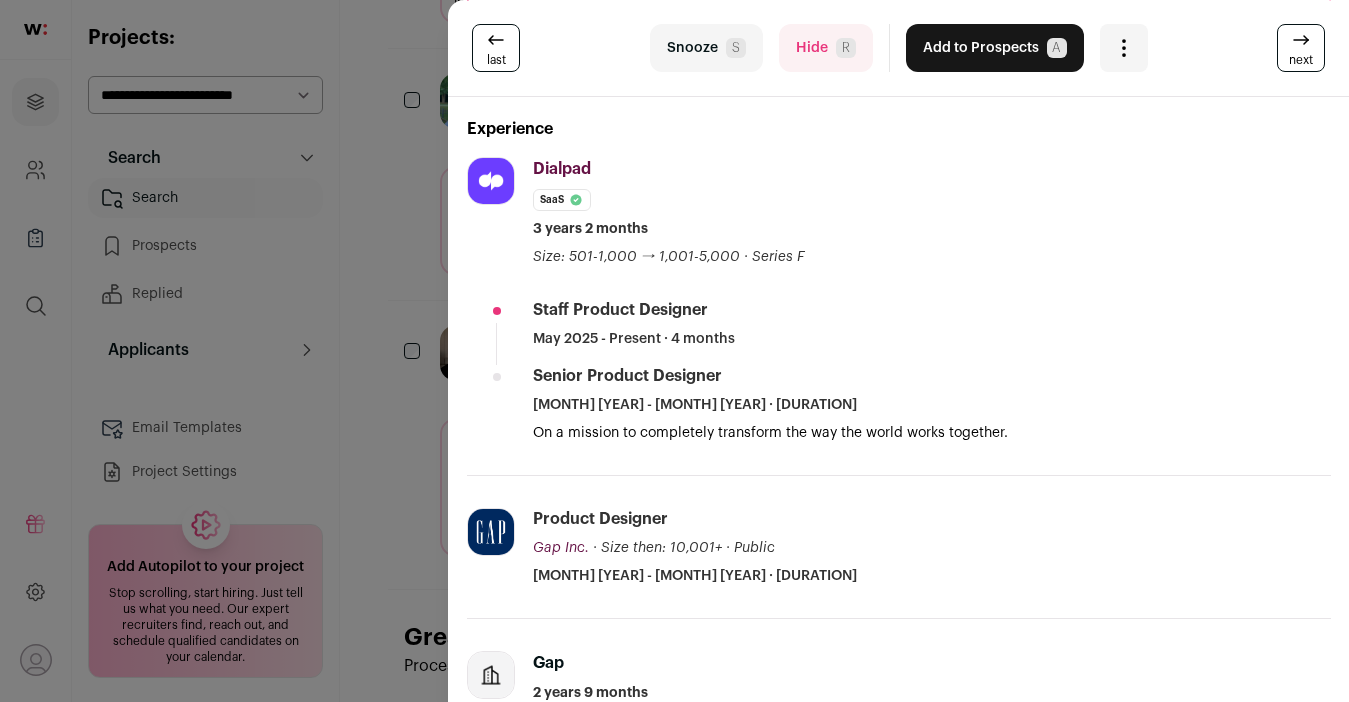 scroll, scrollTop: 358, scrollLeft: 0, axis: vertical 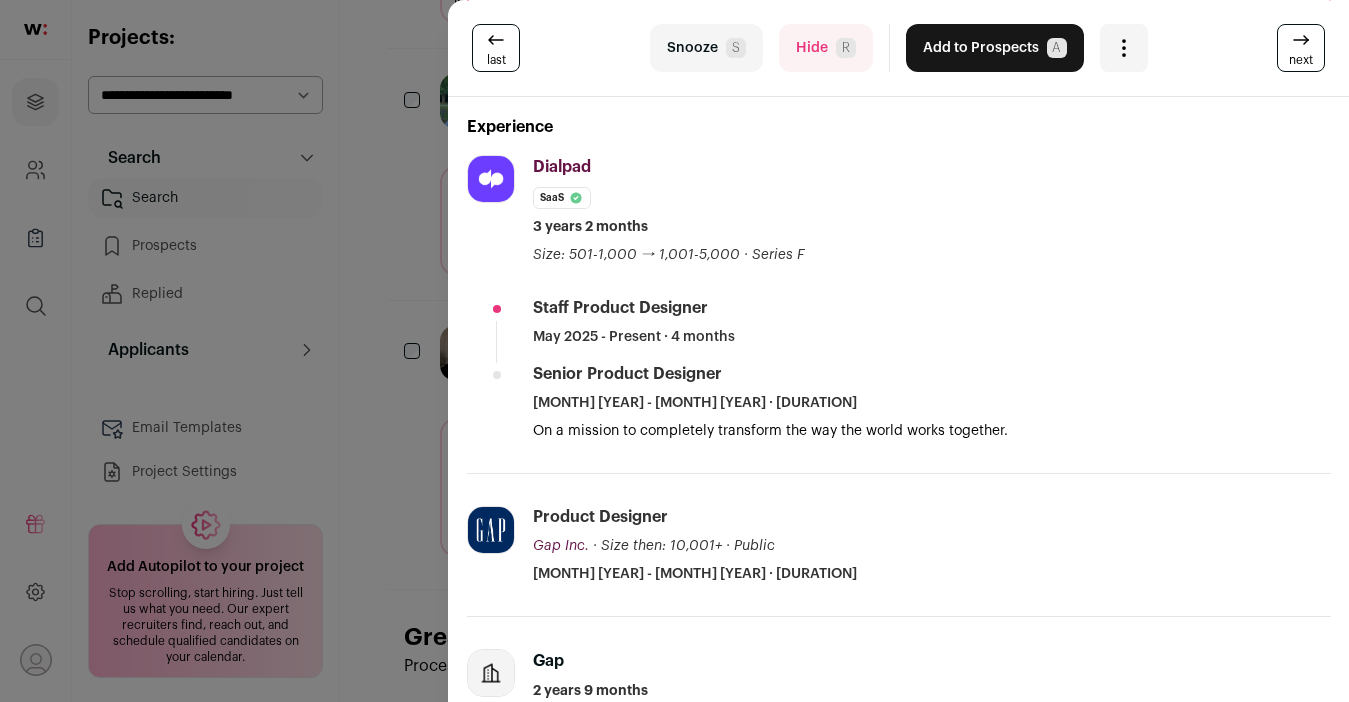 click on "last
Snooze
S
Hide
R
Add to Prospects
A
Are you sure?
[PERSON]  is already in your ATS. Do you wish to reach out to this candidate through wellfound:ai?
Cancel
********" at bounding box center (674, 351) 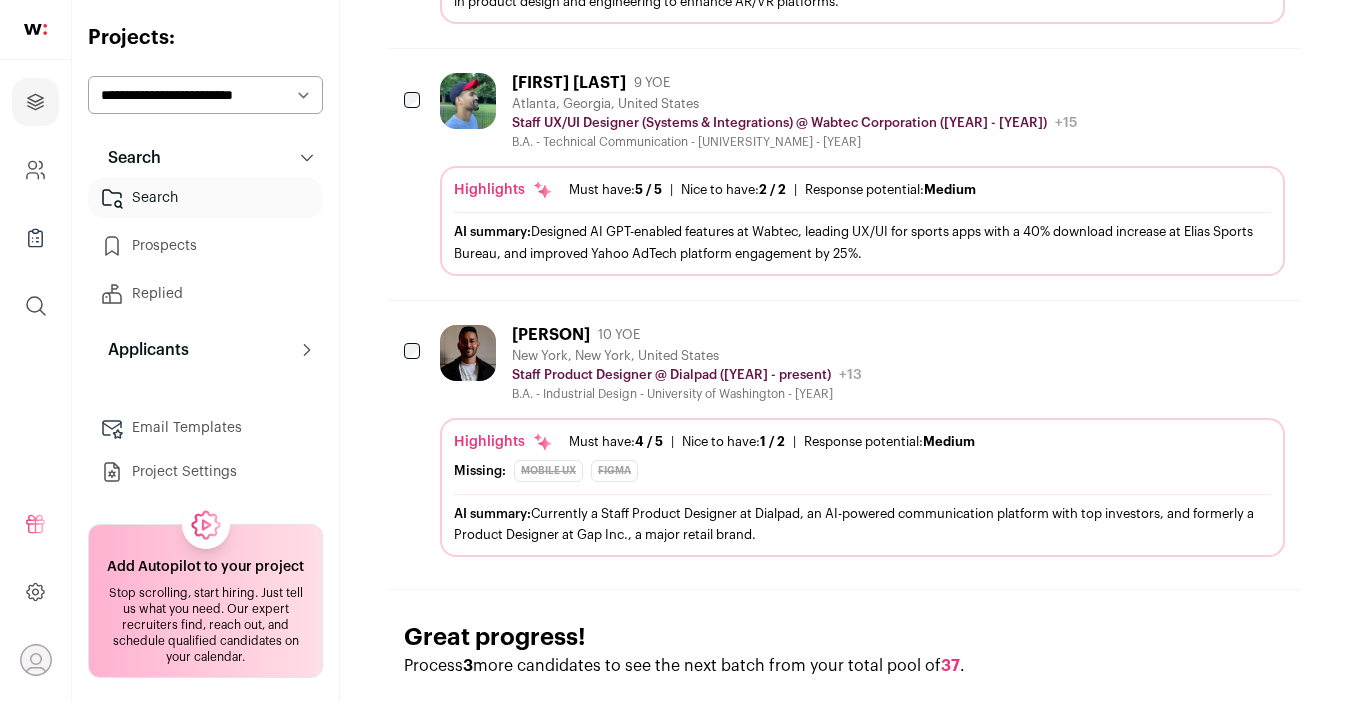 click 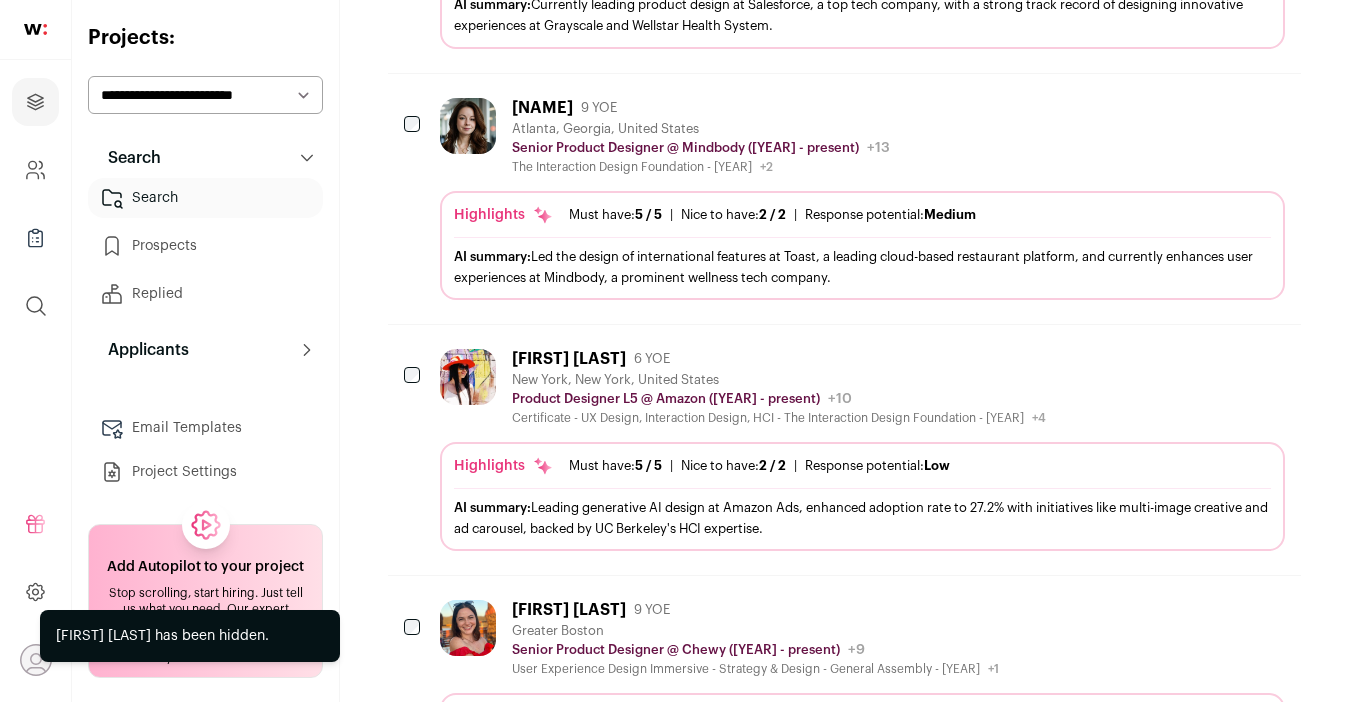 scroll, scrollTop: 0, scrollLeft: 0, axis: both 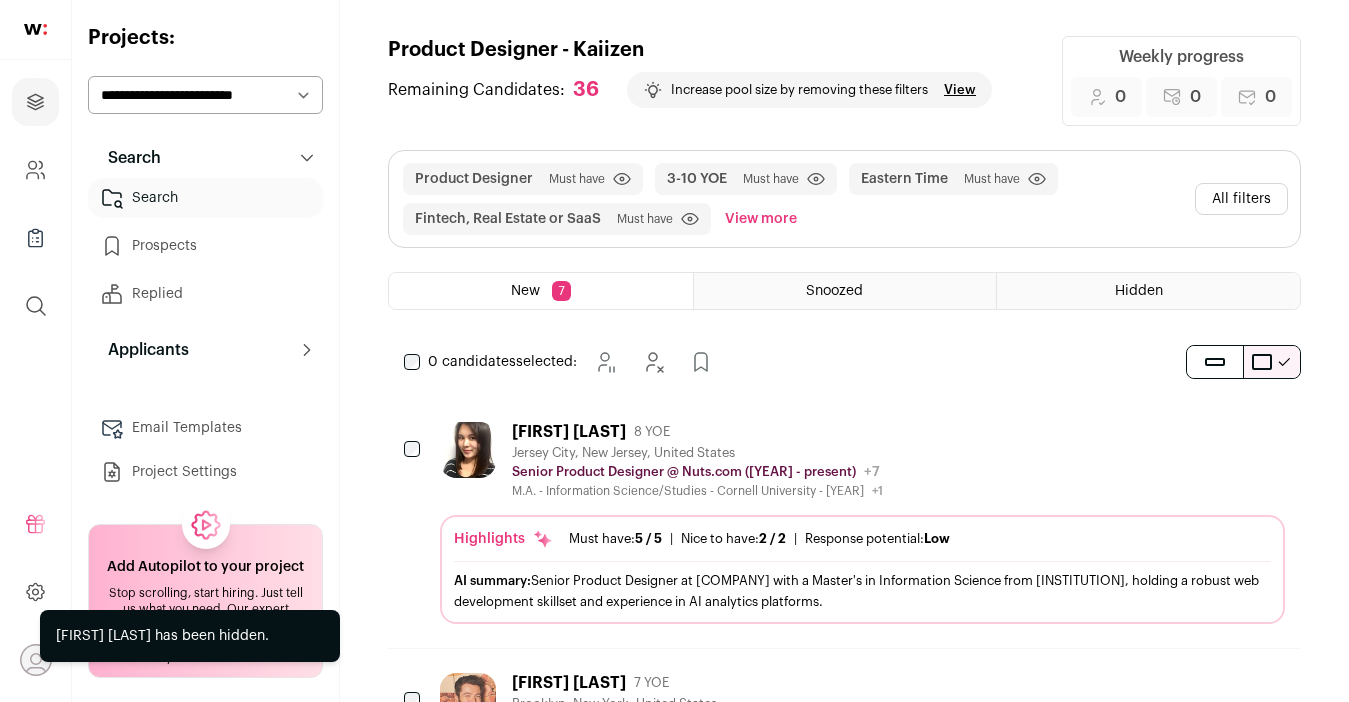 click on "All filters" at bounding box center [1241, 199] 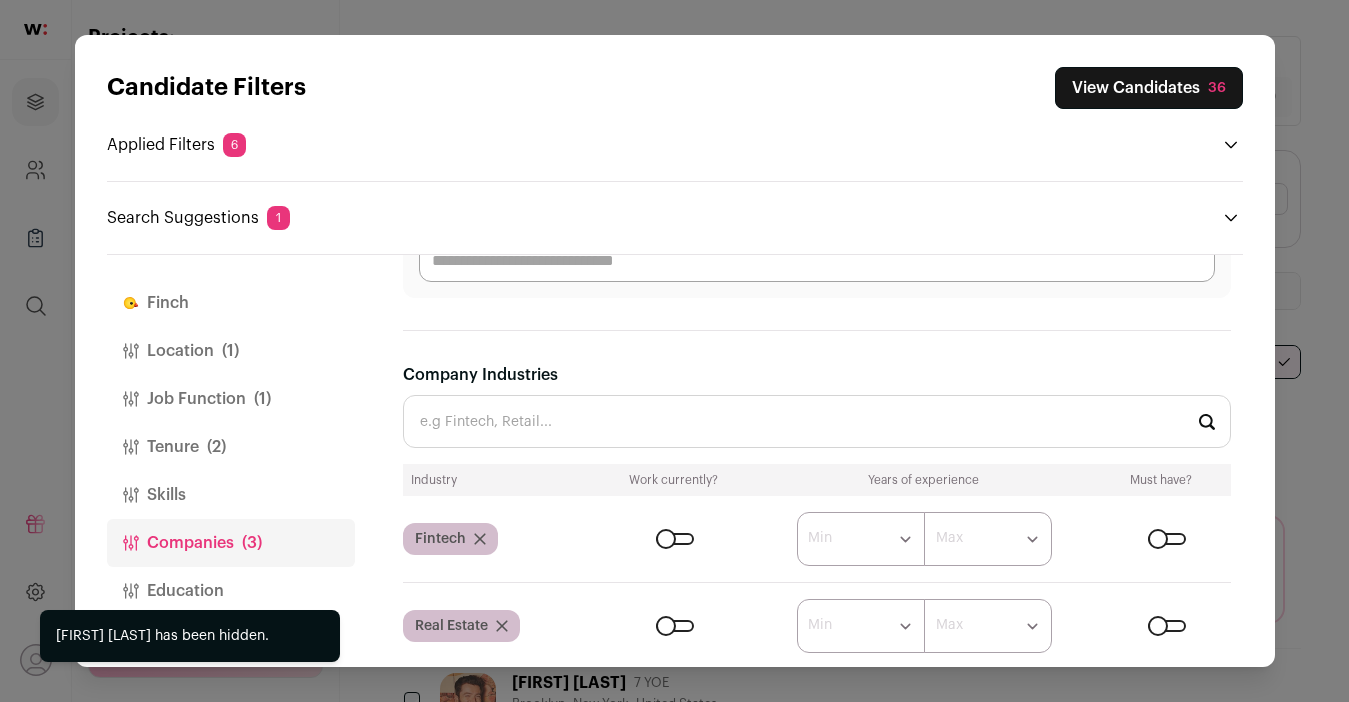scroll, scrollTop: 340, scrollLeft: 0, axis: vertical 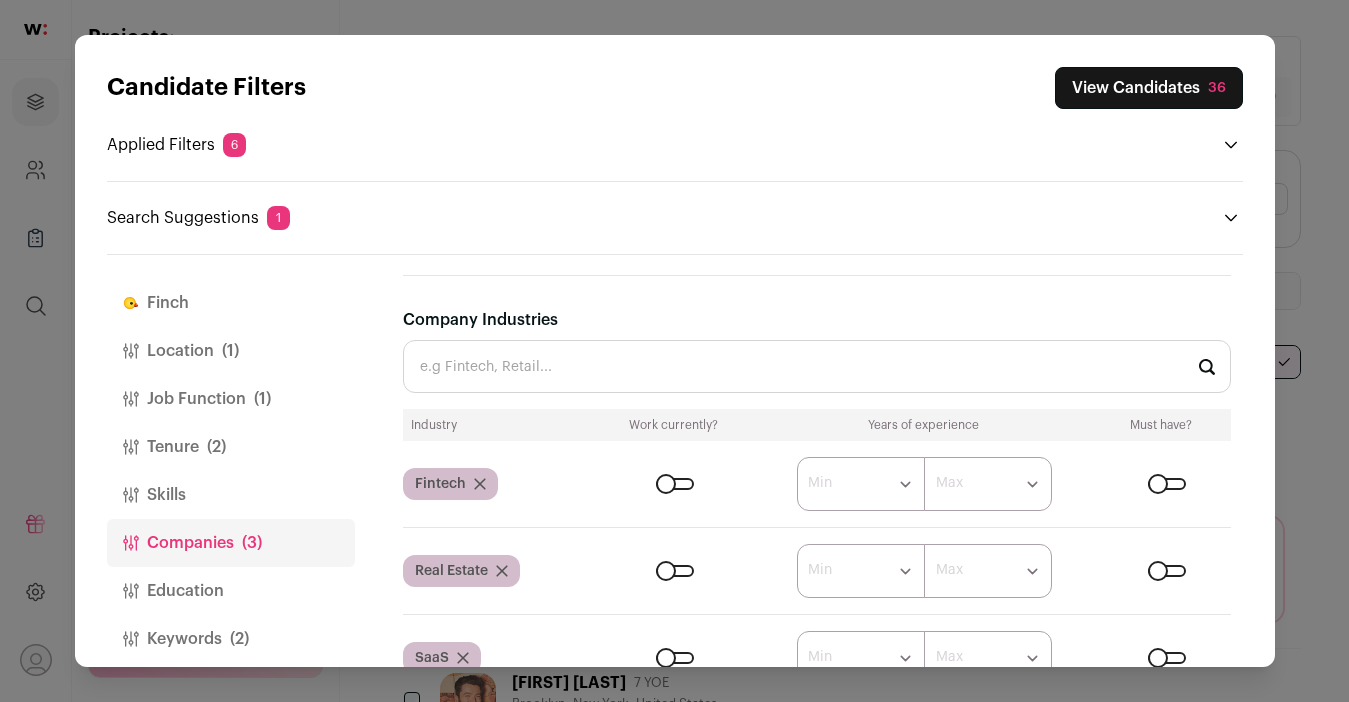 click 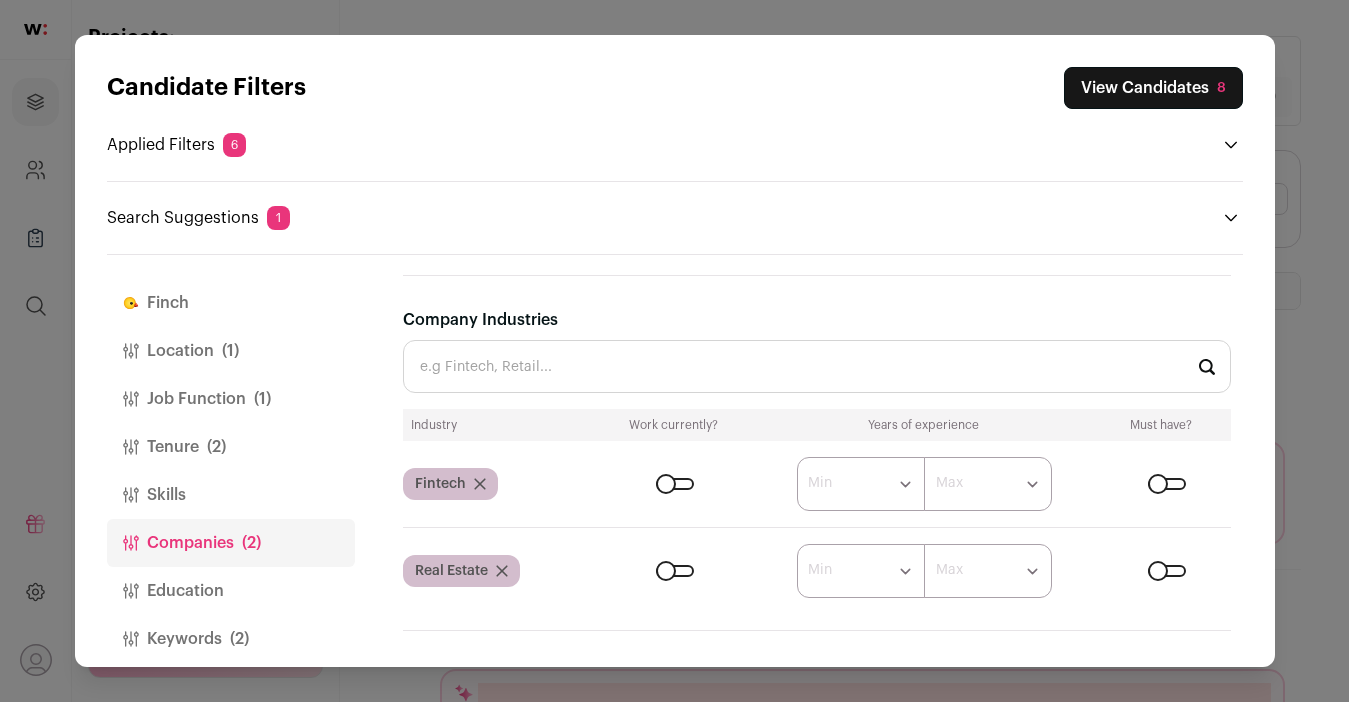 click on "View Candidates
8" at bounding box center [1153, 88] 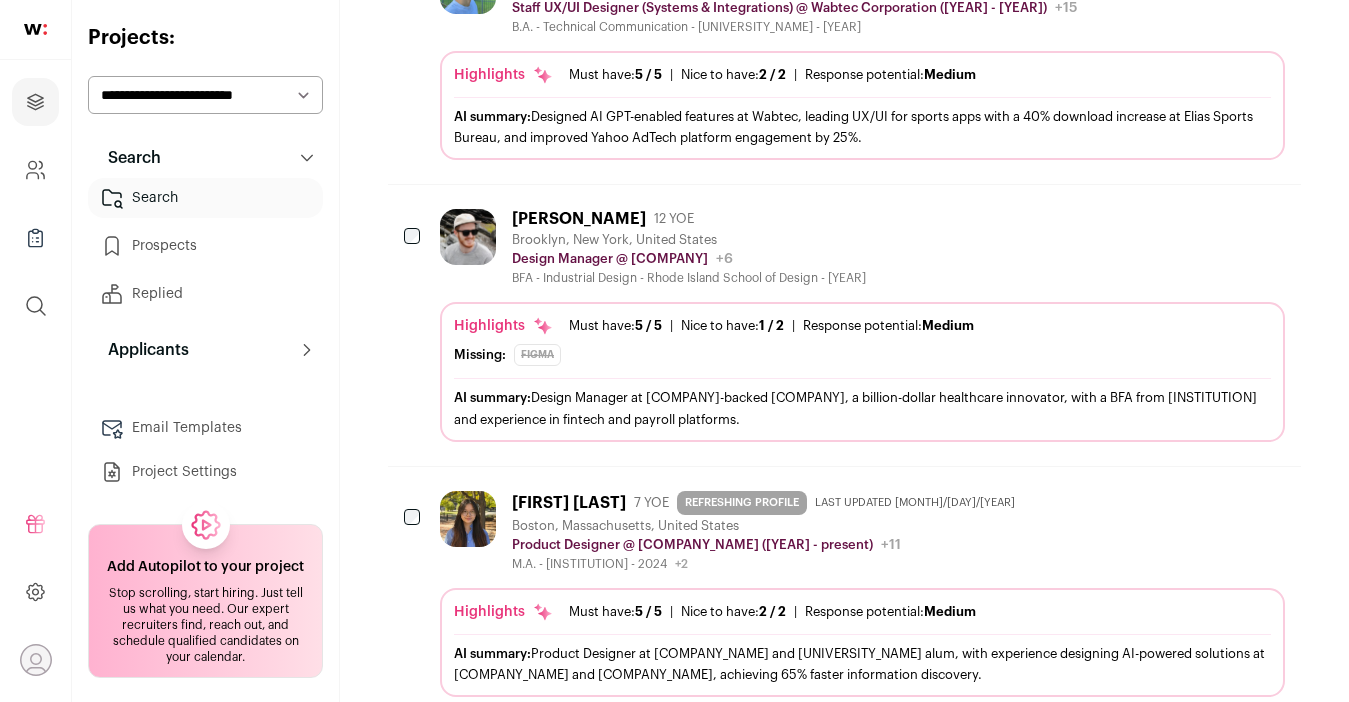 scroll, scrollTop: 728, scrollLeft: 0, axis: vertical 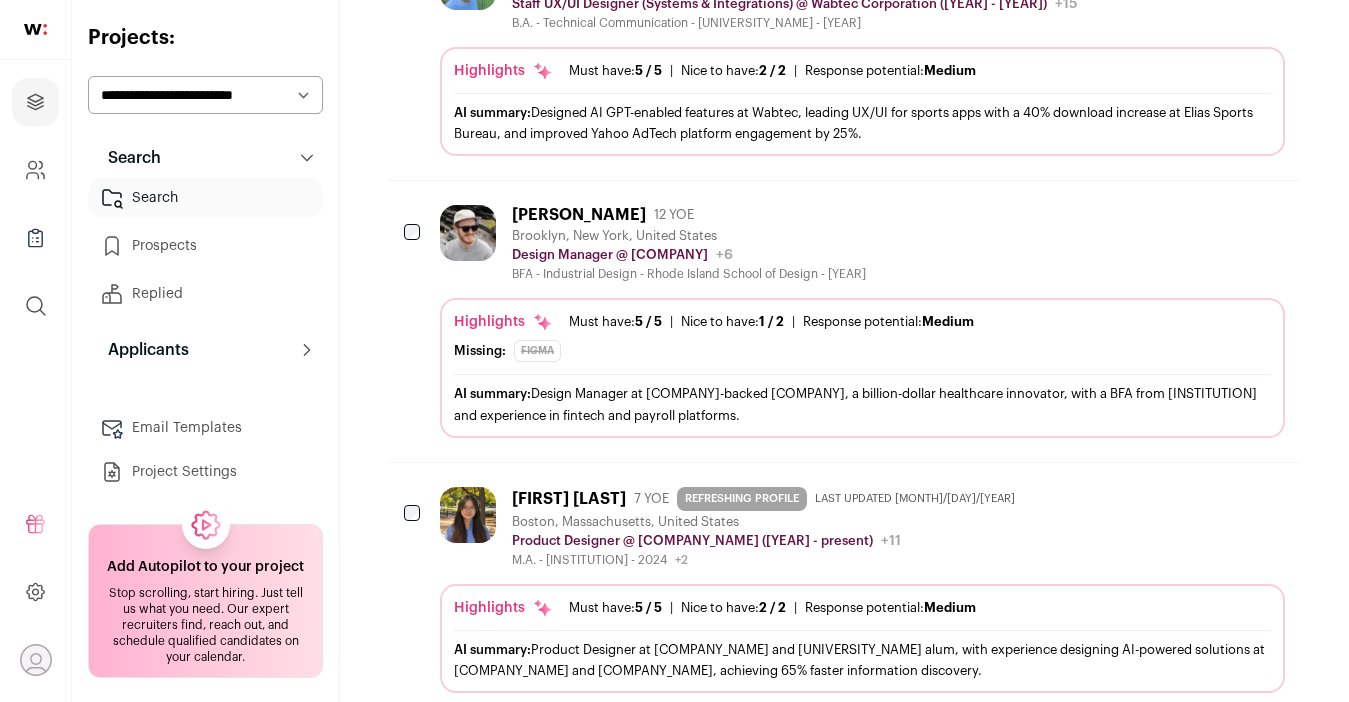 click on "[FIRST] [LAST]
12 YOE
[CITY], [STATE], [COUNTRY]
Design Manager @ Nourish
Nourish
Public / Private
Private
Valuation
$1B
Company size
1,000-5,000
Founded
[YEAR]
Last funding
Tags" at bounding box center (862, 243) 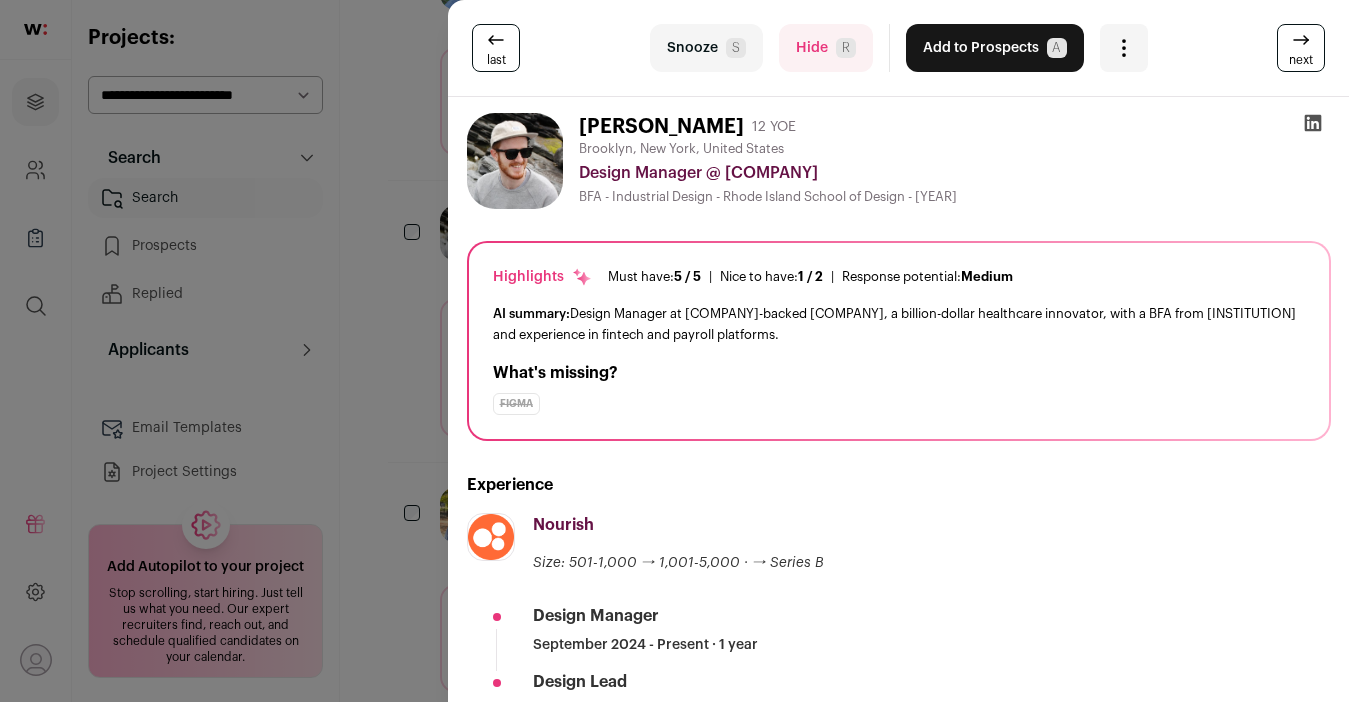 scroll, scrollTop: 96, scrollLeft: 0, axis: vertical 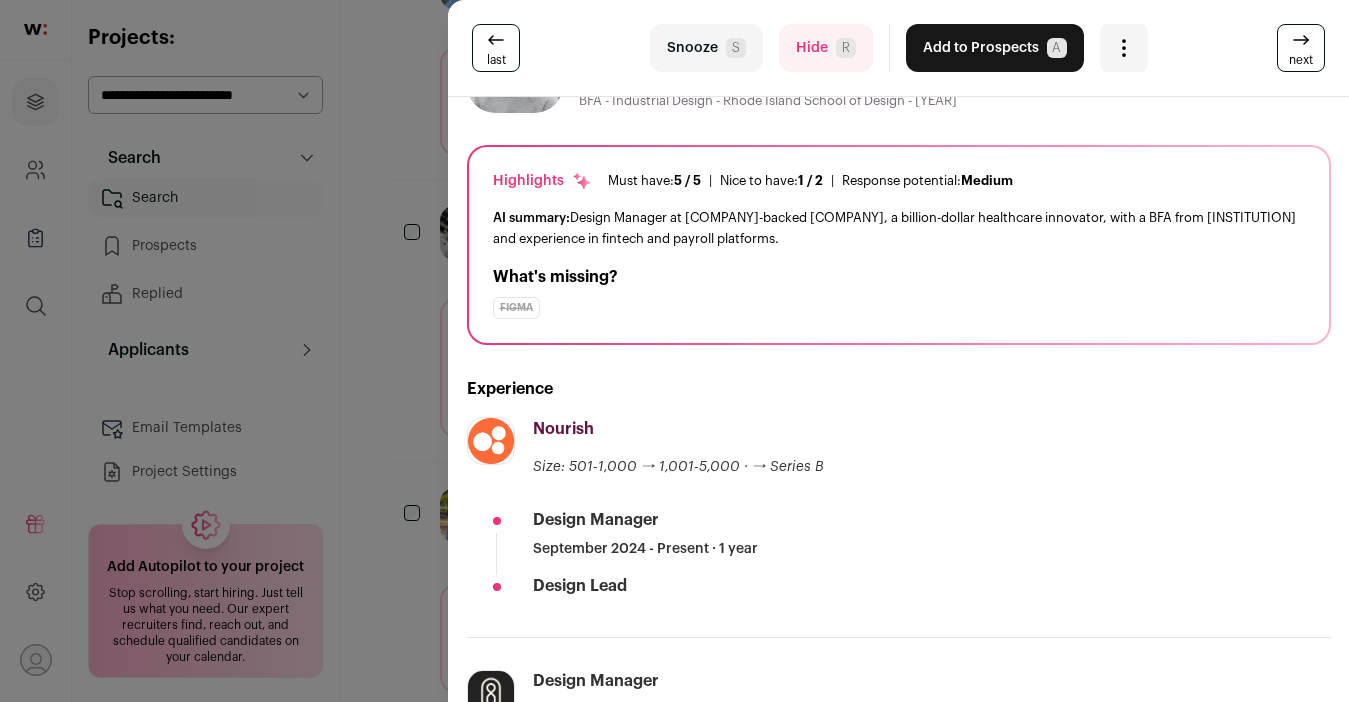 click on "last
Snooze
S
Hide
R
Add to Prospects
A
Are you sure?
[FIRST] [LAST]  is already in your ATS. Do you wish to reach out to this candidate through wellfound:ai?
Cancel
********" at bounding box center [674, 351] 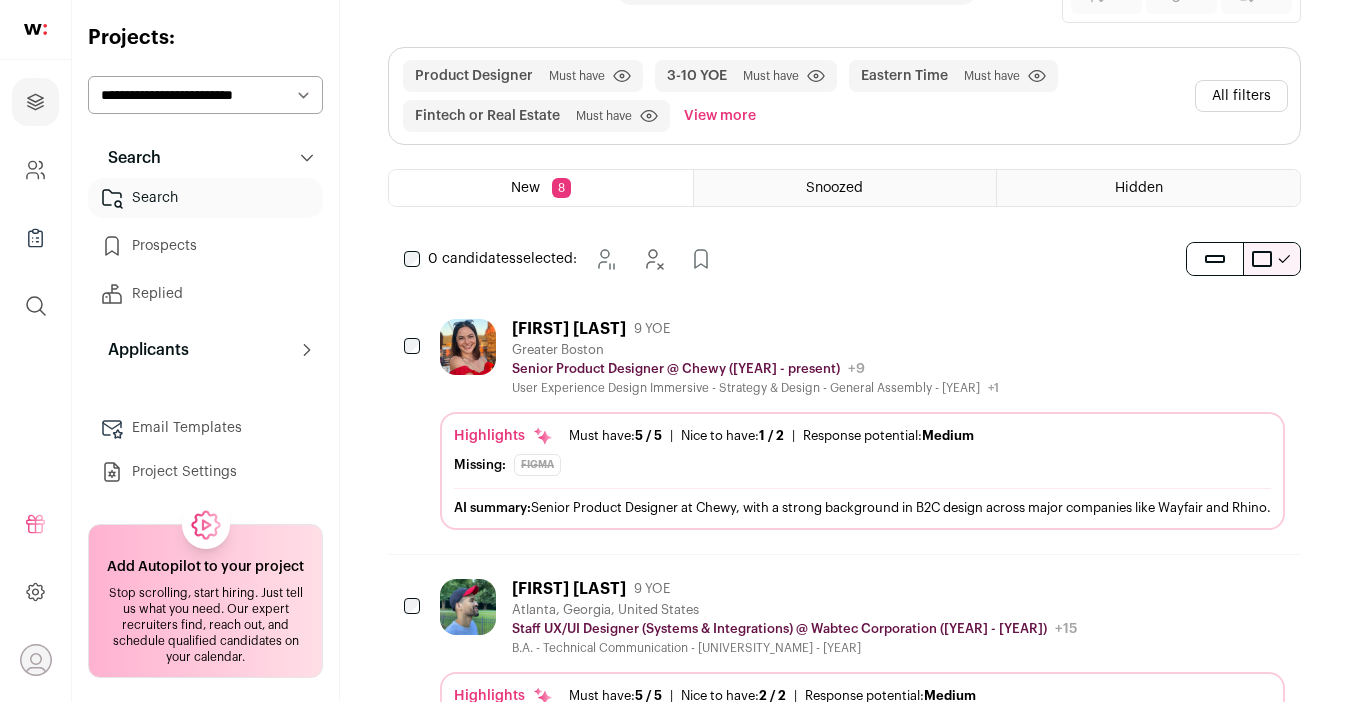 scroll, scrollTop: 105, scrollLeft: 0, axis: vertical 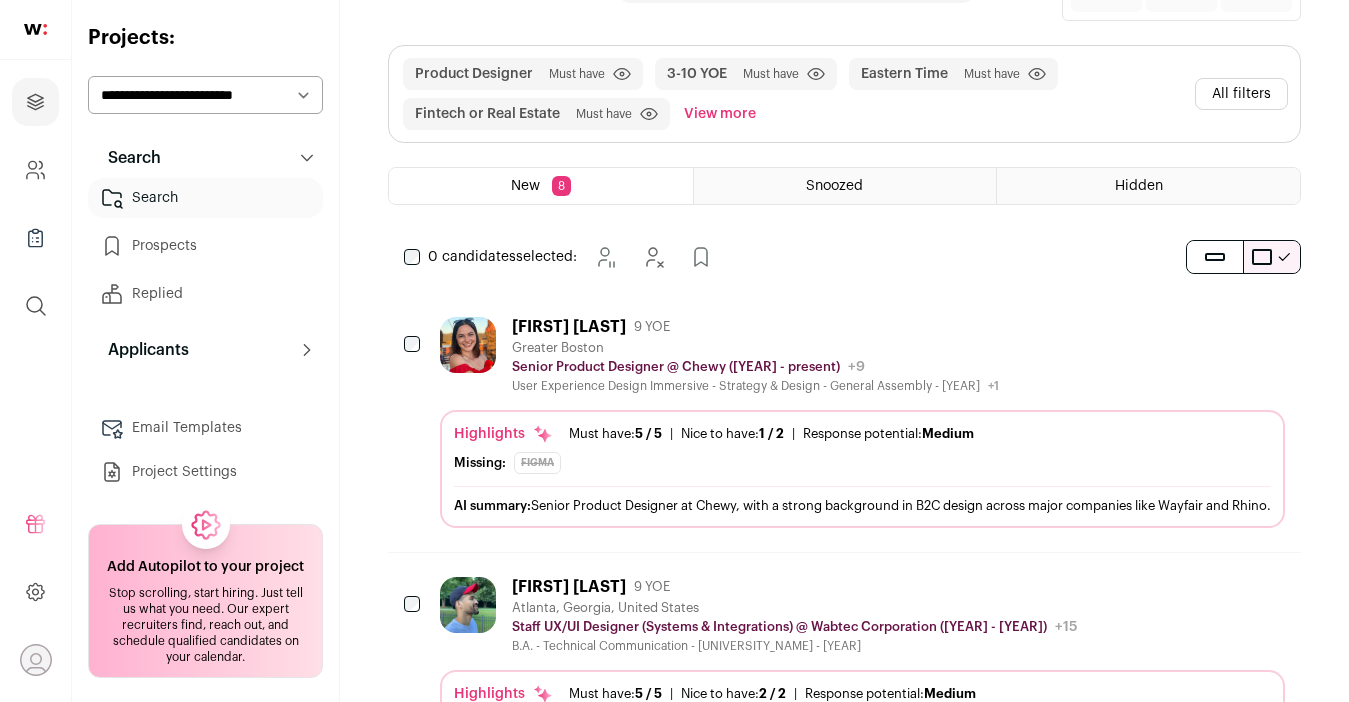 click on "All filters" at bounding box center (1241, 94) 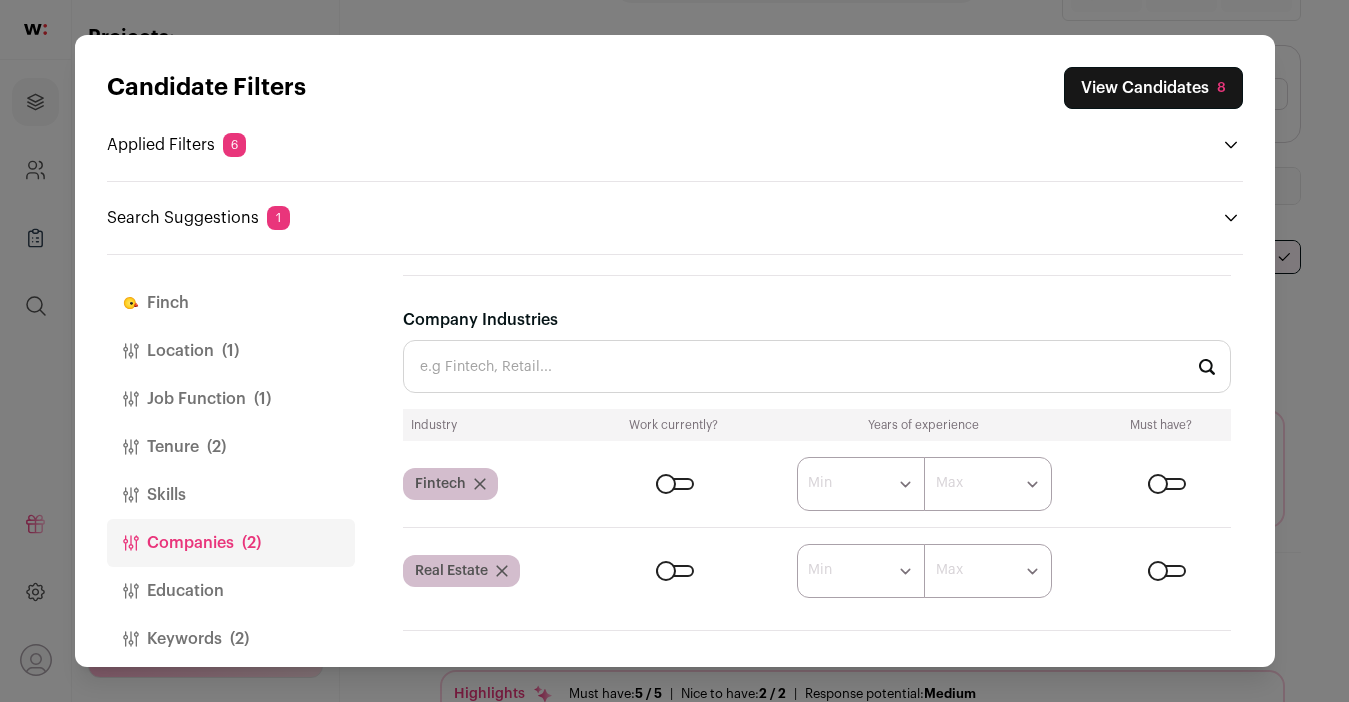 click on "Job Function
(1)" at bounding box center [231, 399] 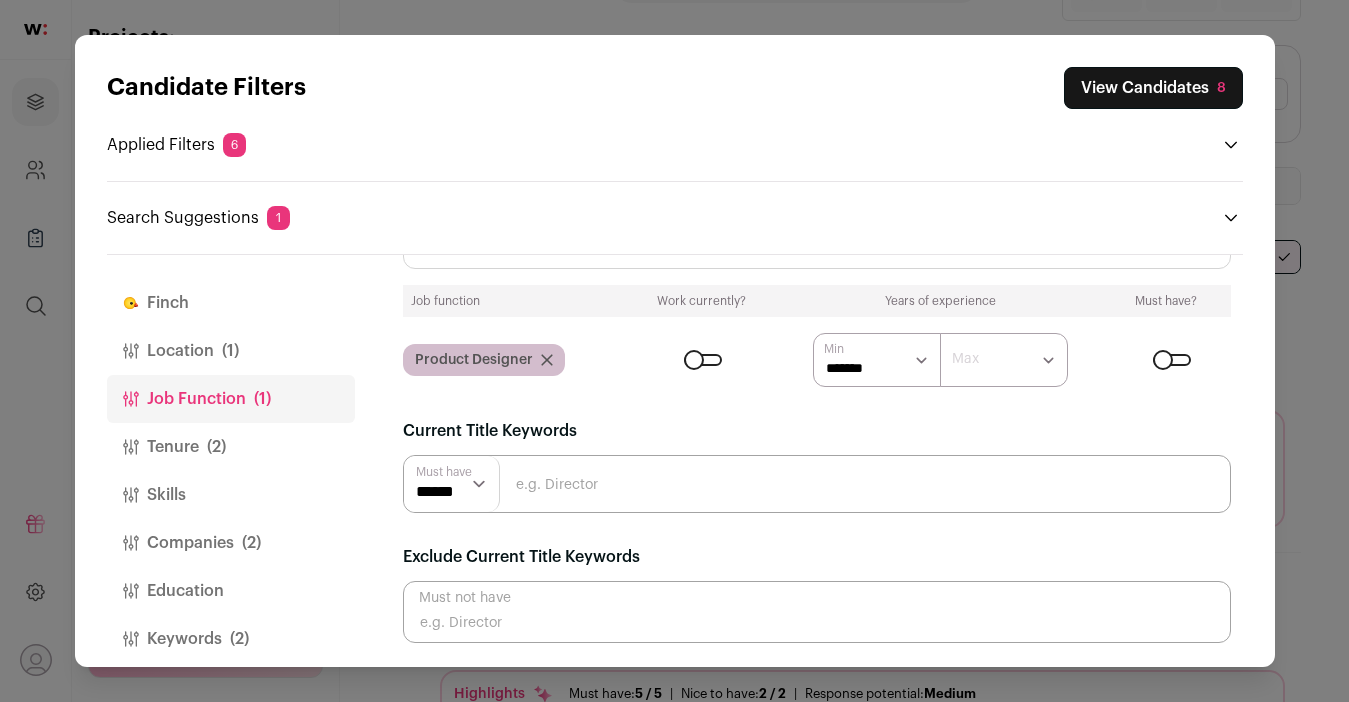 scroll, scrollTop: 95, scrollLeft: 0, axis: vertical 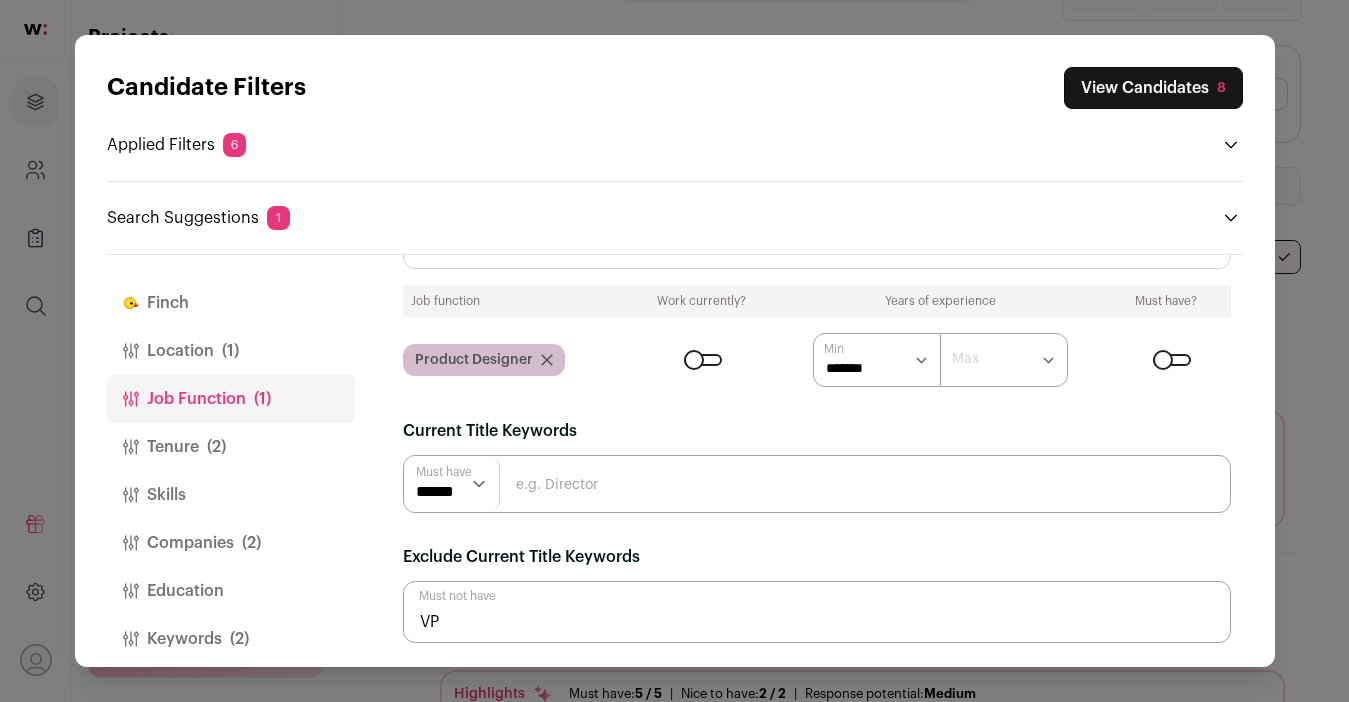 type on "VP" 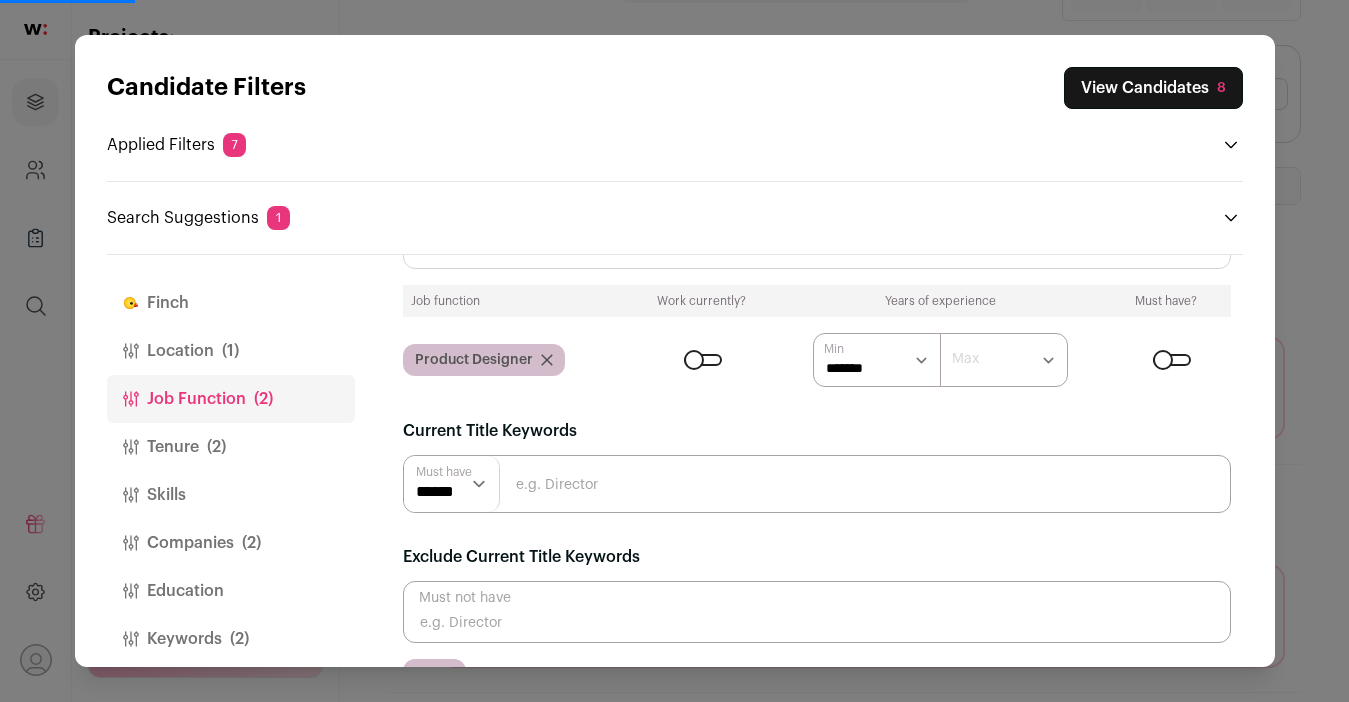 click at bounding box center [817, 612] 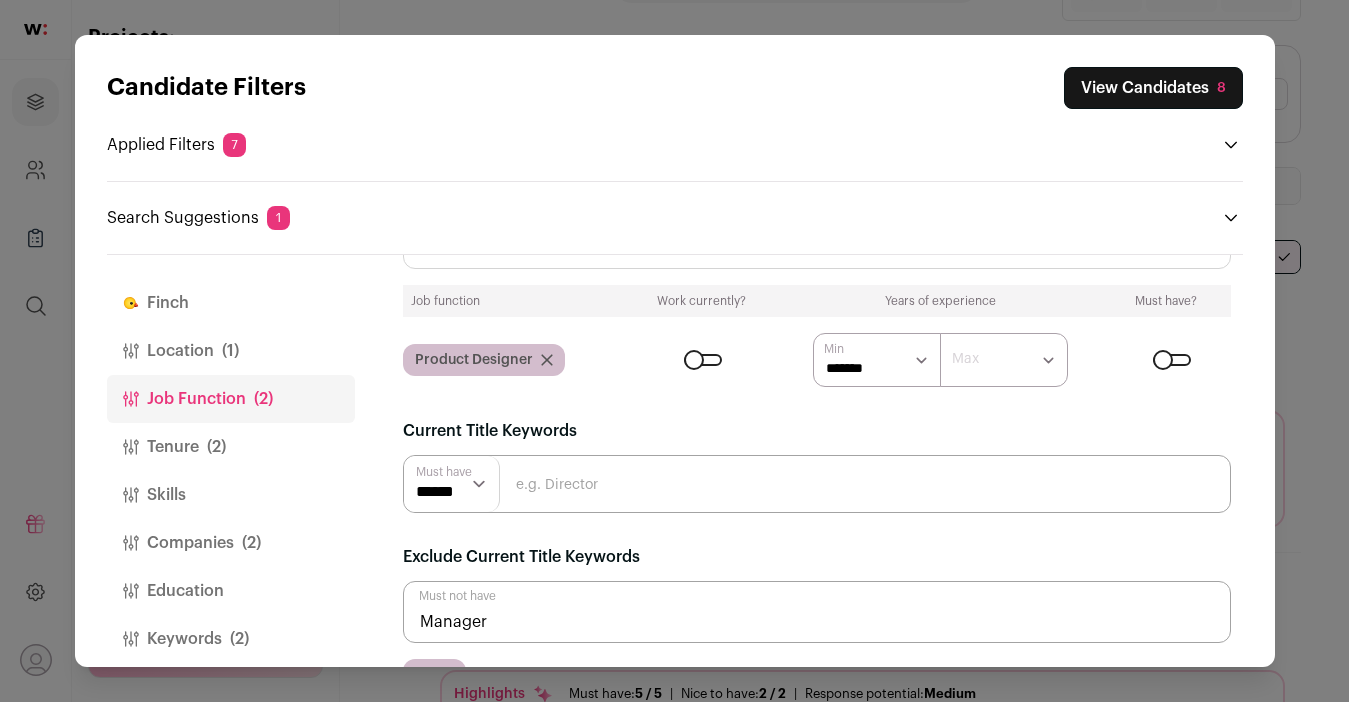 type on "Manager" 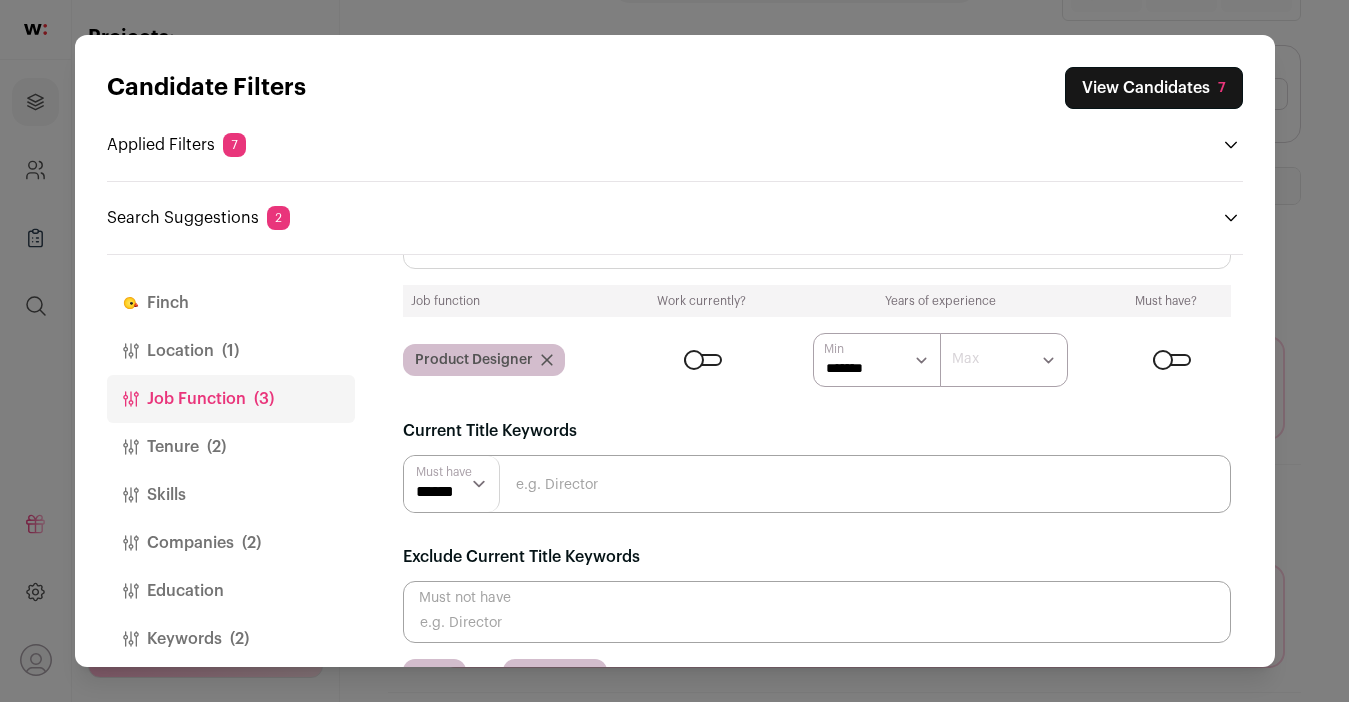 click at bounding box center (817, 612) 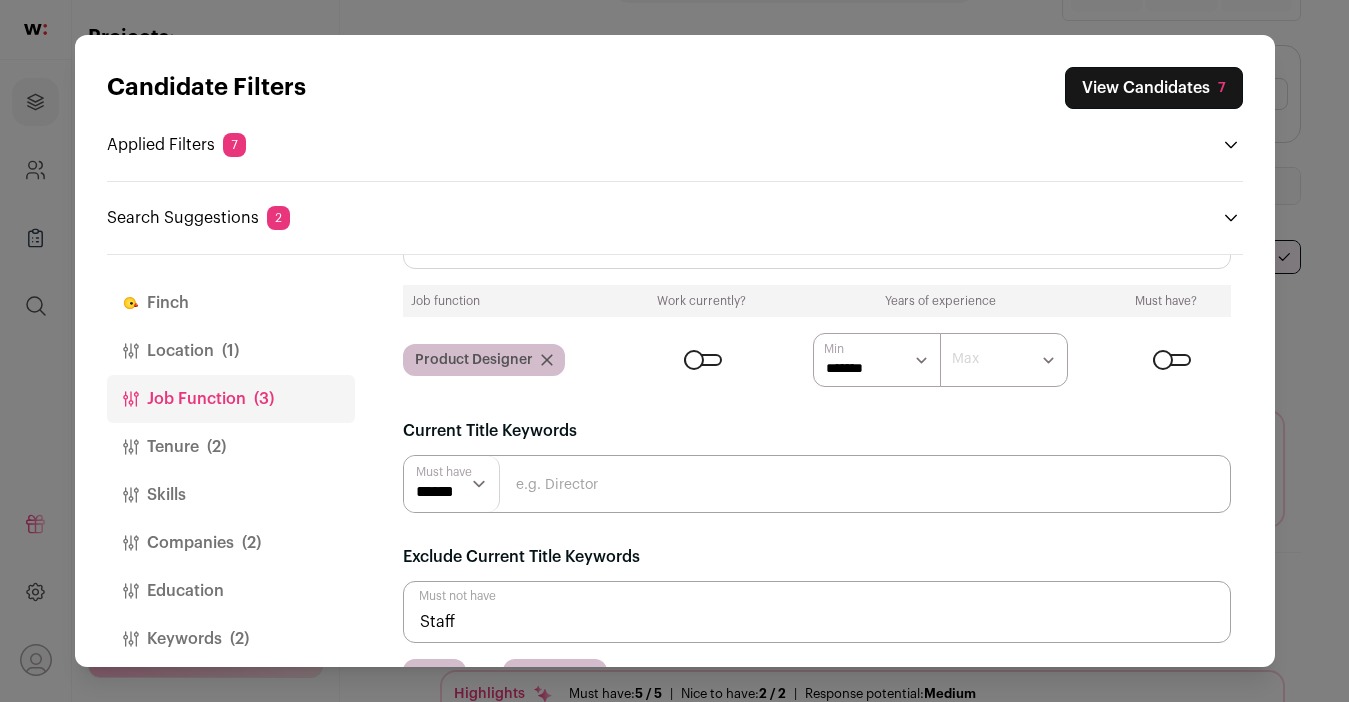 type on "Staff" 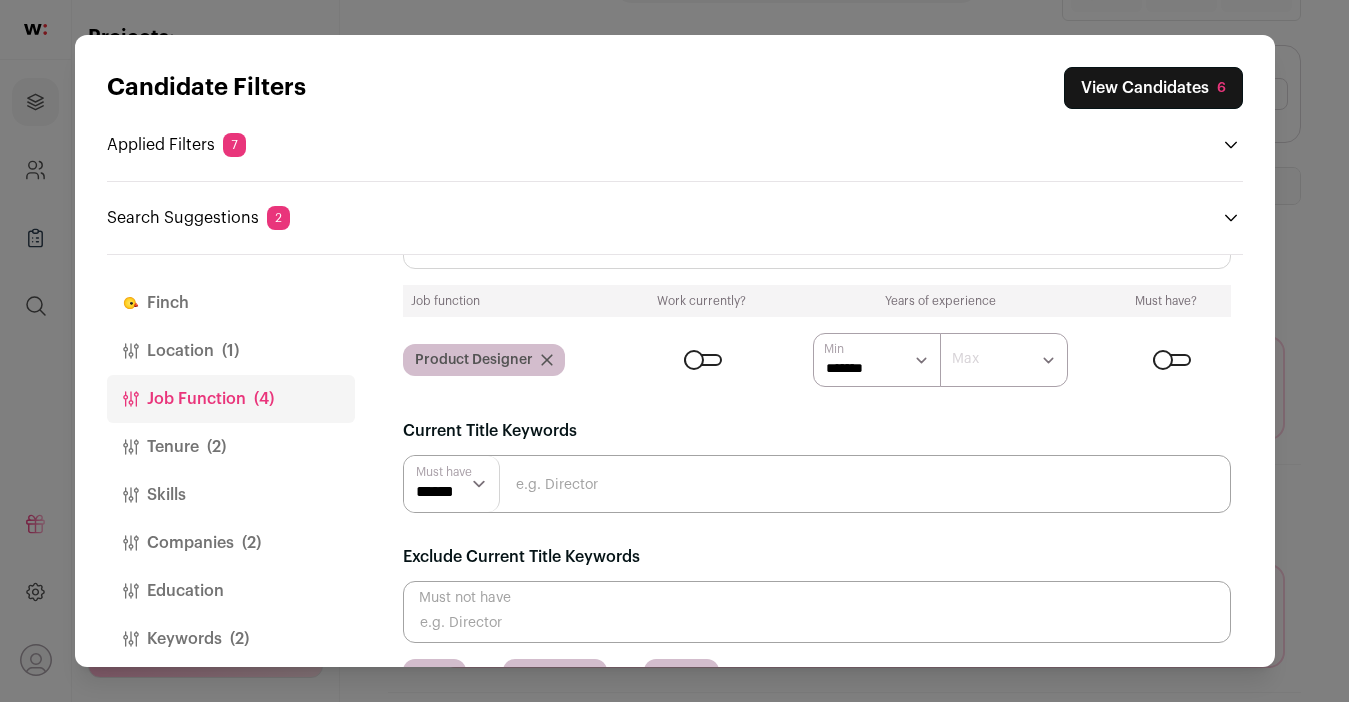 click at bounding box center (817, 612) 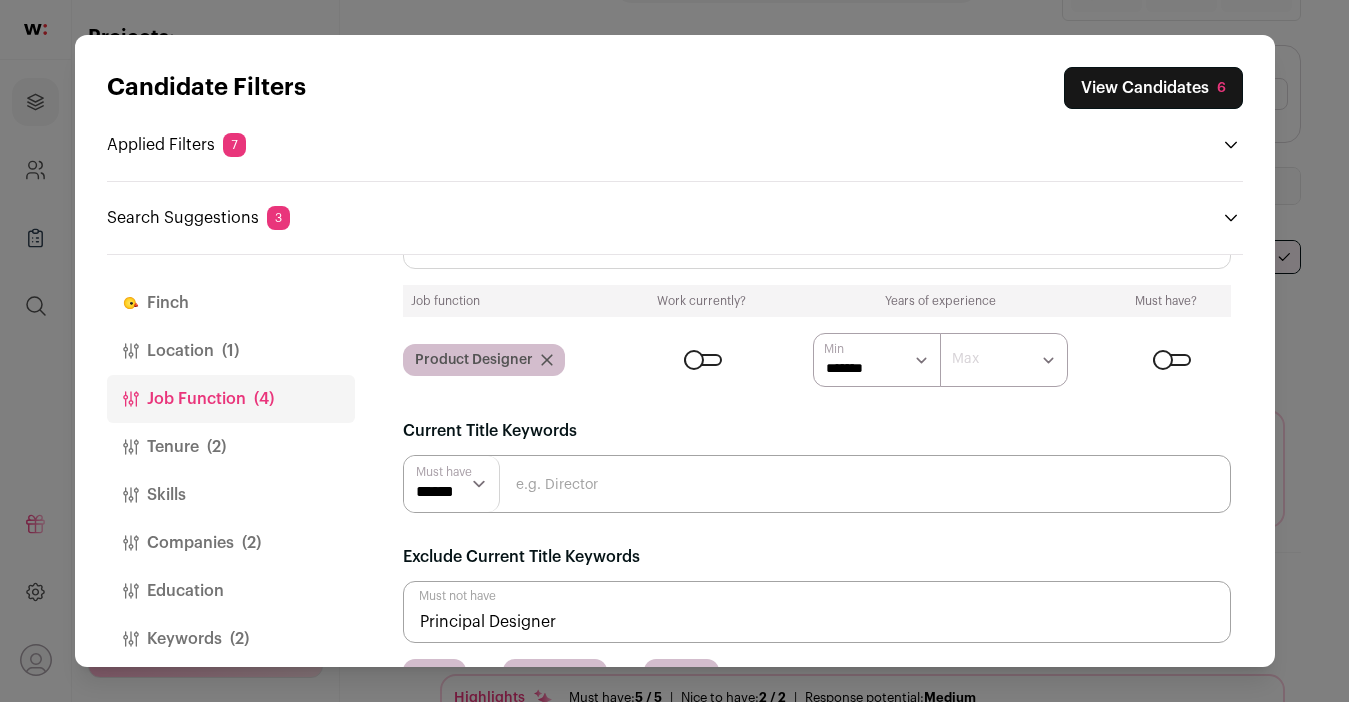 type on "Principal Designer" 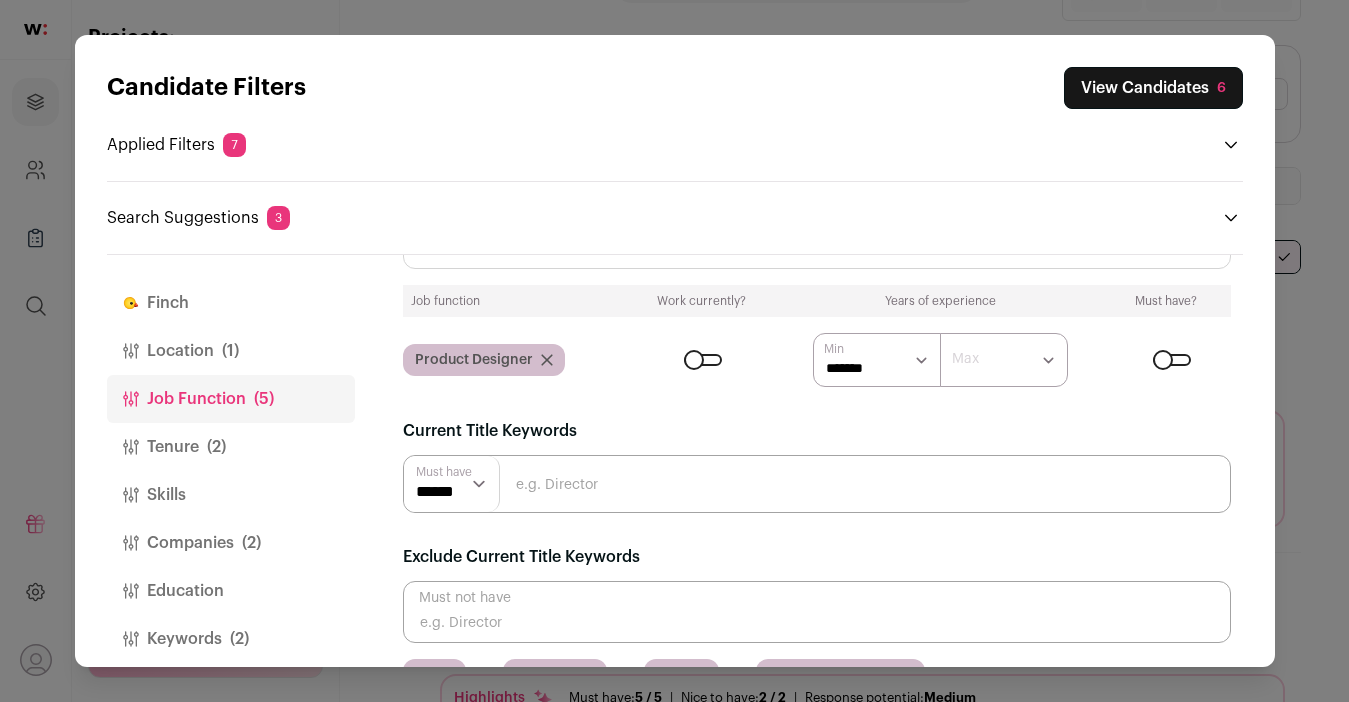 click on "Skills" at bounding box center (231, 495) 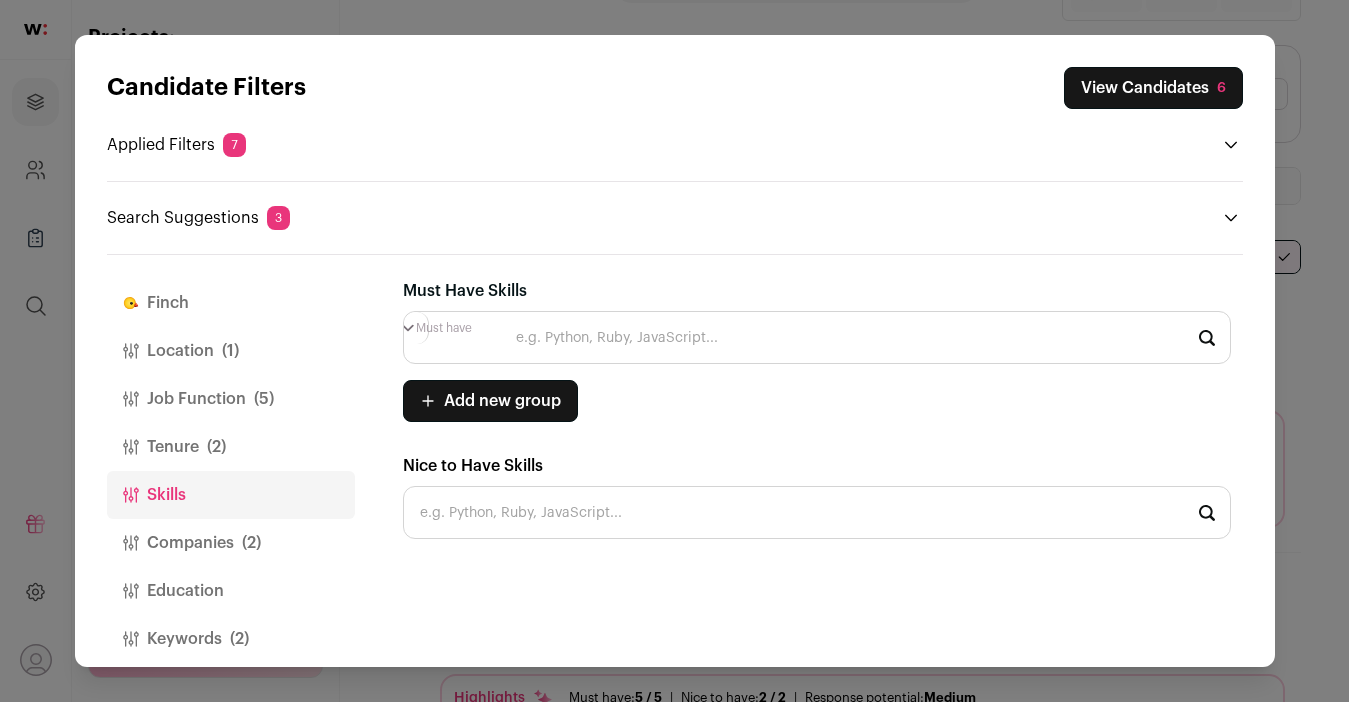scroll, scrollTop: 0, scrollLeft: 0, axis: both 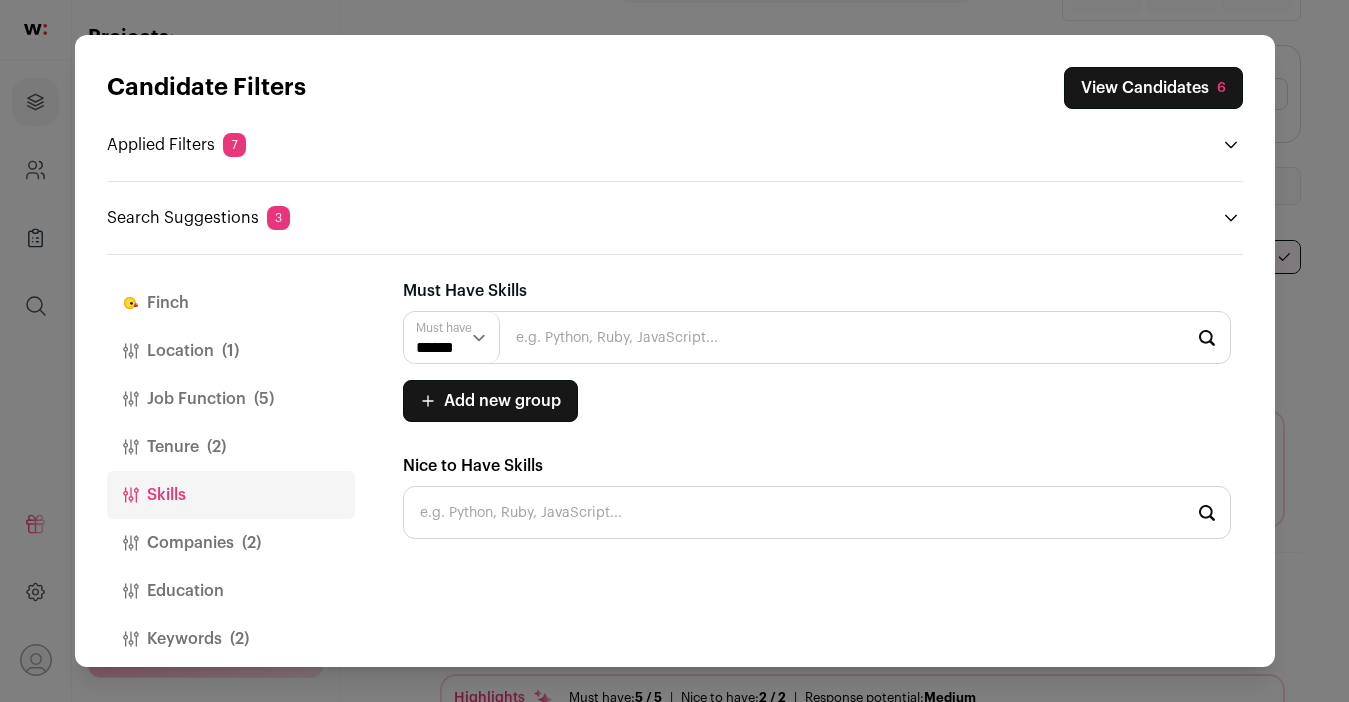 click on "Companies
(2)" at bounding box center [231, 543] 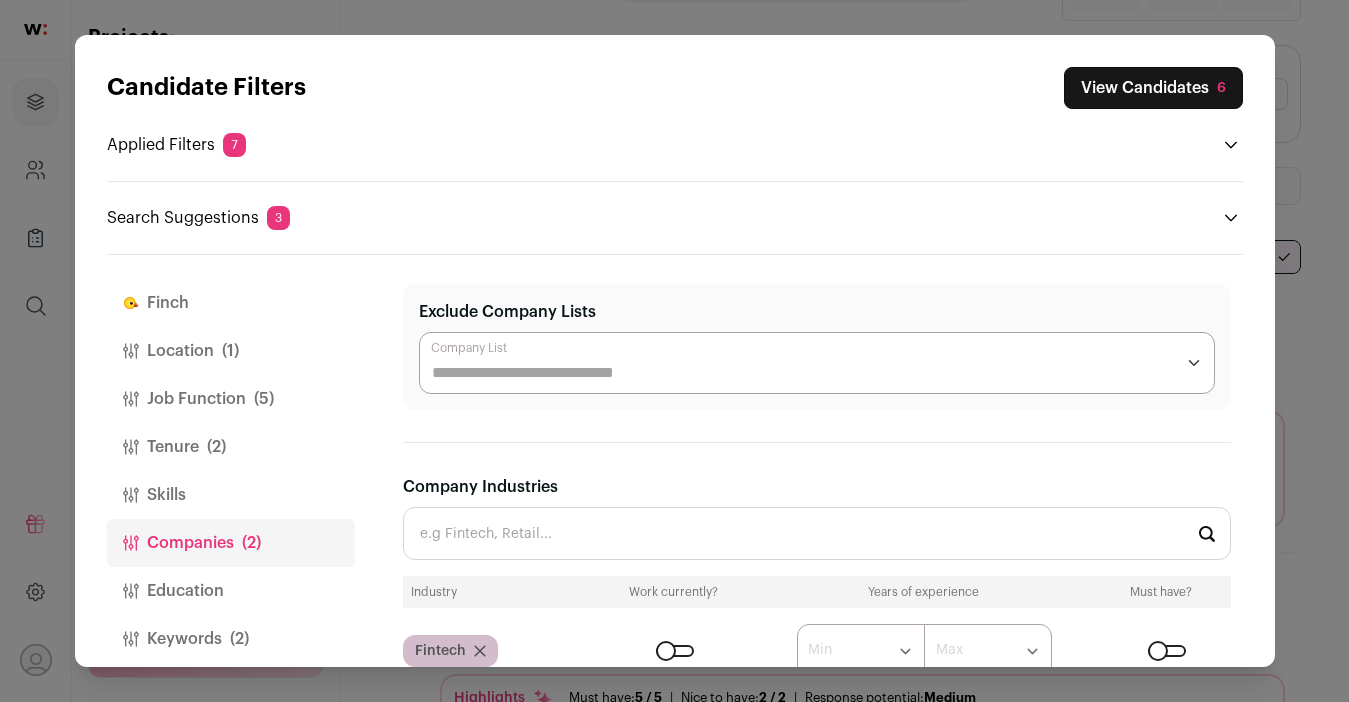 scroll, scrollTop: 192, scrollLeft: 0, axis: vertical 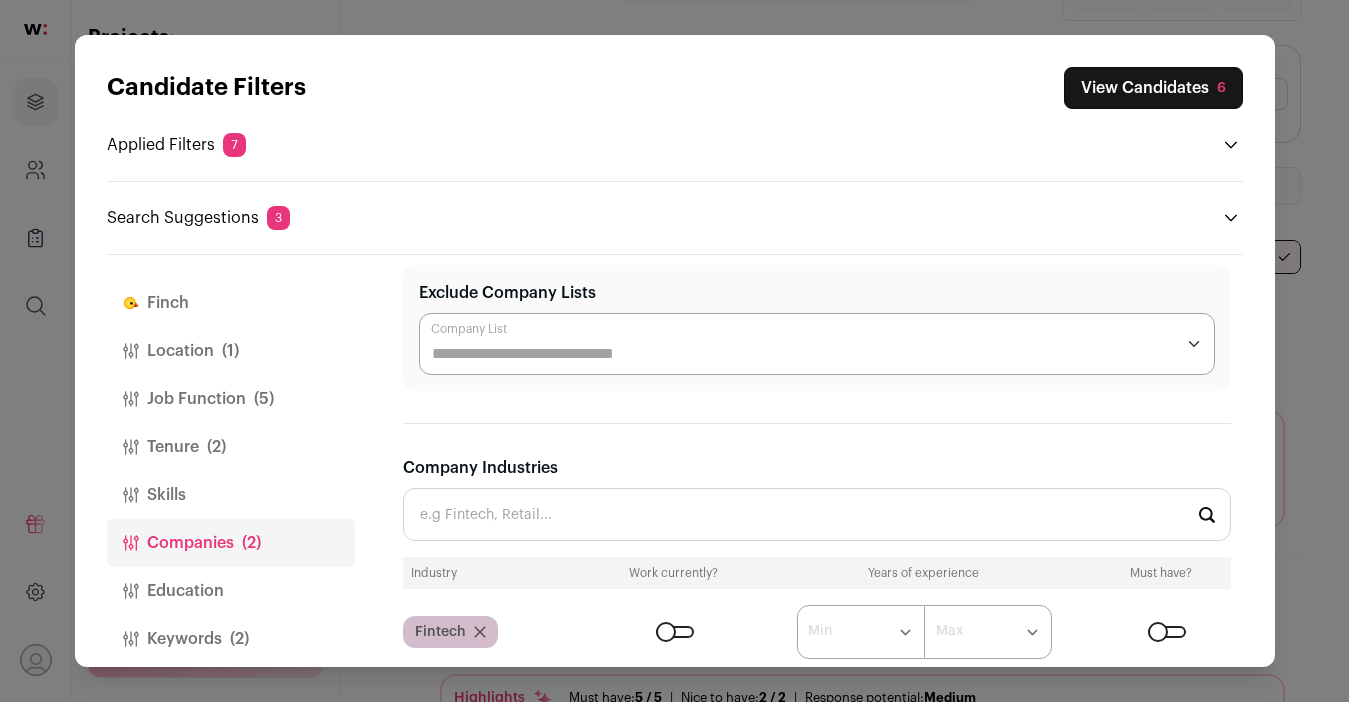 click on "Company Industries" at bounding box center (817, 514) 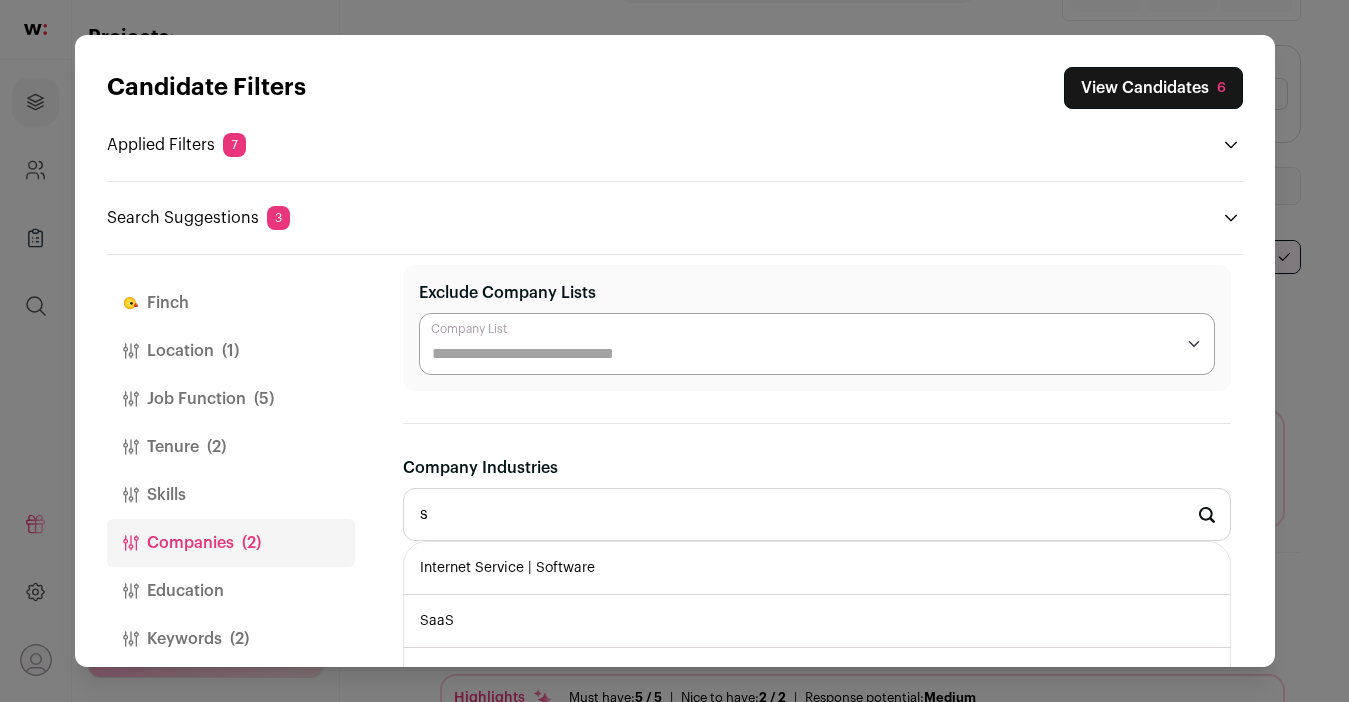 click on "SaaS" at bounding box center [817, 621] 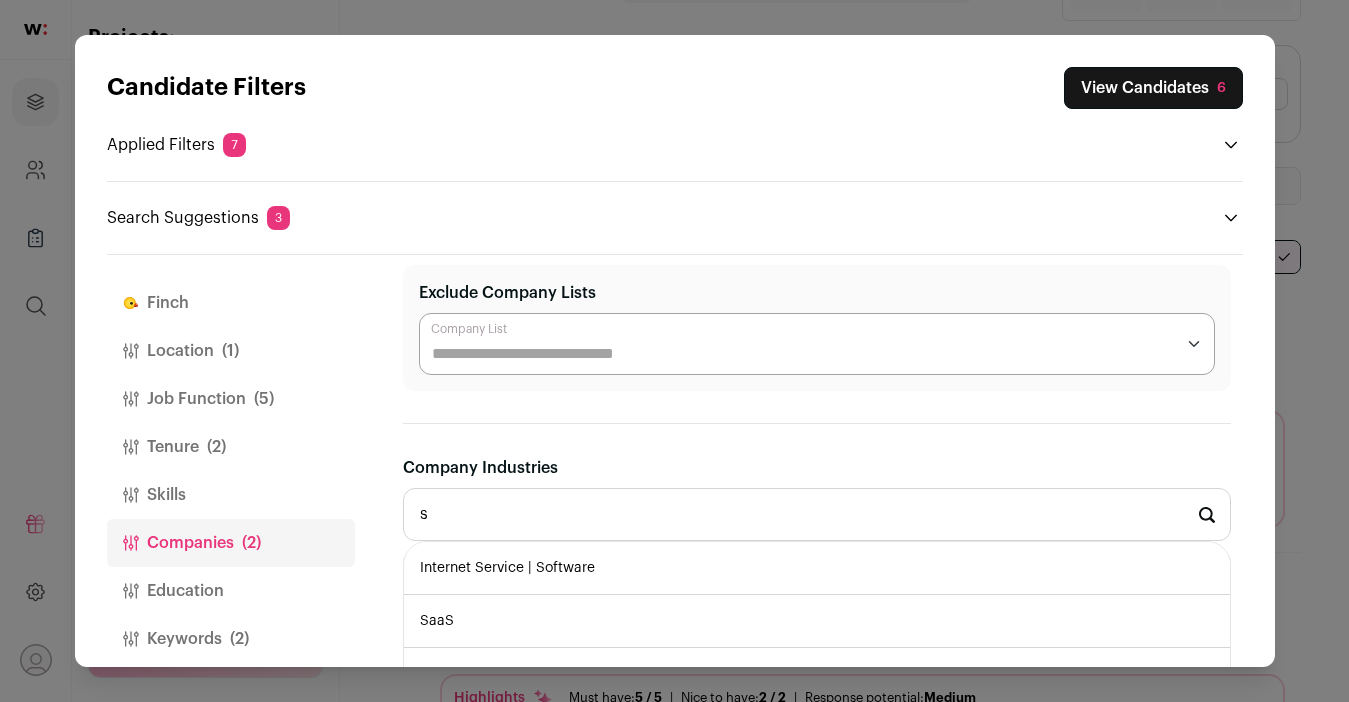 type on "SaaS" 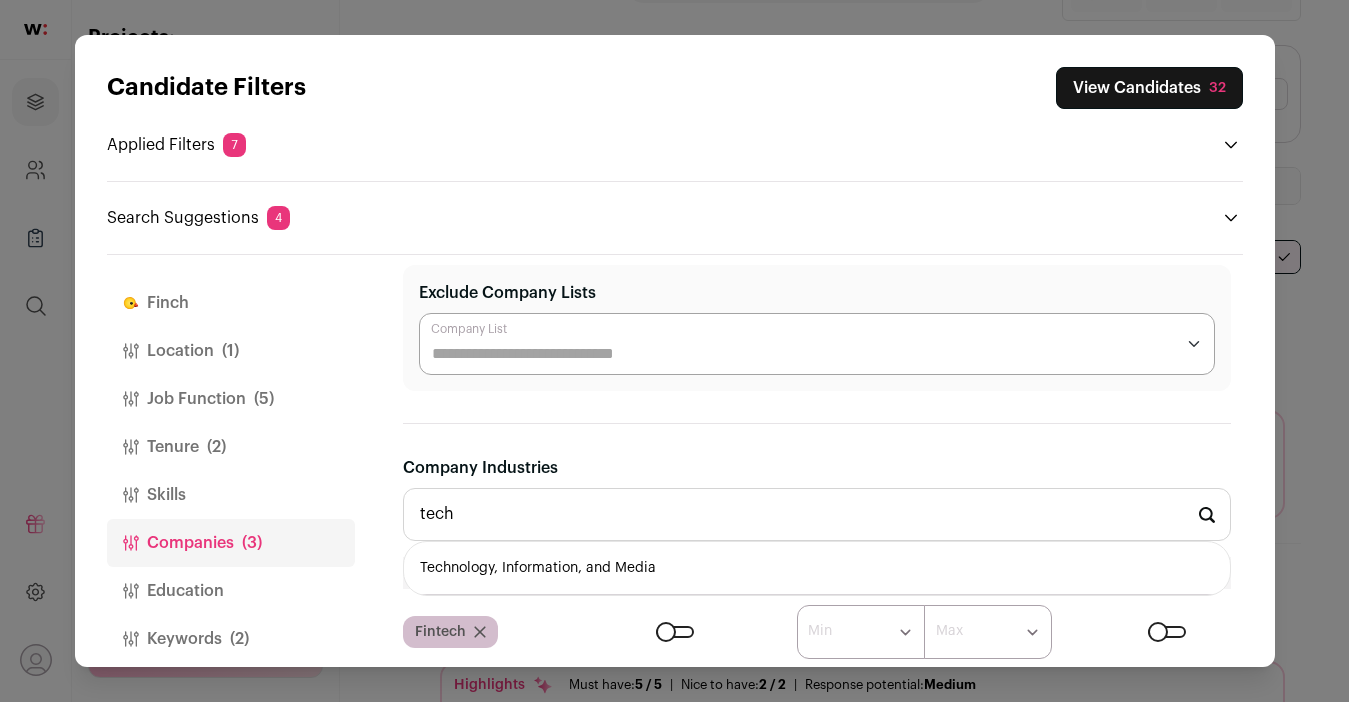 click on "Technology, Information, and Media" at bounding box center (817, 568) 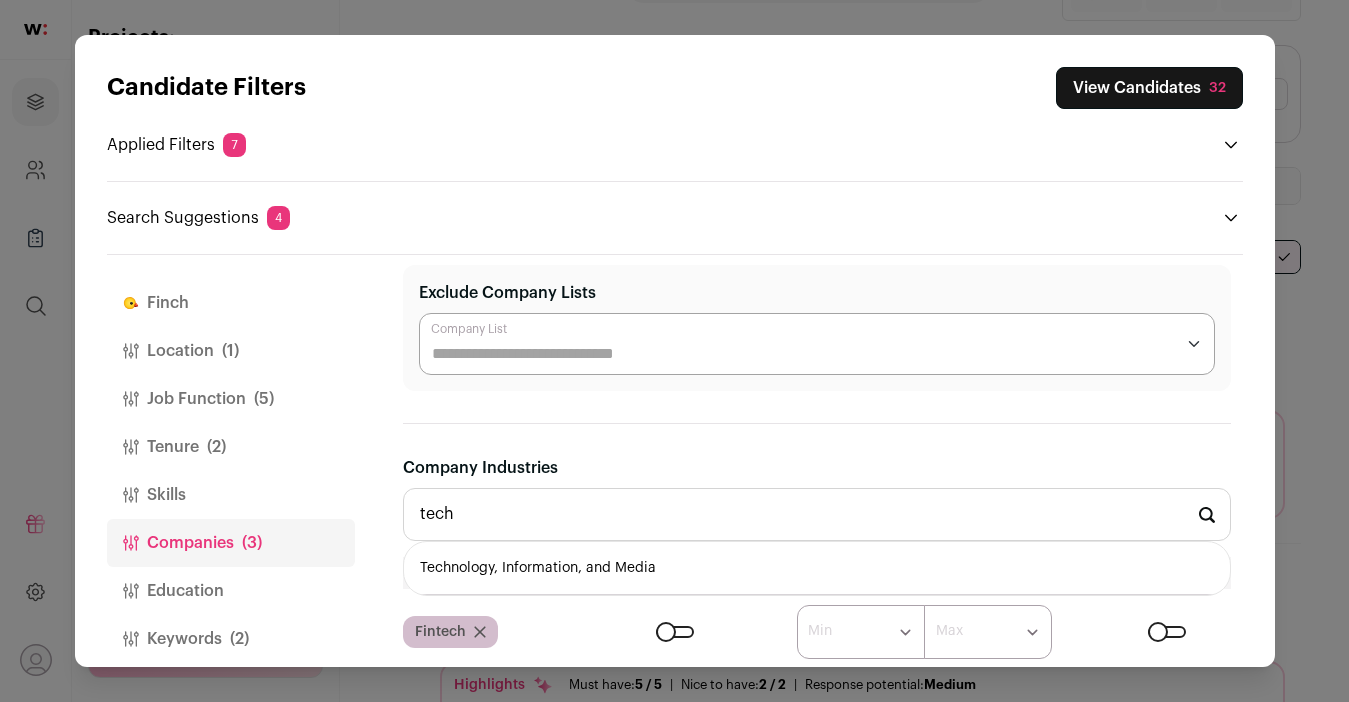 type on "Technology, Information, and Media" 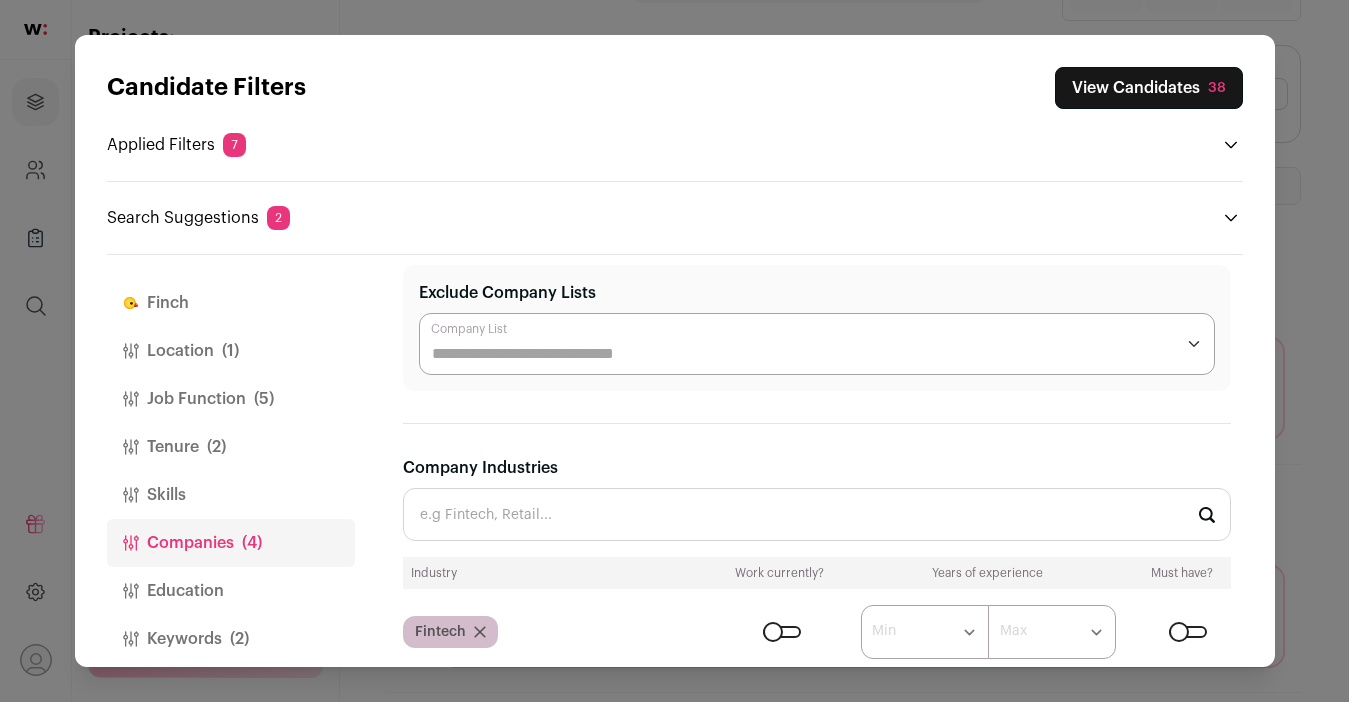 click on "View Candidates
38" at bounding box center (1149, 88) 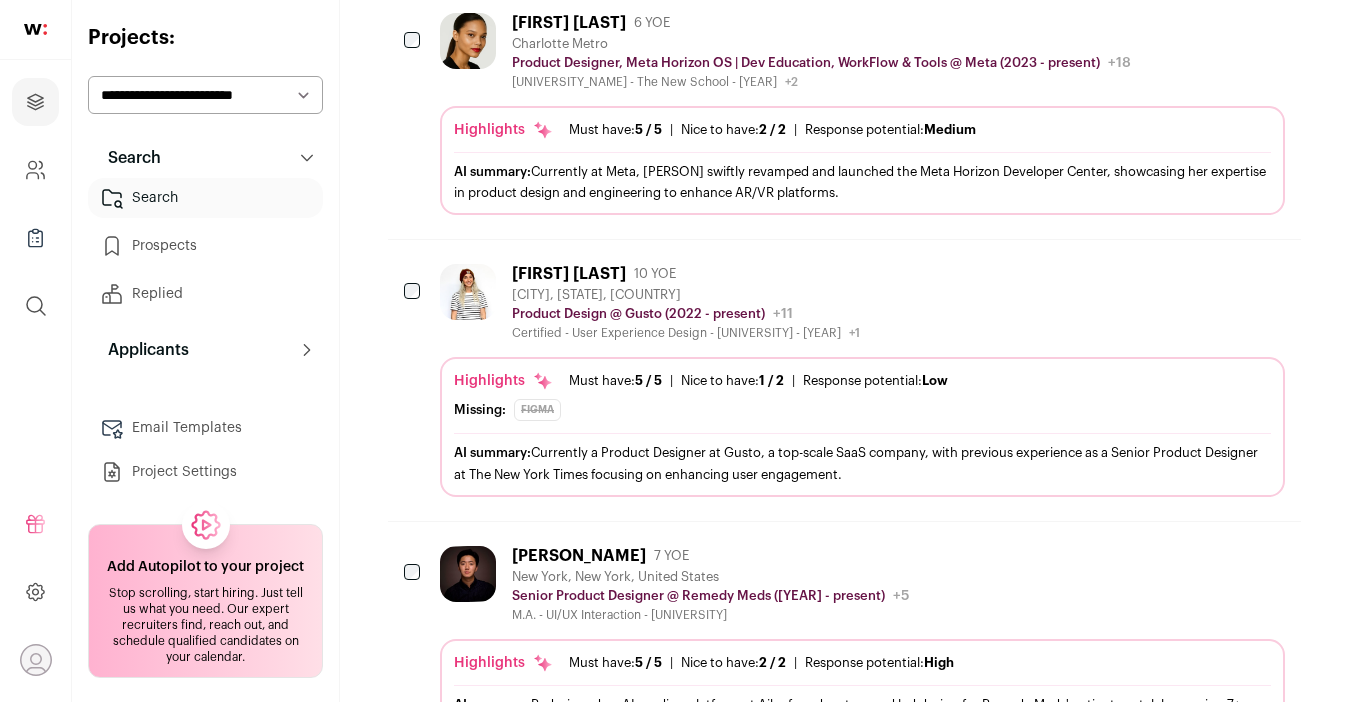 scroll, scrollTop: 1681, scrollLeft: 0, axis: vertical 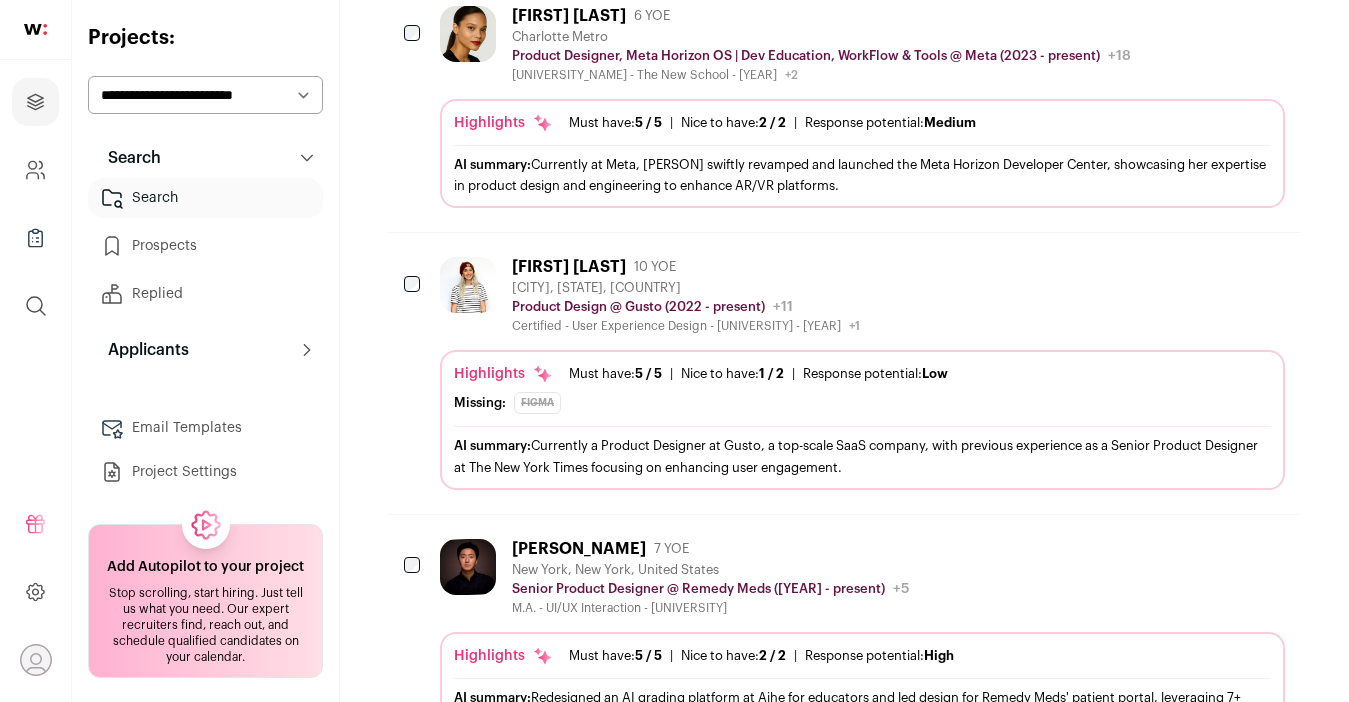 click on "[NAME]
[YEAR] YOE
[CITY], [STATE], [COUNTRY]
Product Design @ Gusto
([YEAR] - present)
Gusto
Public / Private
Private
Valuation
$9.5B
Company size
1,000-5,000
Founded
[YEAR]
Tags B2B" at bounding box center [862, 295] 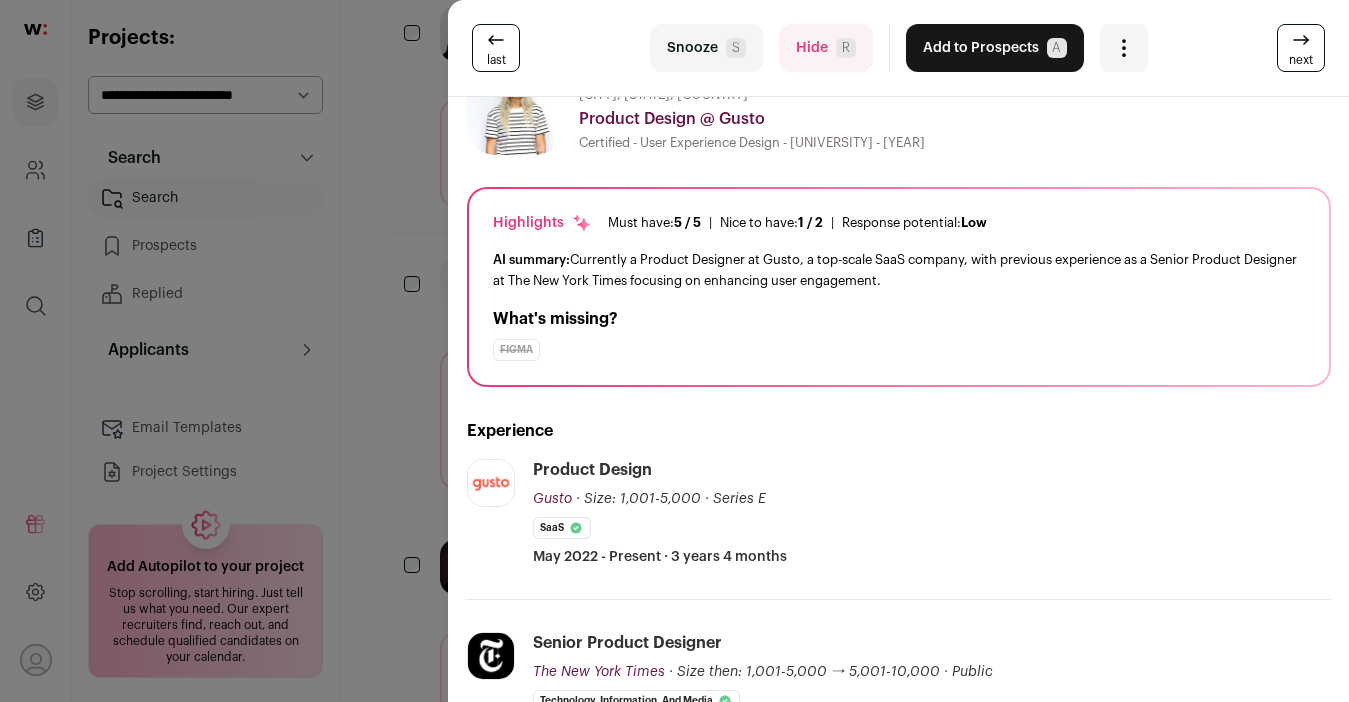 scroll, scrollTop: 0, scrollLeft: 0, axis: both 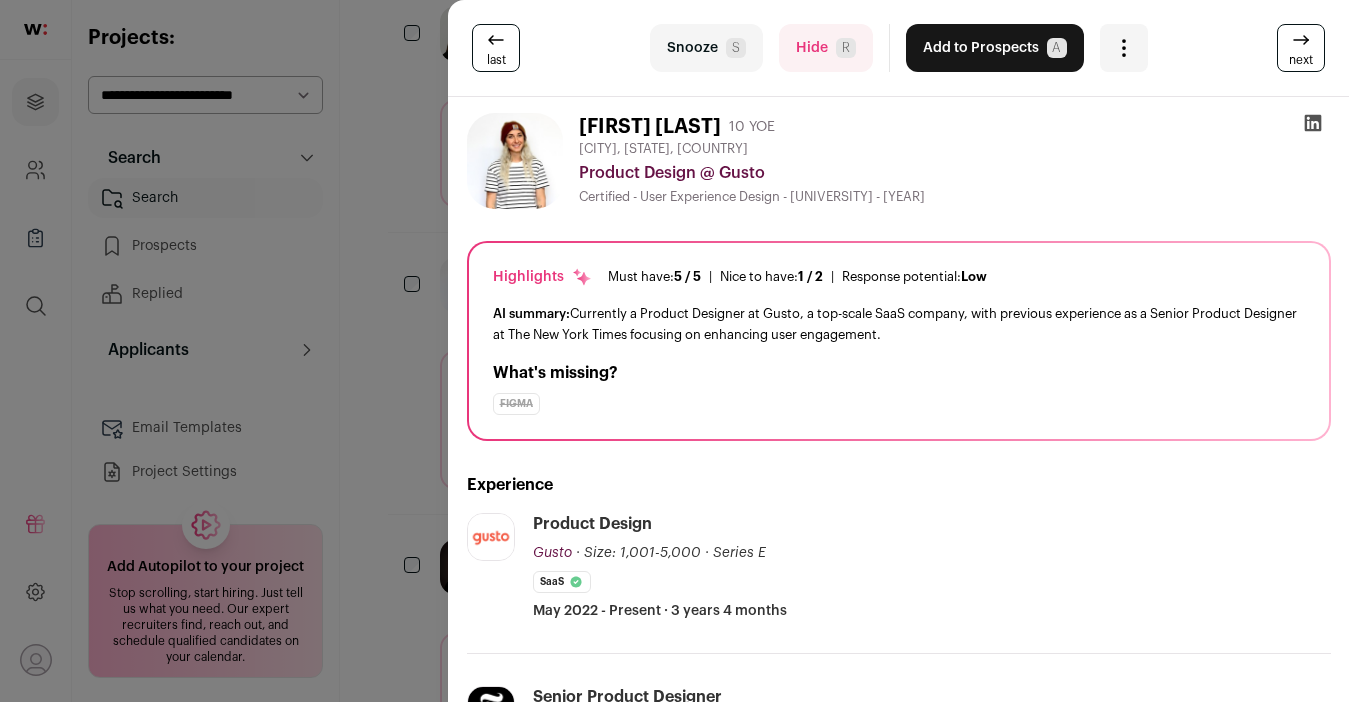 click 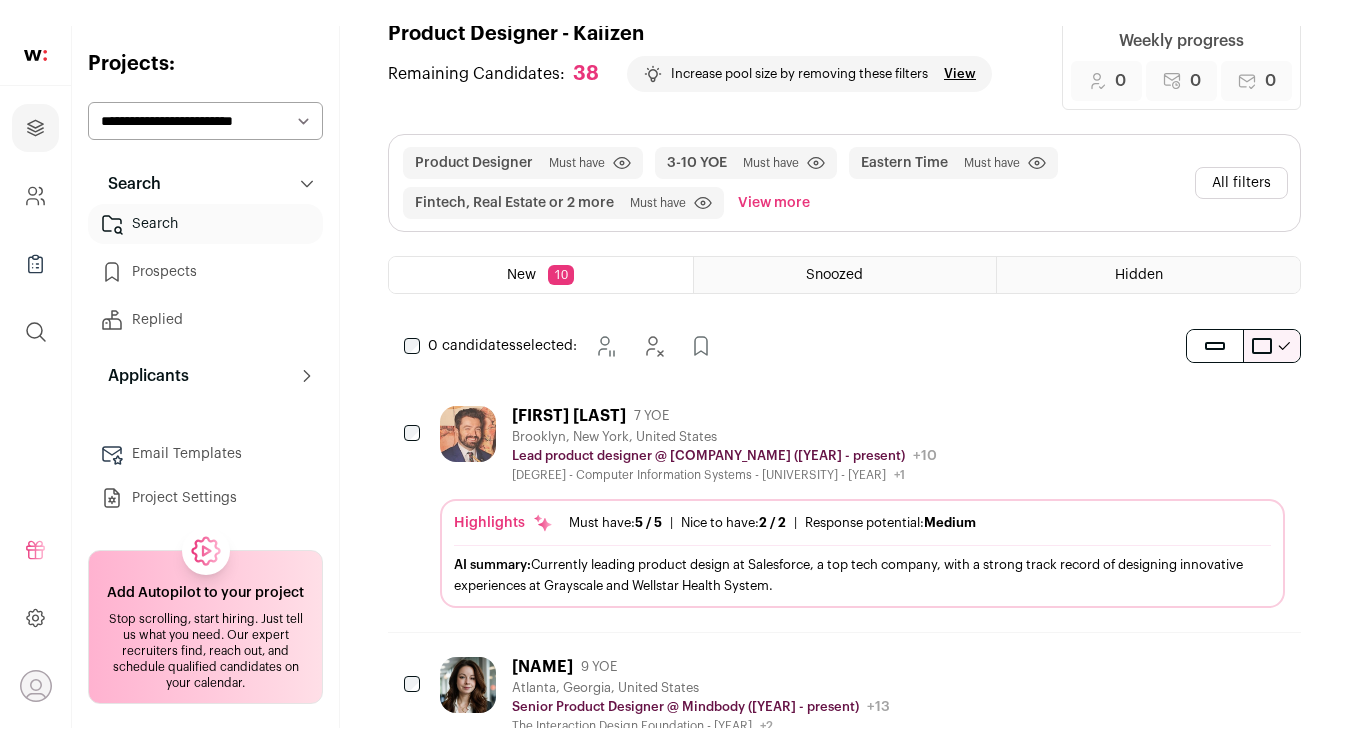 scroll, scrollTop: 0, scrollLeft: 0, axis: both 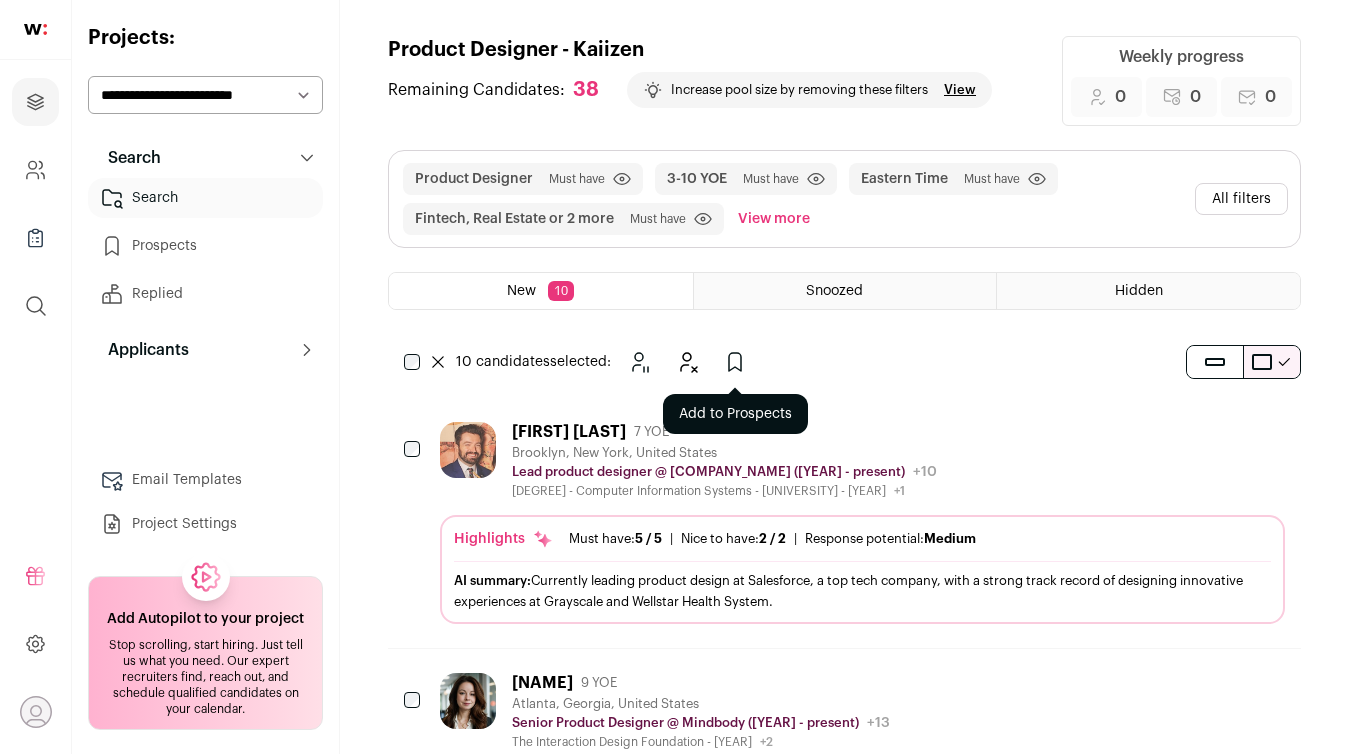 click 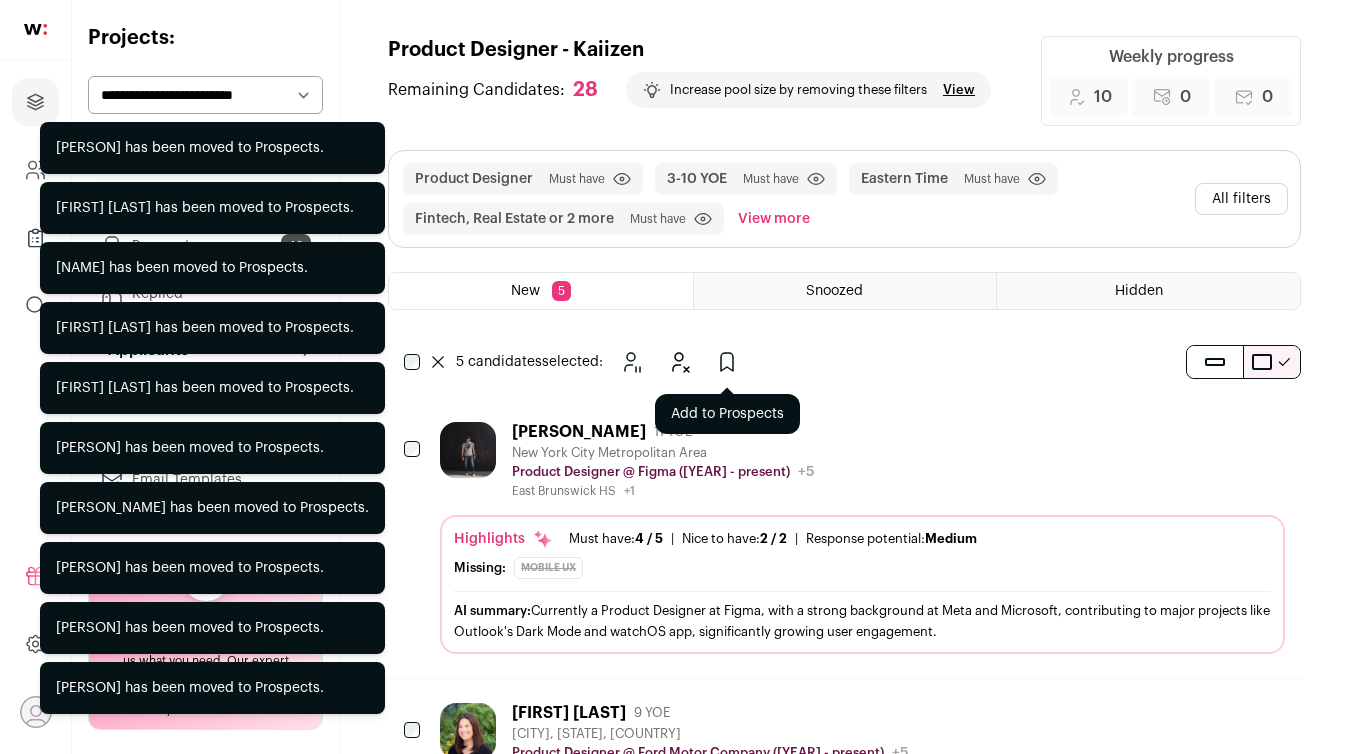 click 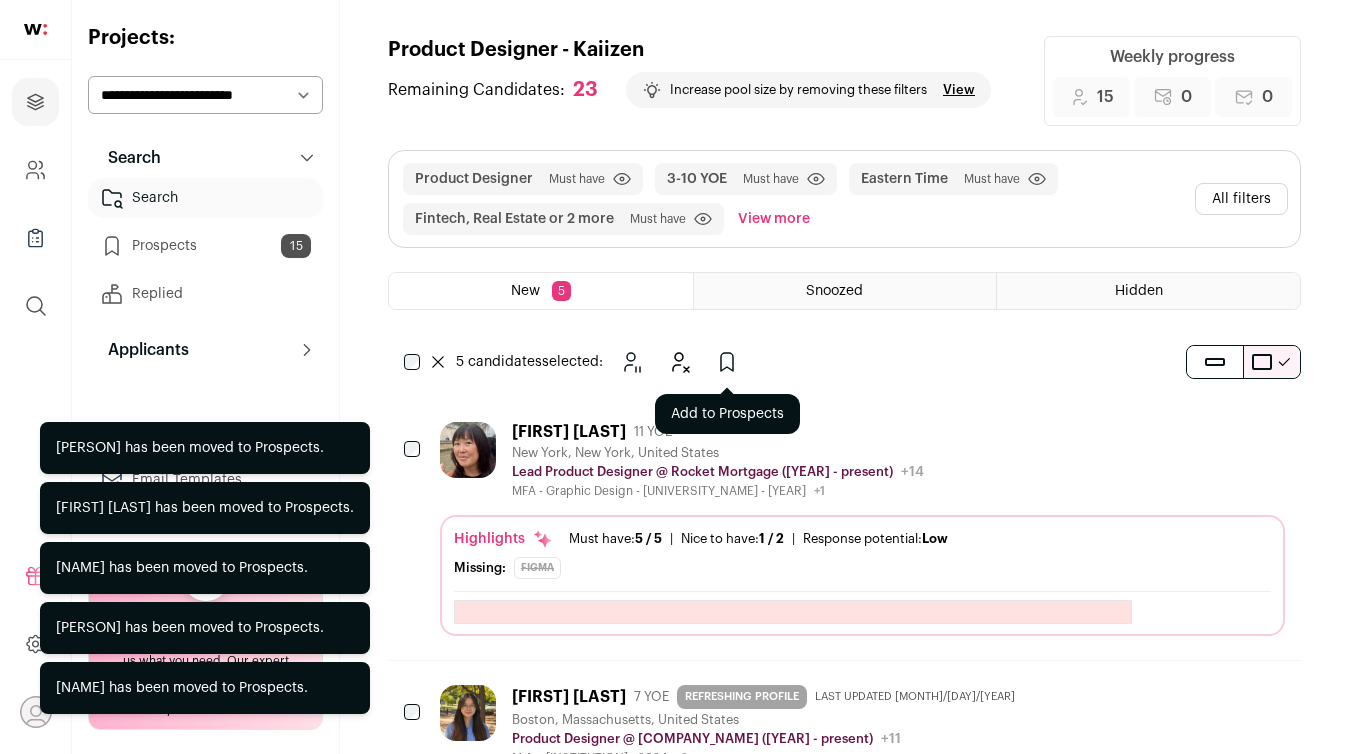 click at bounding box center [727, 362] 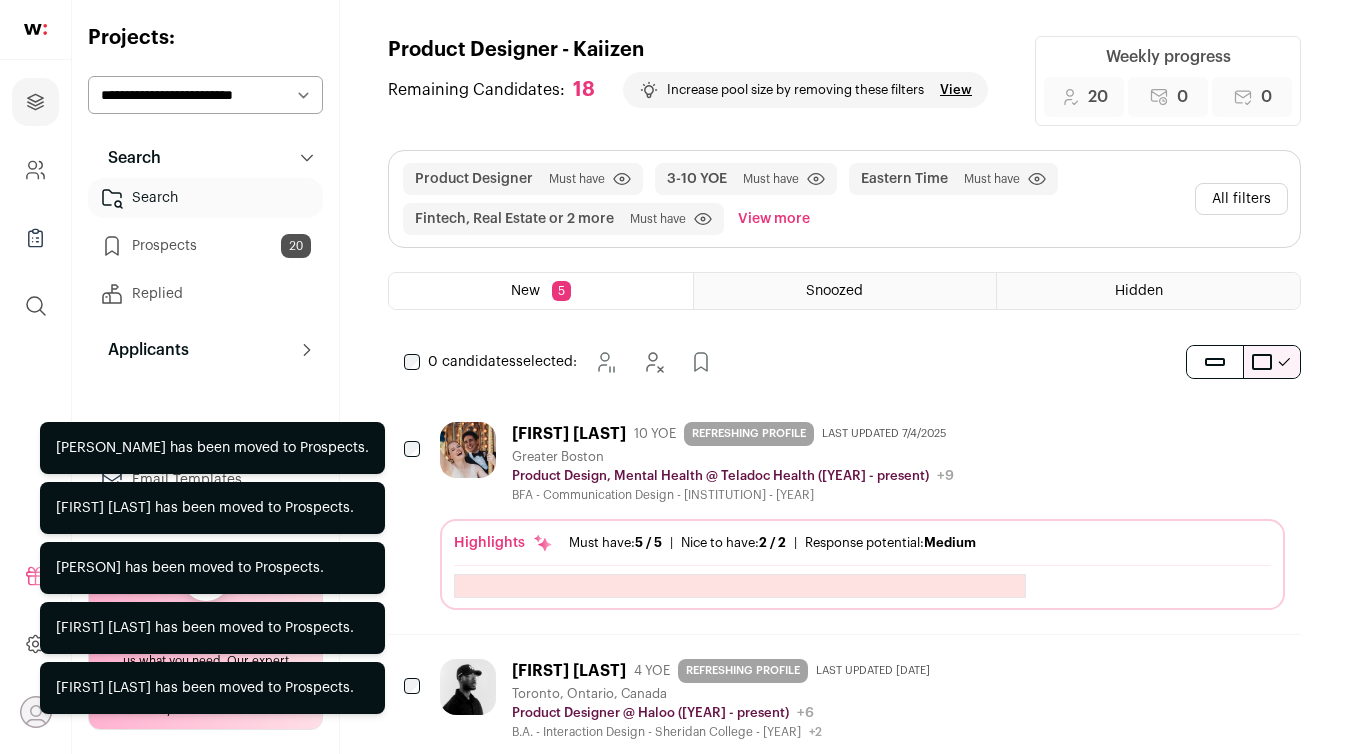 click on "0 candidates
selected:
Snooze
Hide
Add to Prospects" at bounding box center (562, 362) 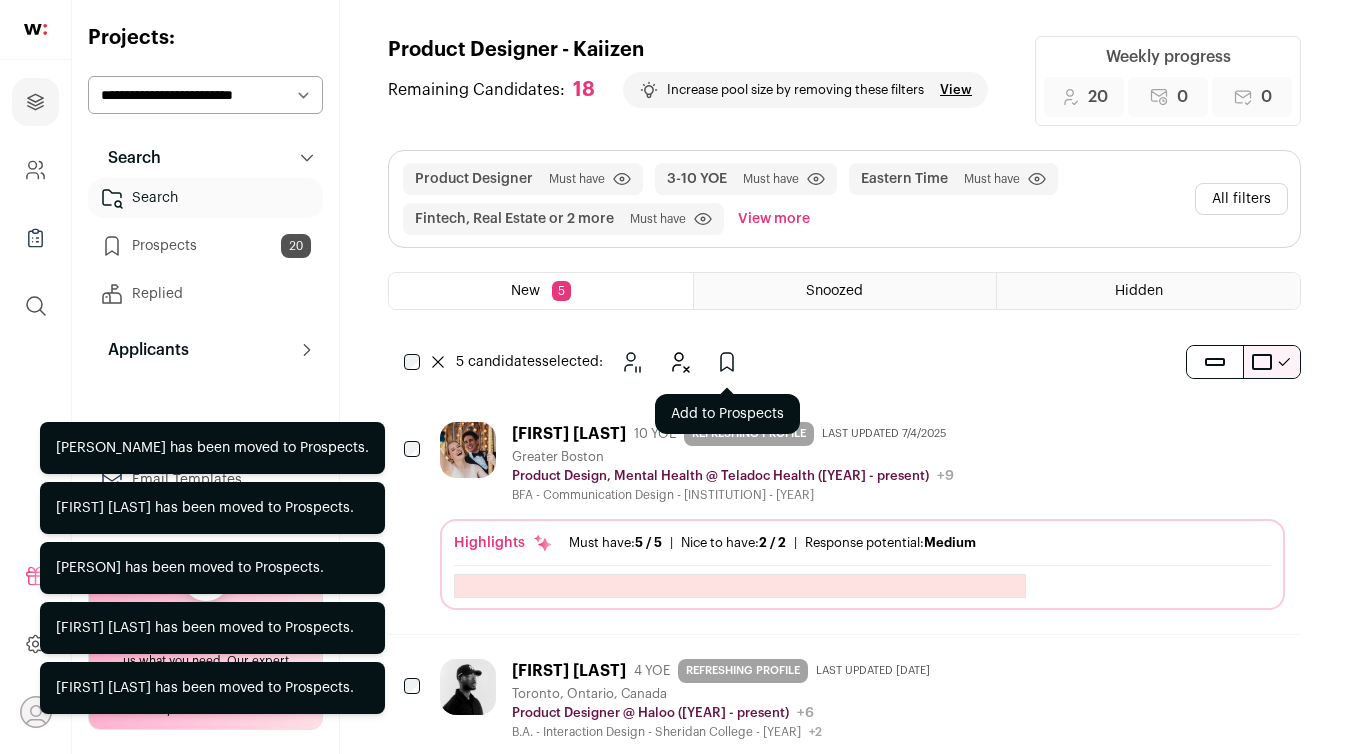 click 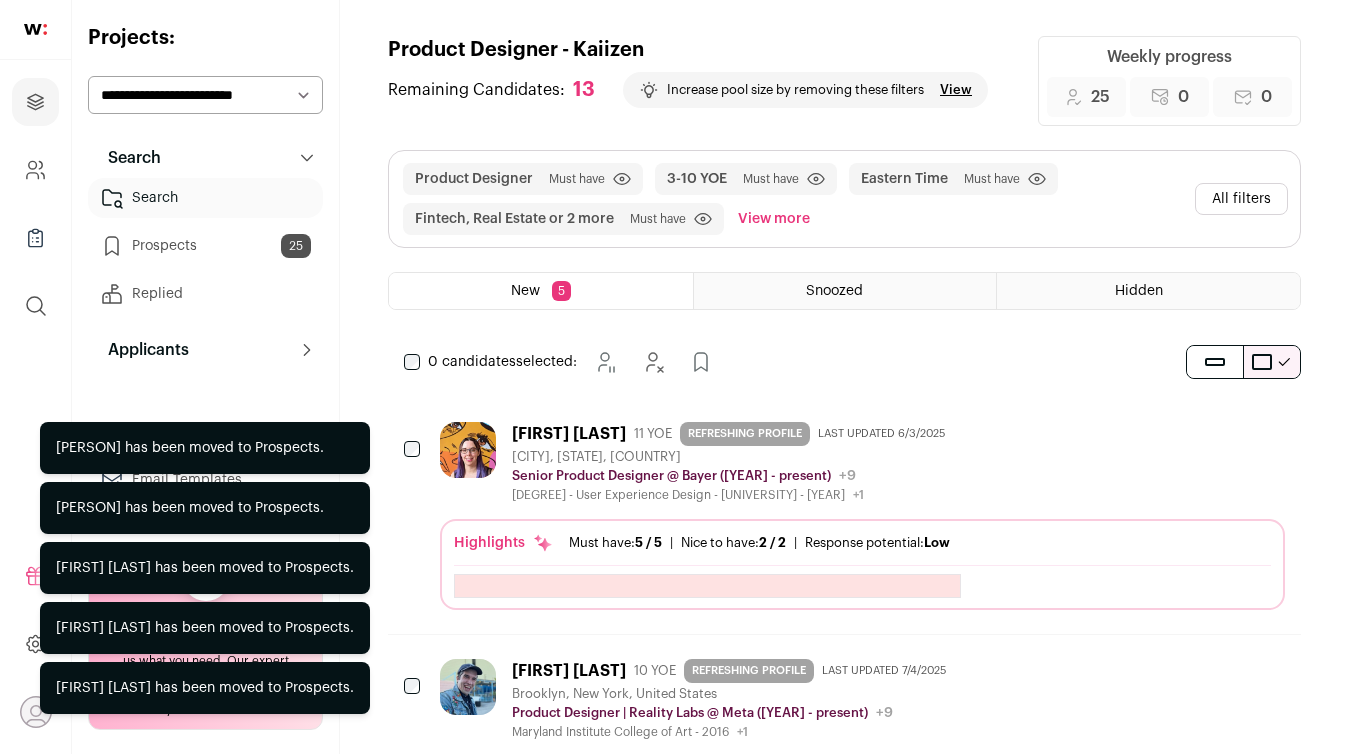 click on "0 candidates
selected:
Snooze
Hide
Add to Prospects" at bounding box center (844, 1005) 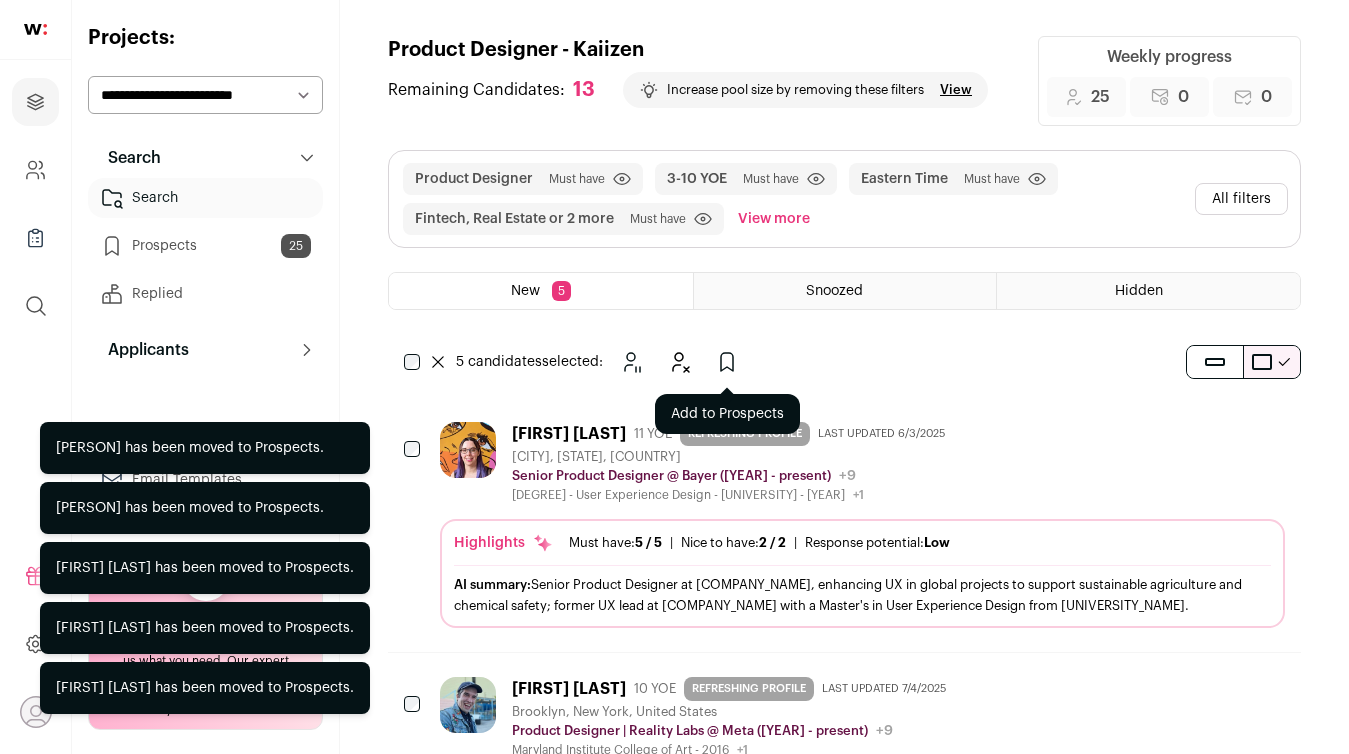 click 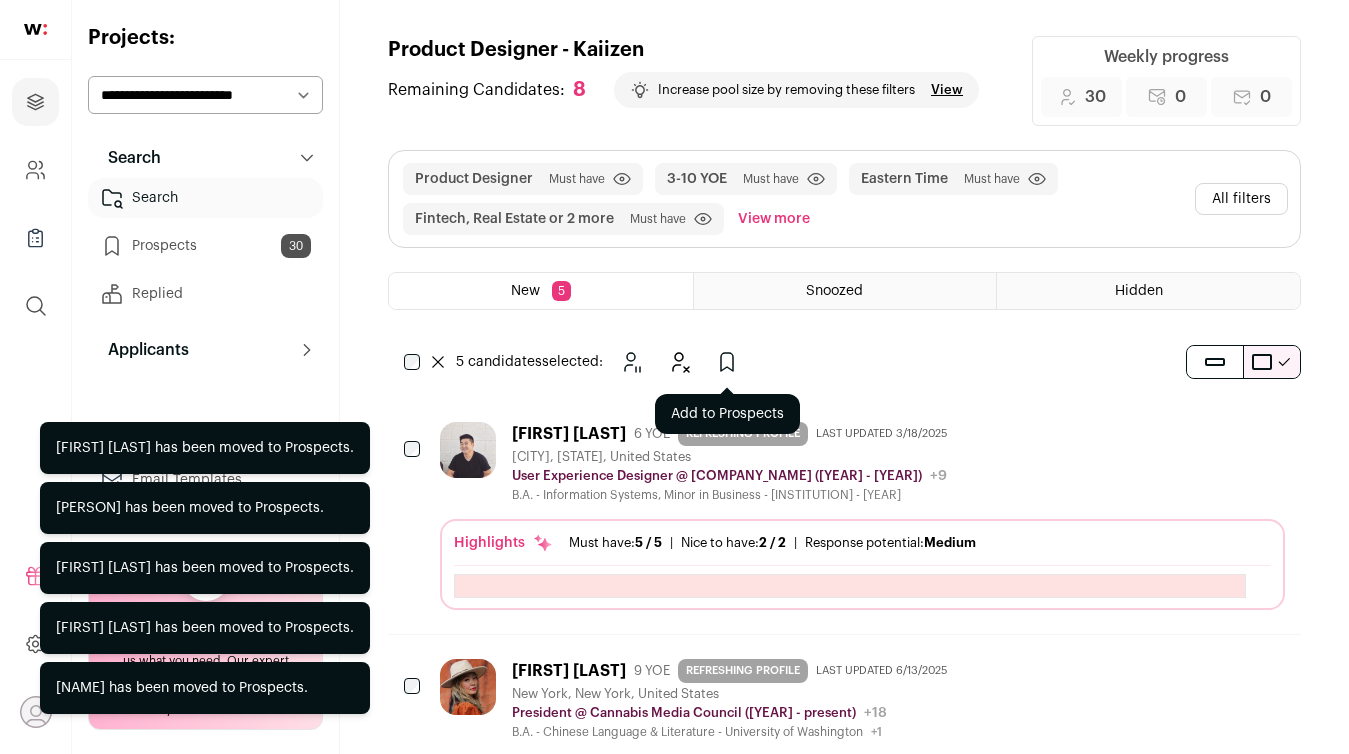 click 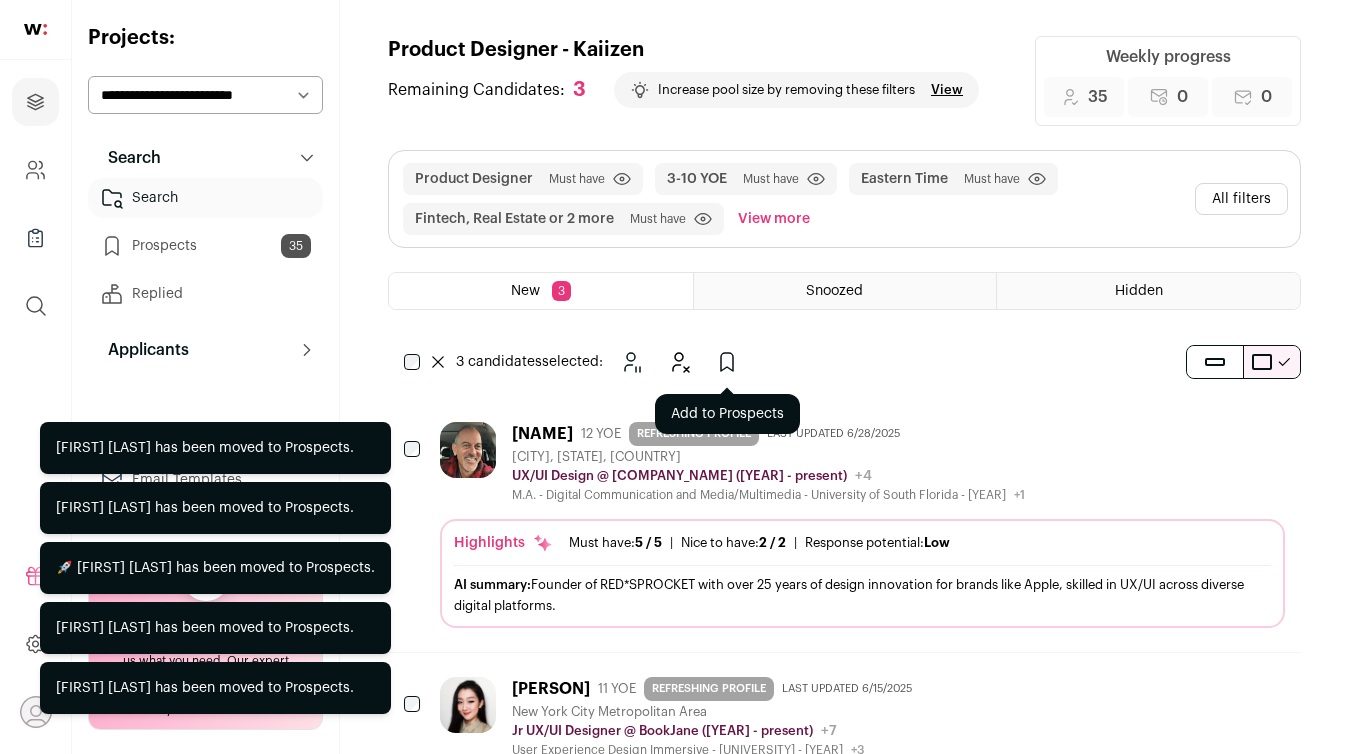 click 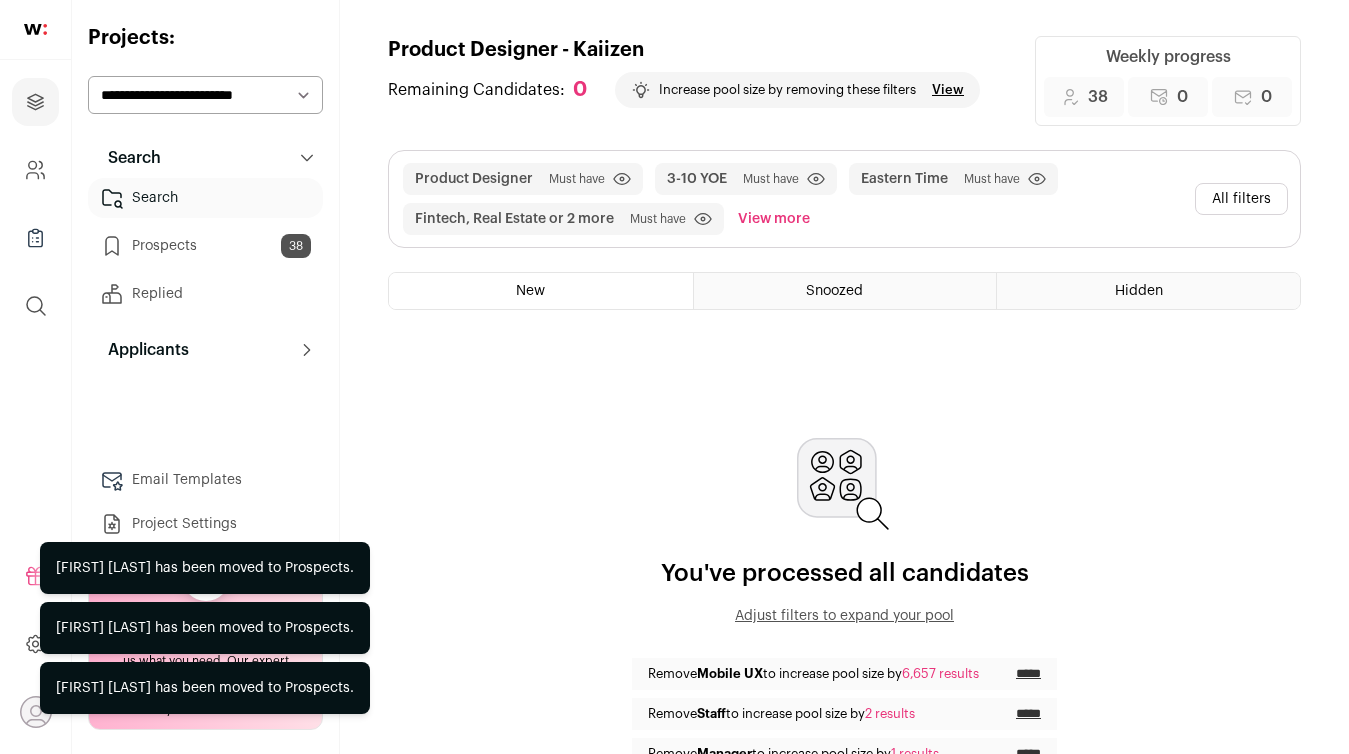 click on "Prospects
38" at bounding box center [205, 246] 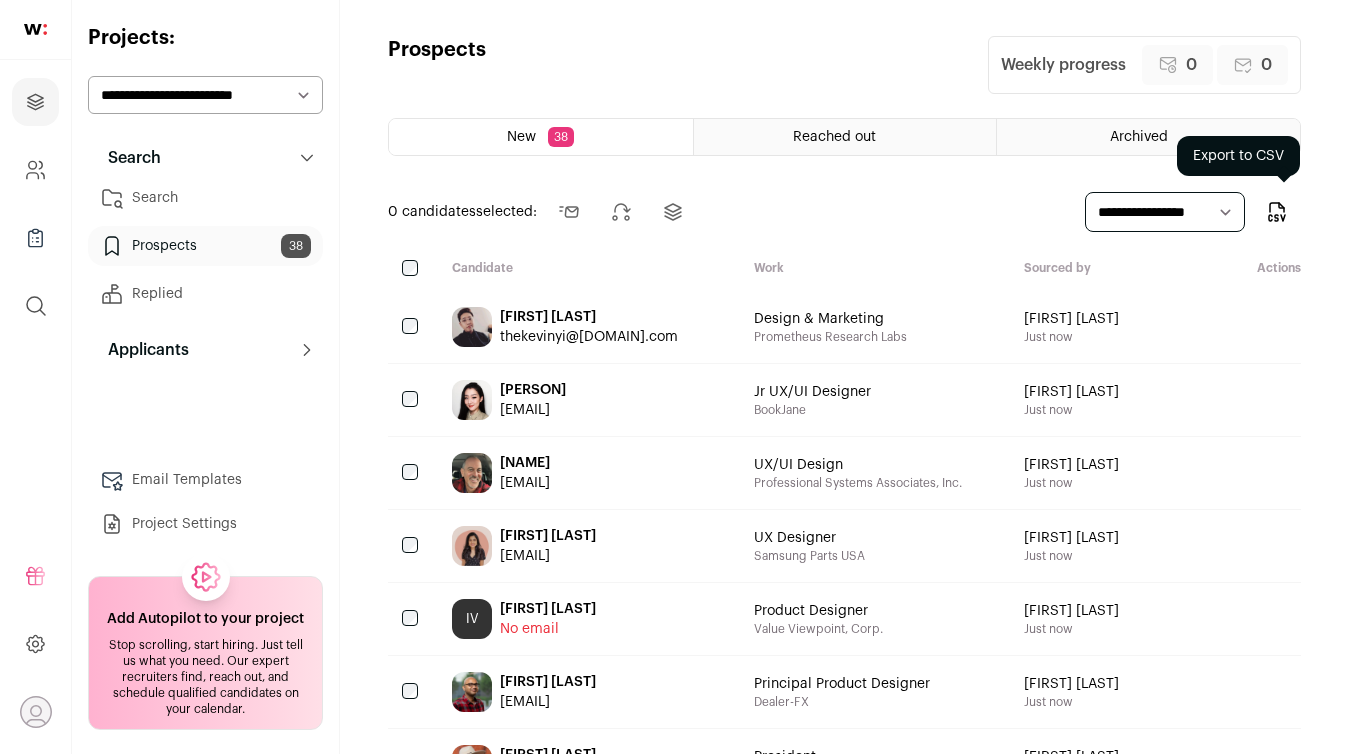 click 